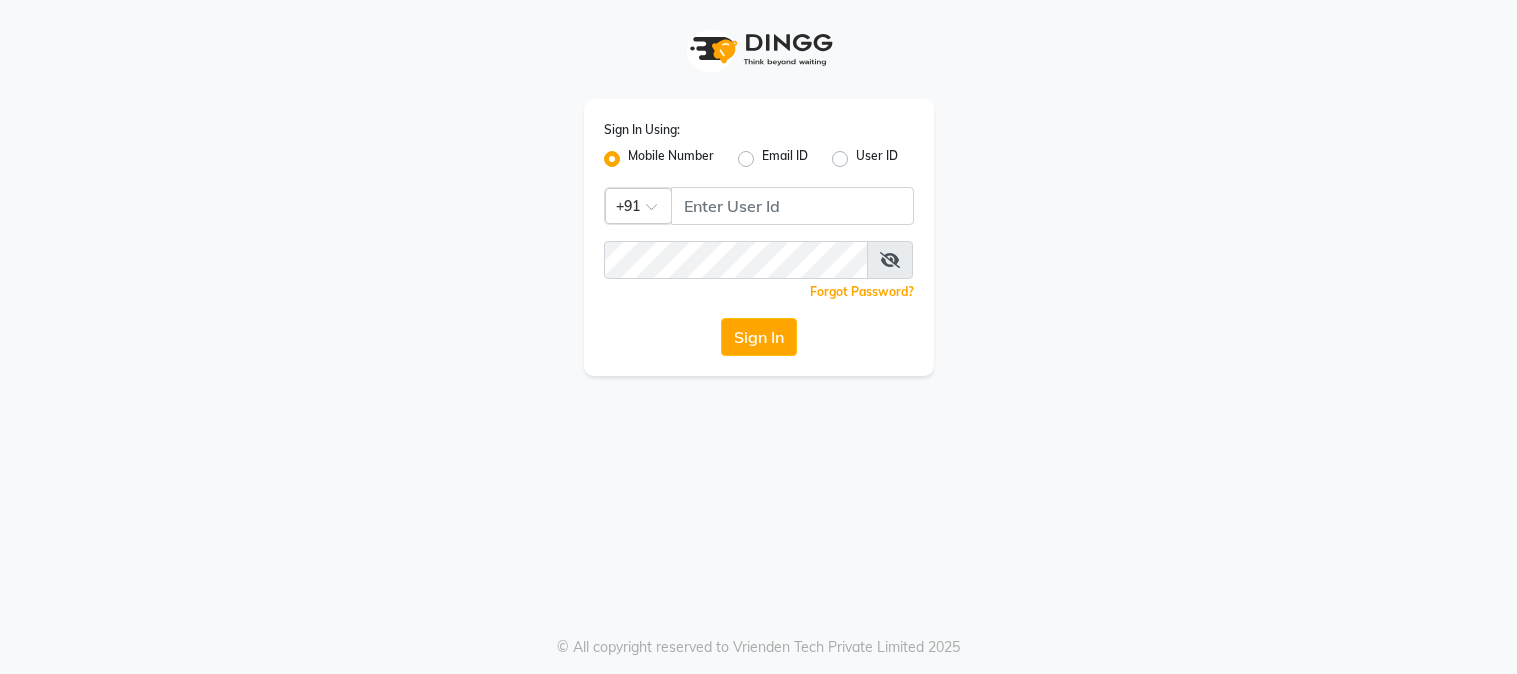 scroll, scrollTop: 0, scrollLeft: 0, axis: both 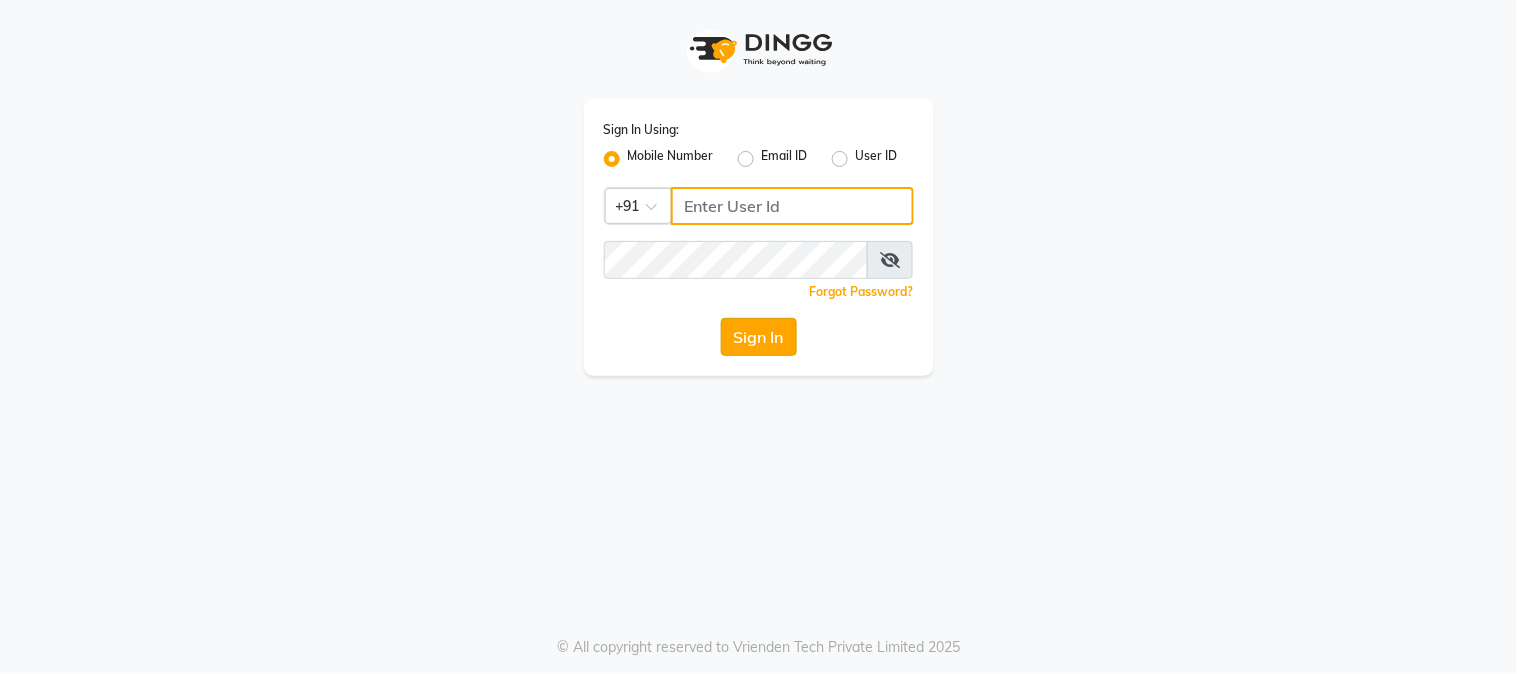type on "[PHONE]" 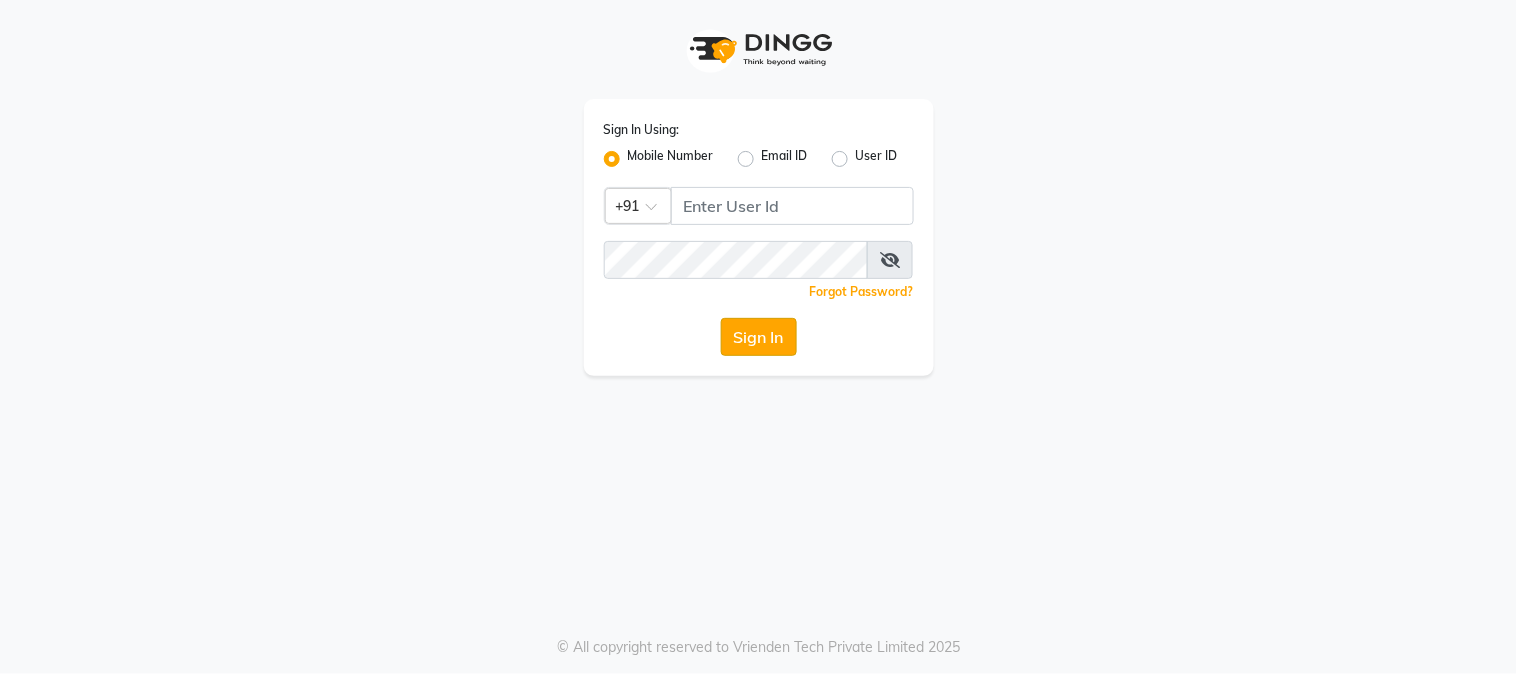 click on "Sign In" 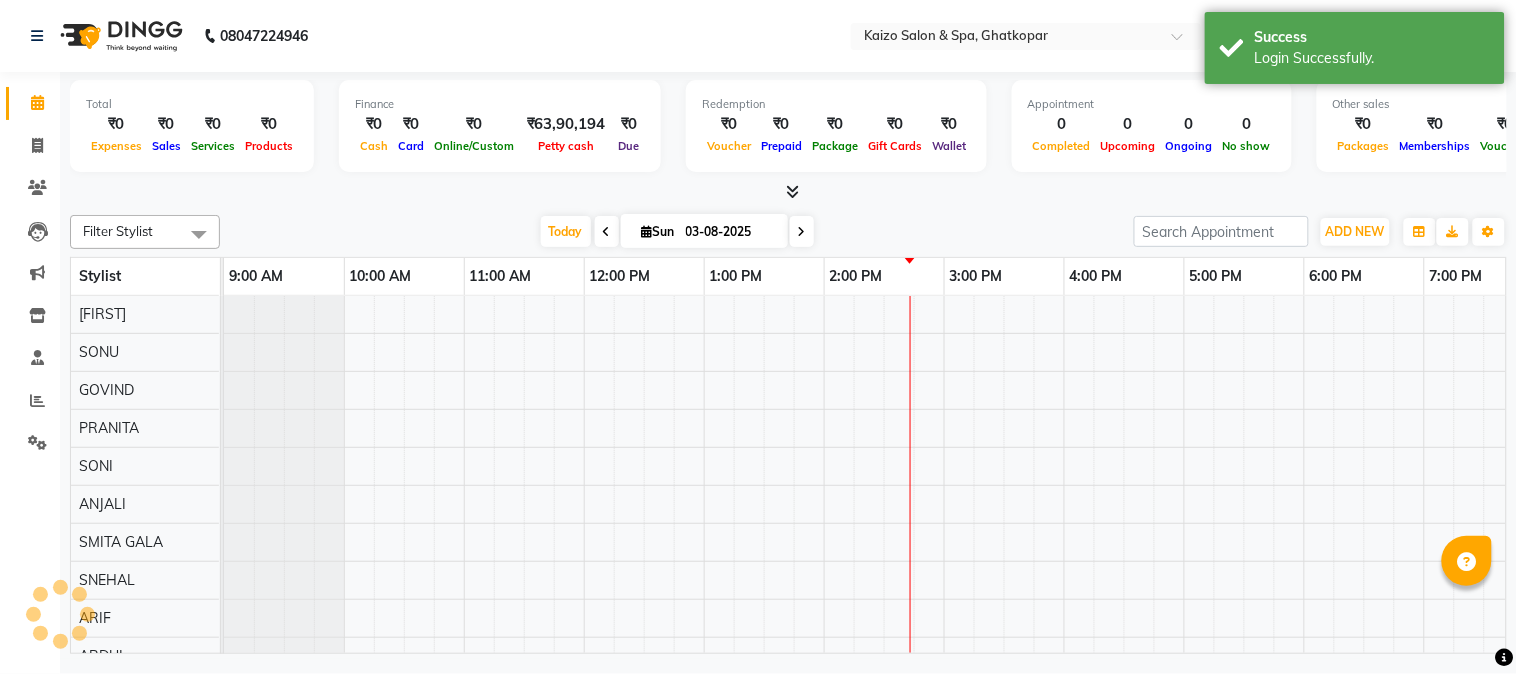 scroll, scrollTop: 0, scrollLeft: 0, axis: both 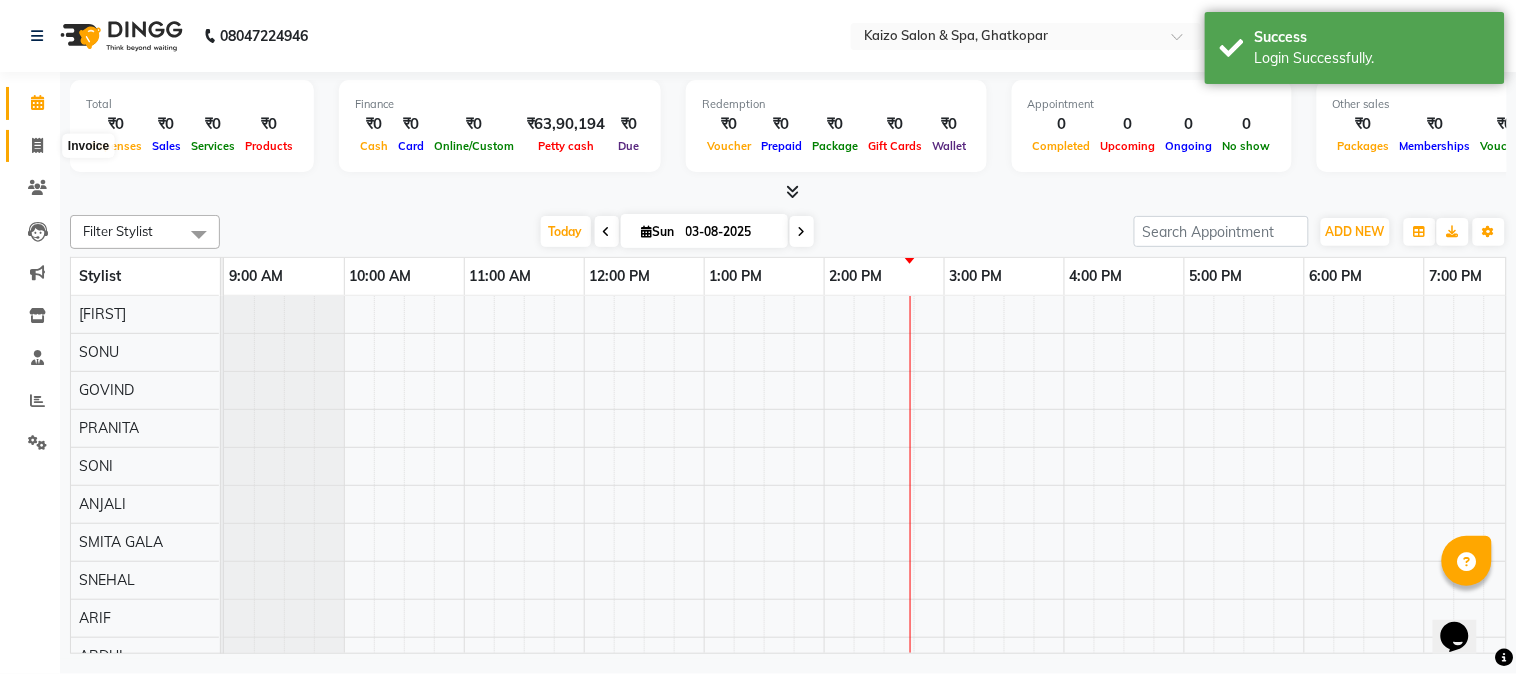 click 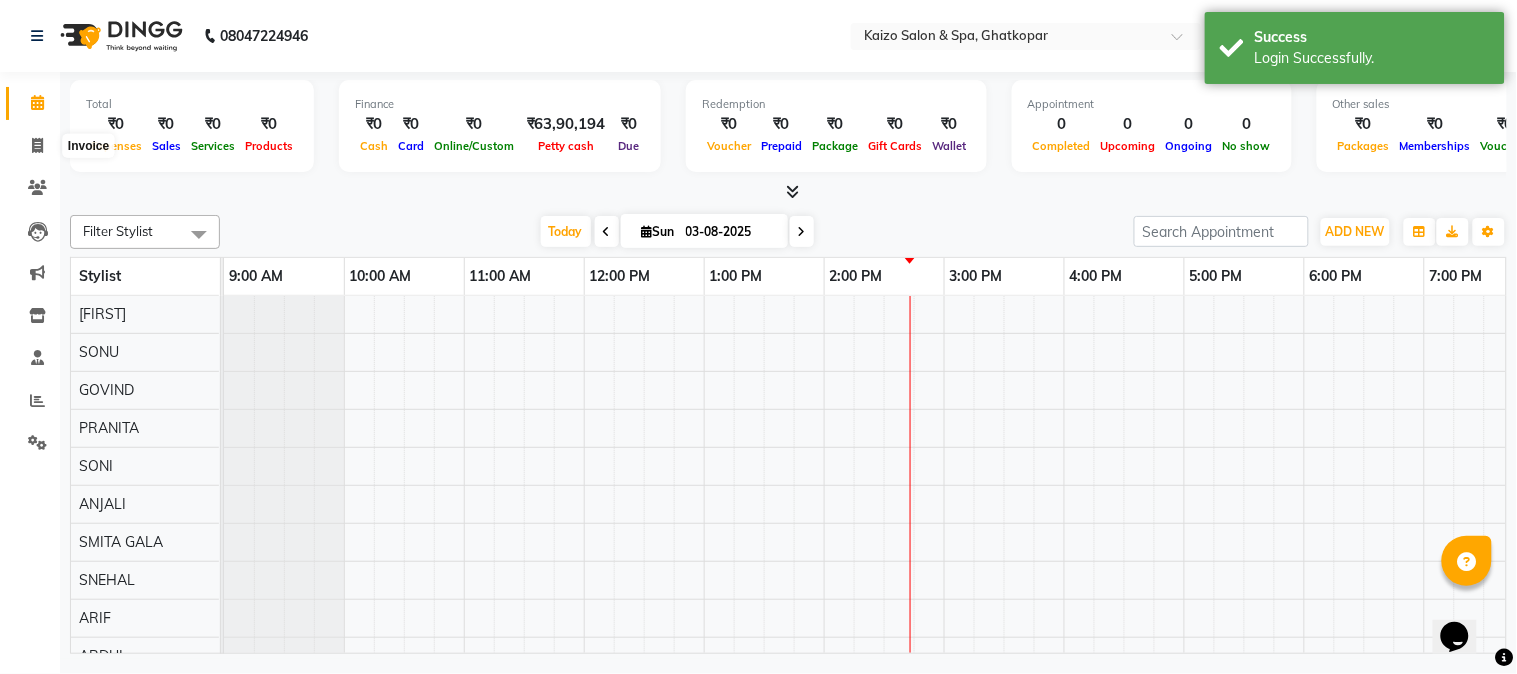 select on "service" 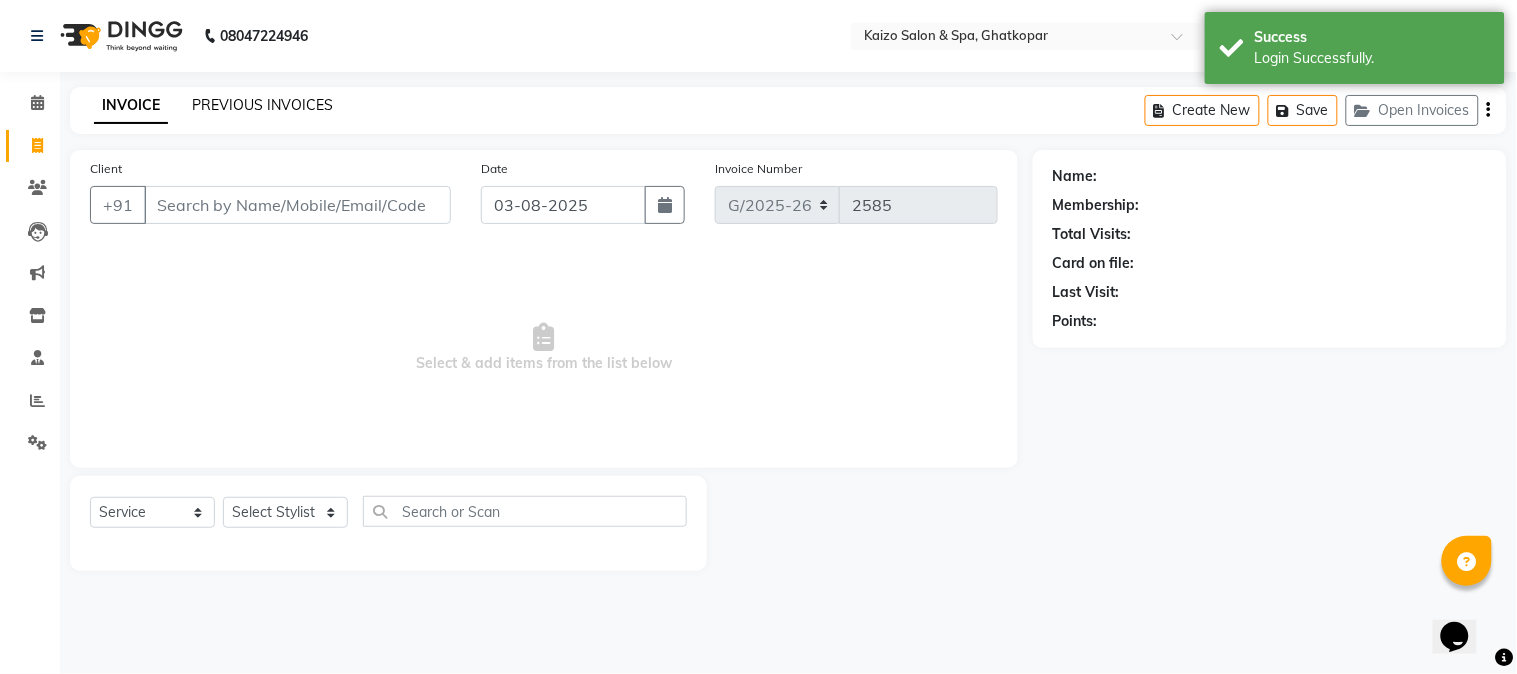 click on "PREVIOUS INVOICES" 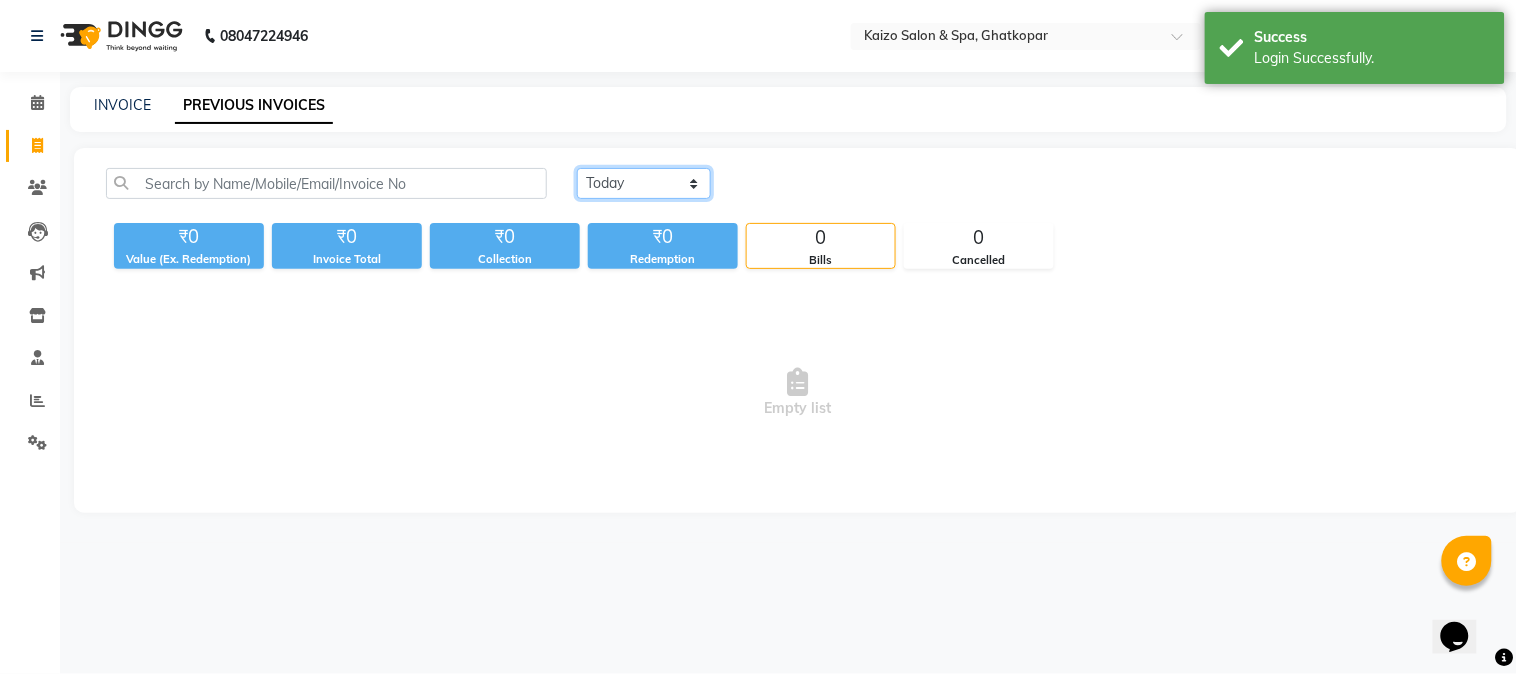 click on "Today Yesterday Custom Range" 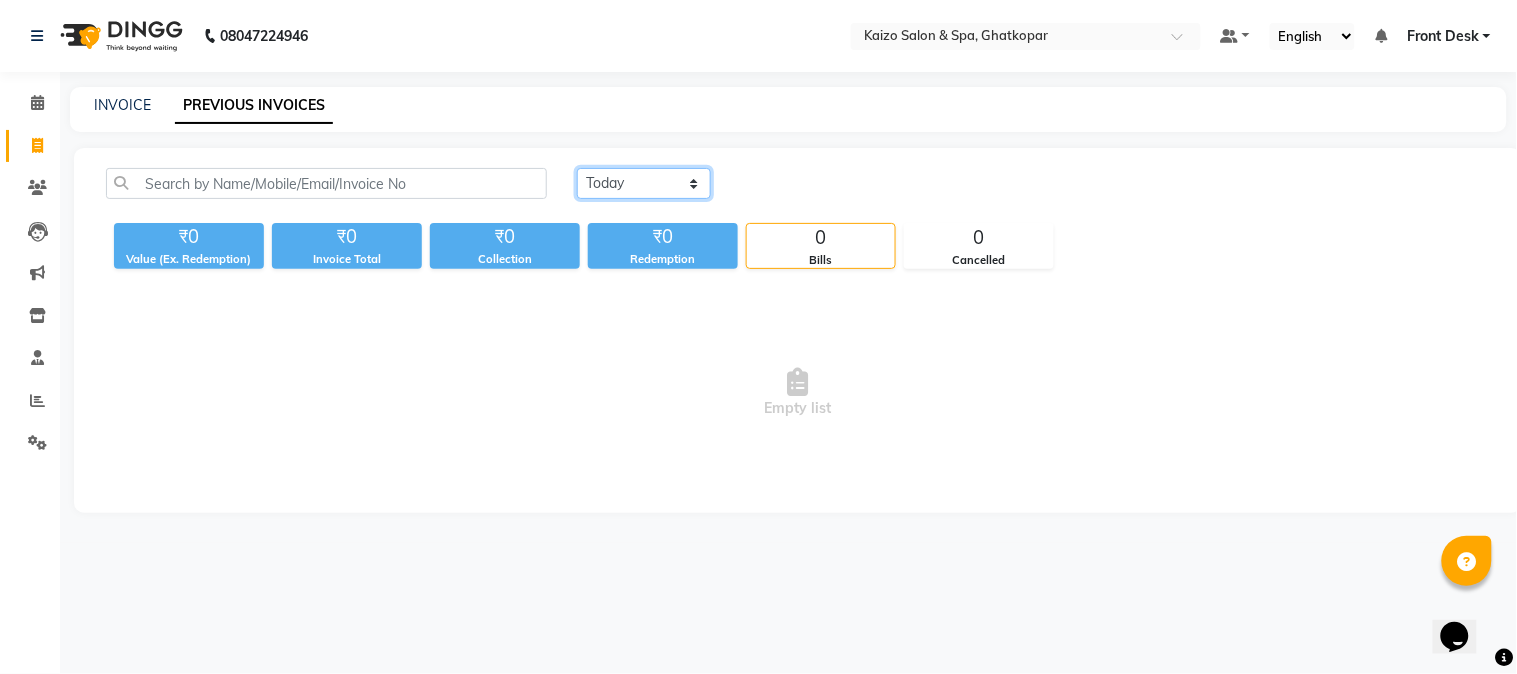select on "range" 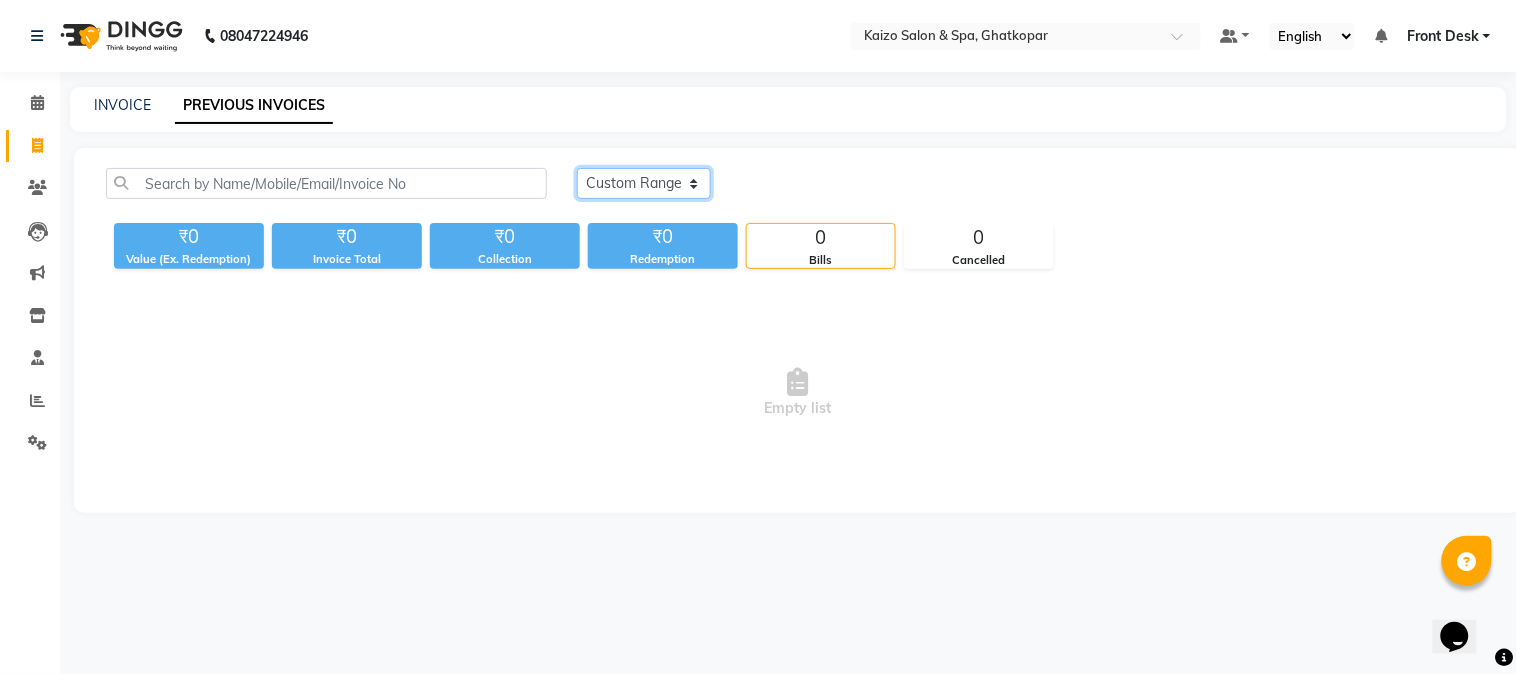click on "Today Yesterday Custom Range" 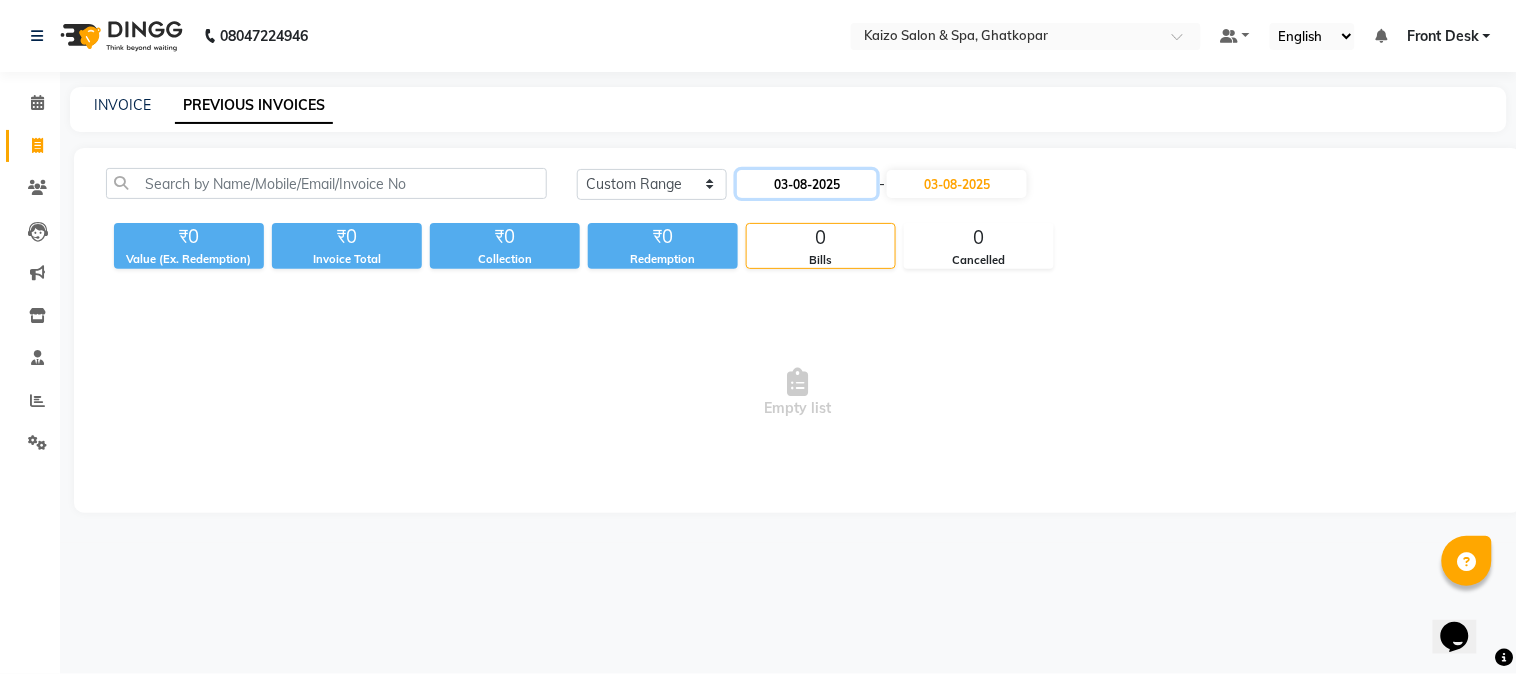 click on "03-08-2025" 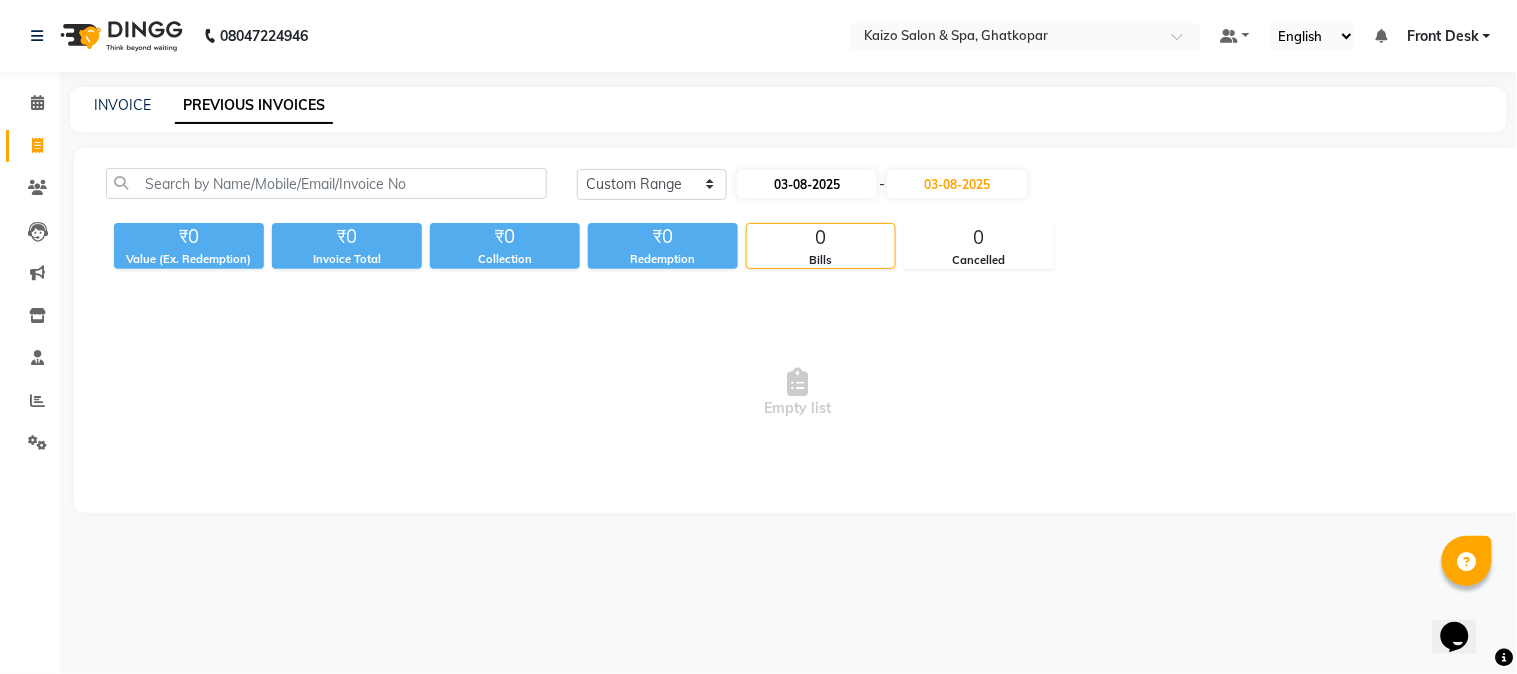 select on "8" 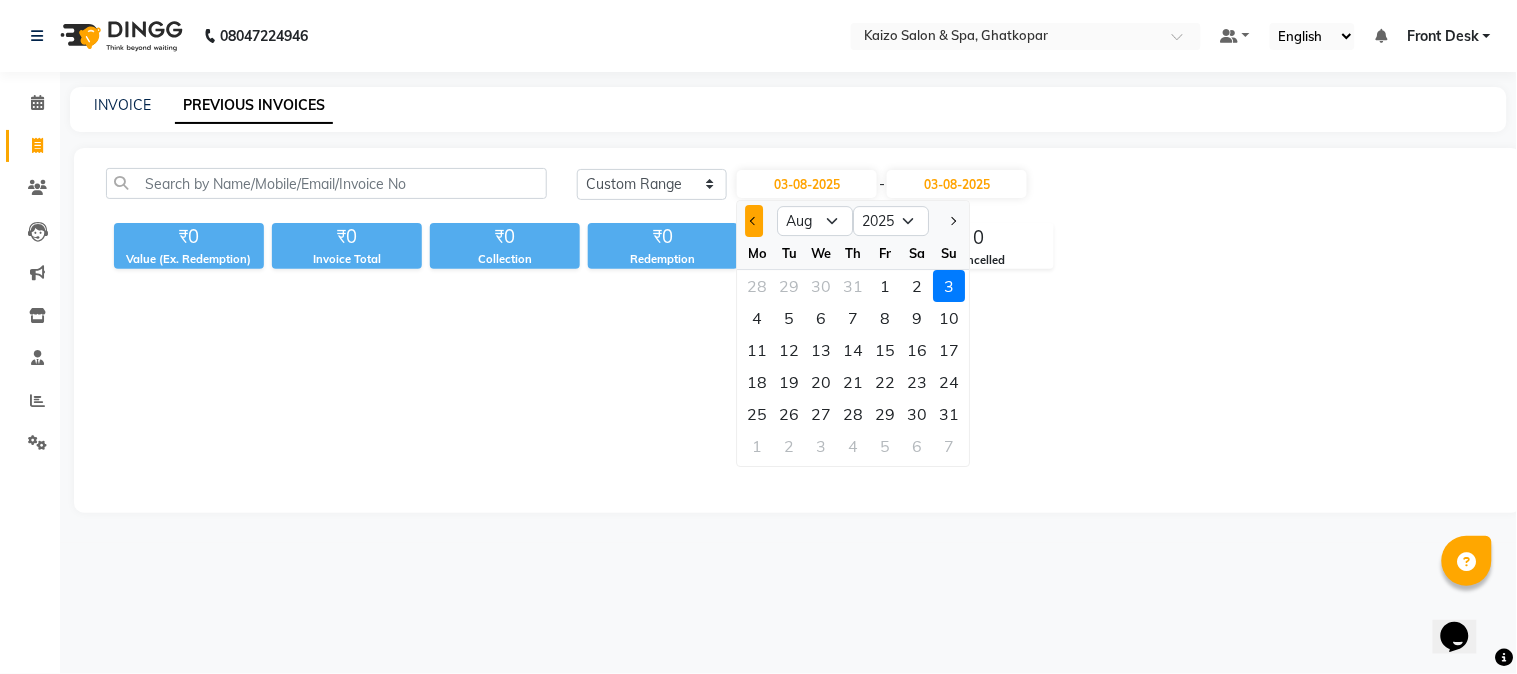 click 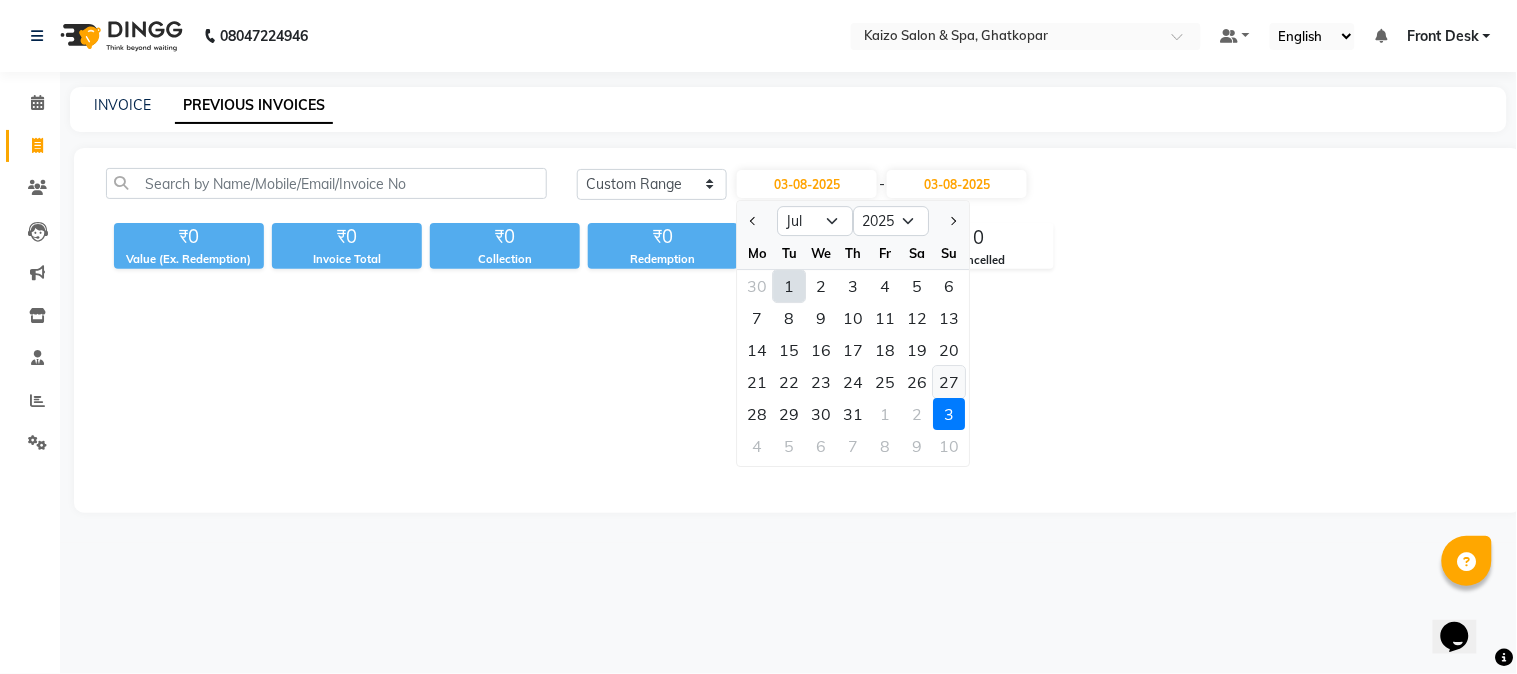 click on "27" 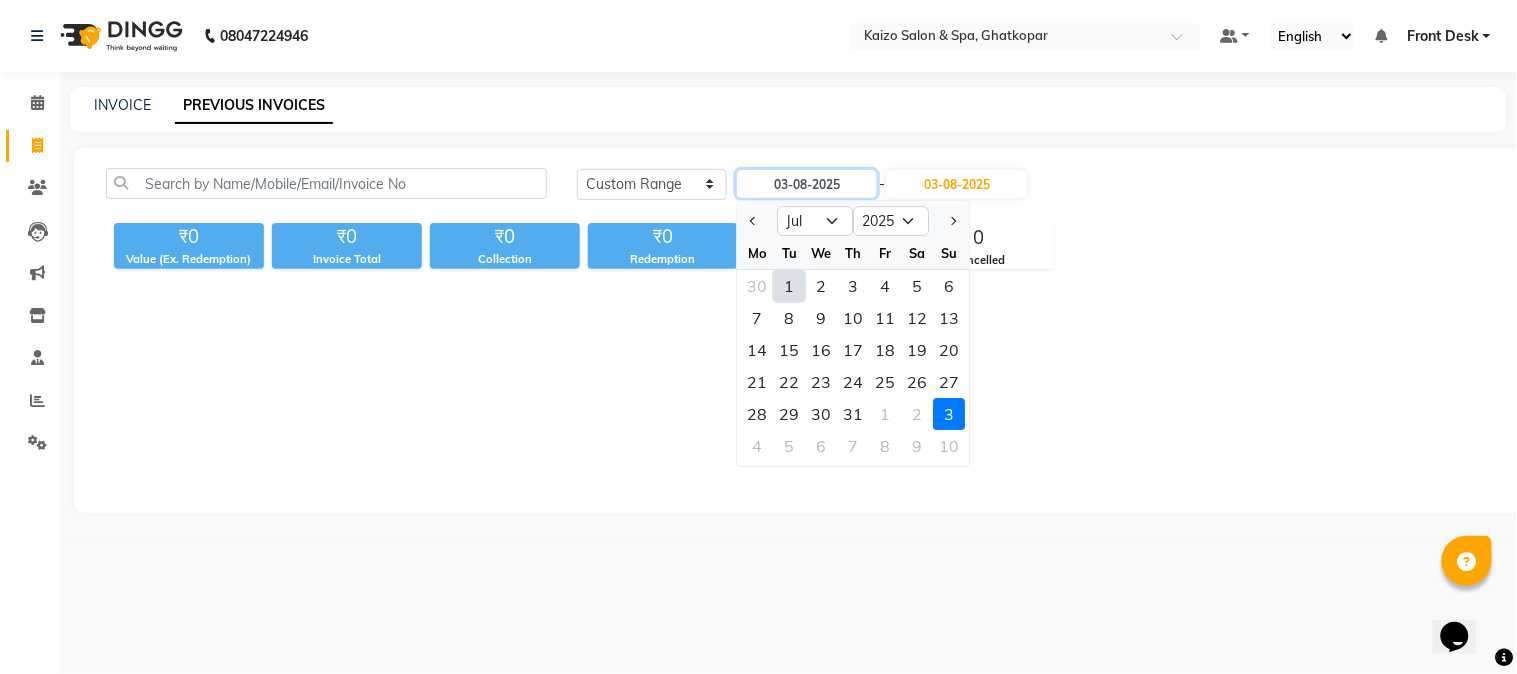 type on "27-07-2025" 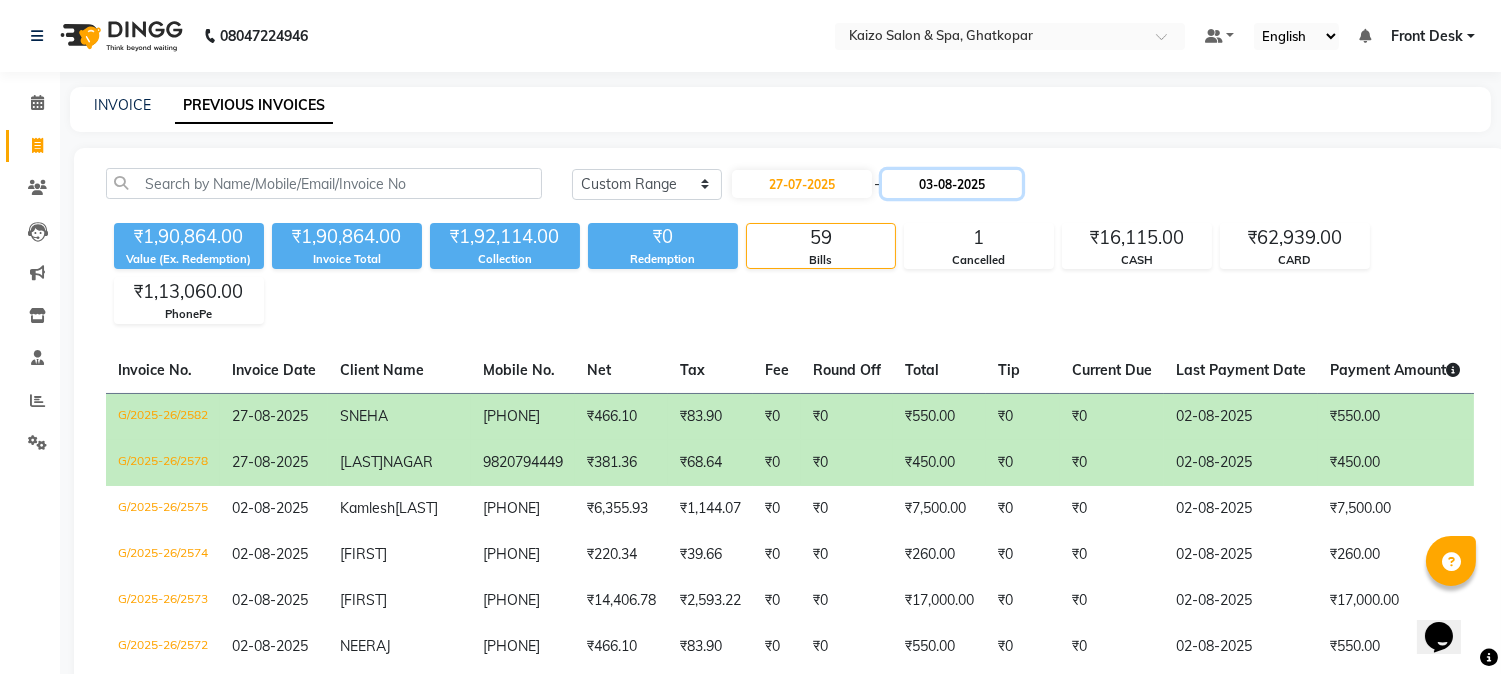 click on "03-08-2025" 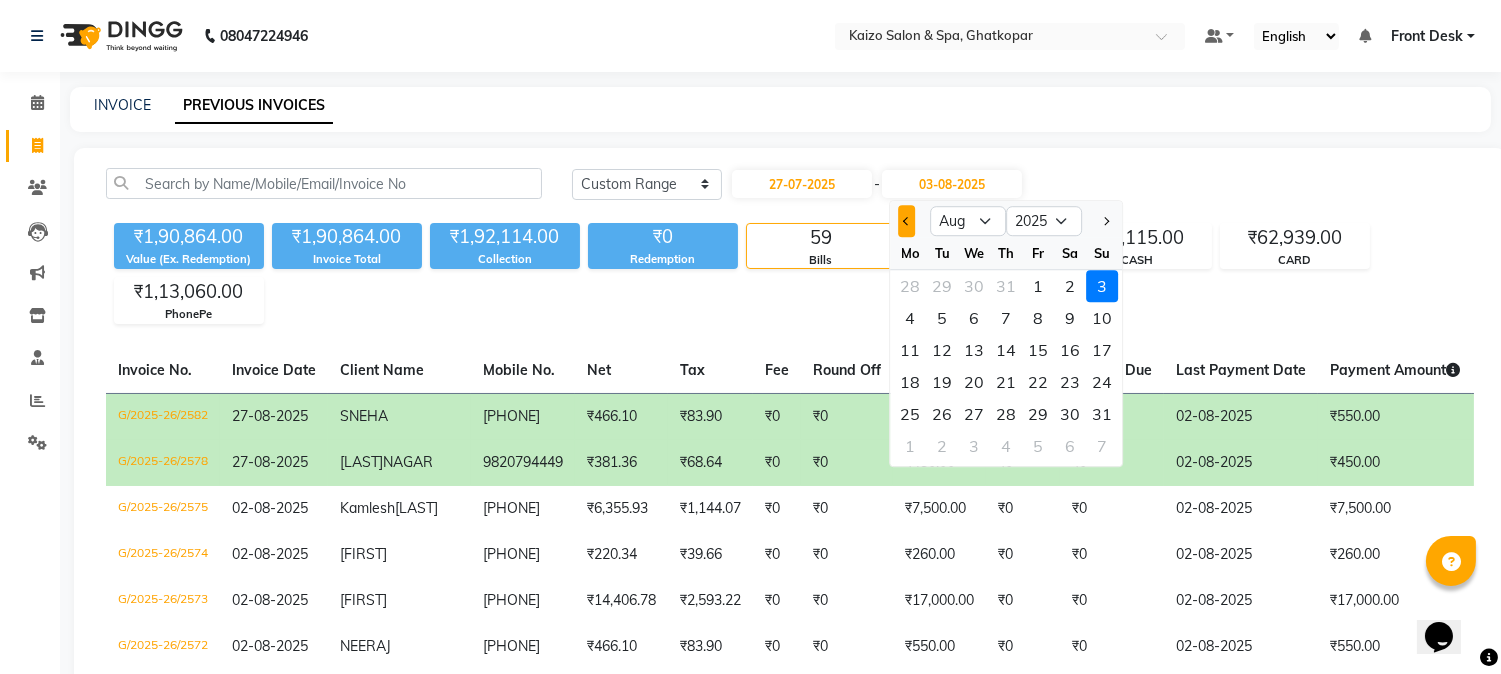 click 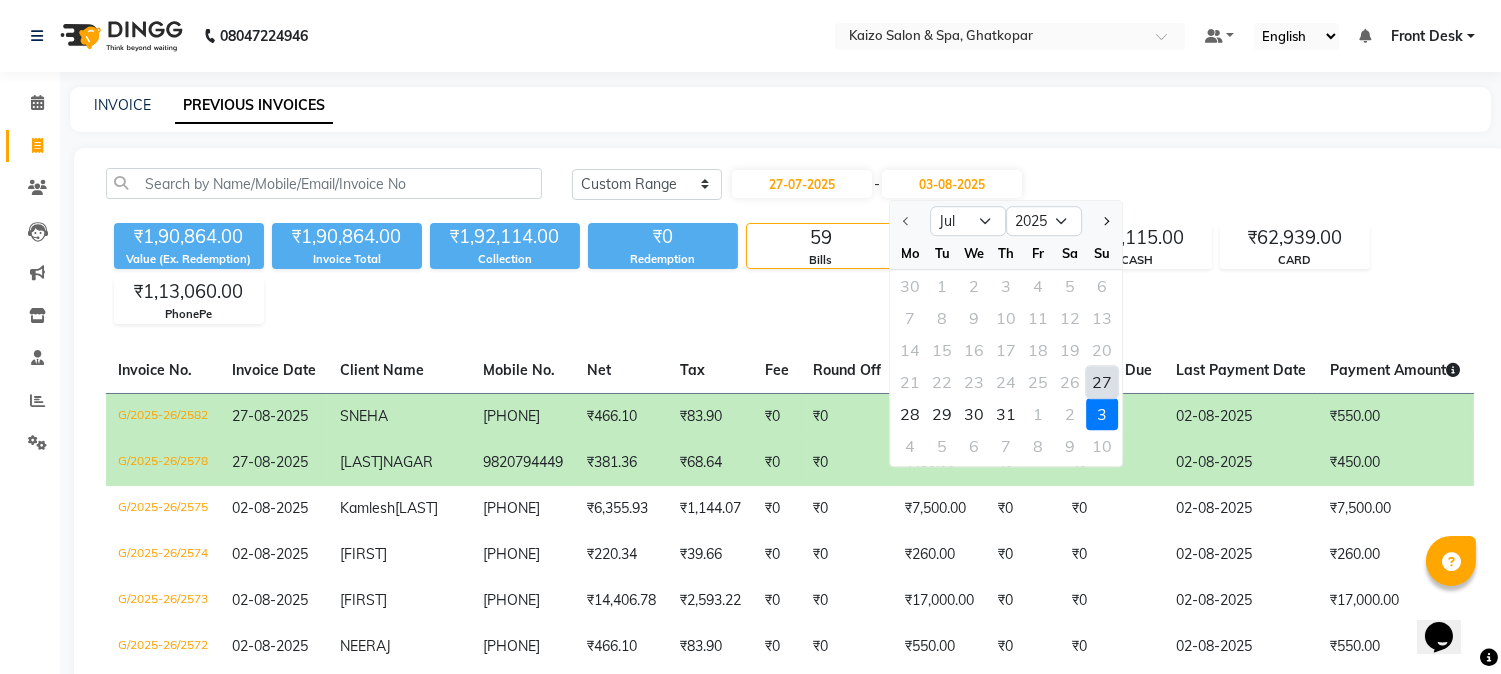 click on "27" 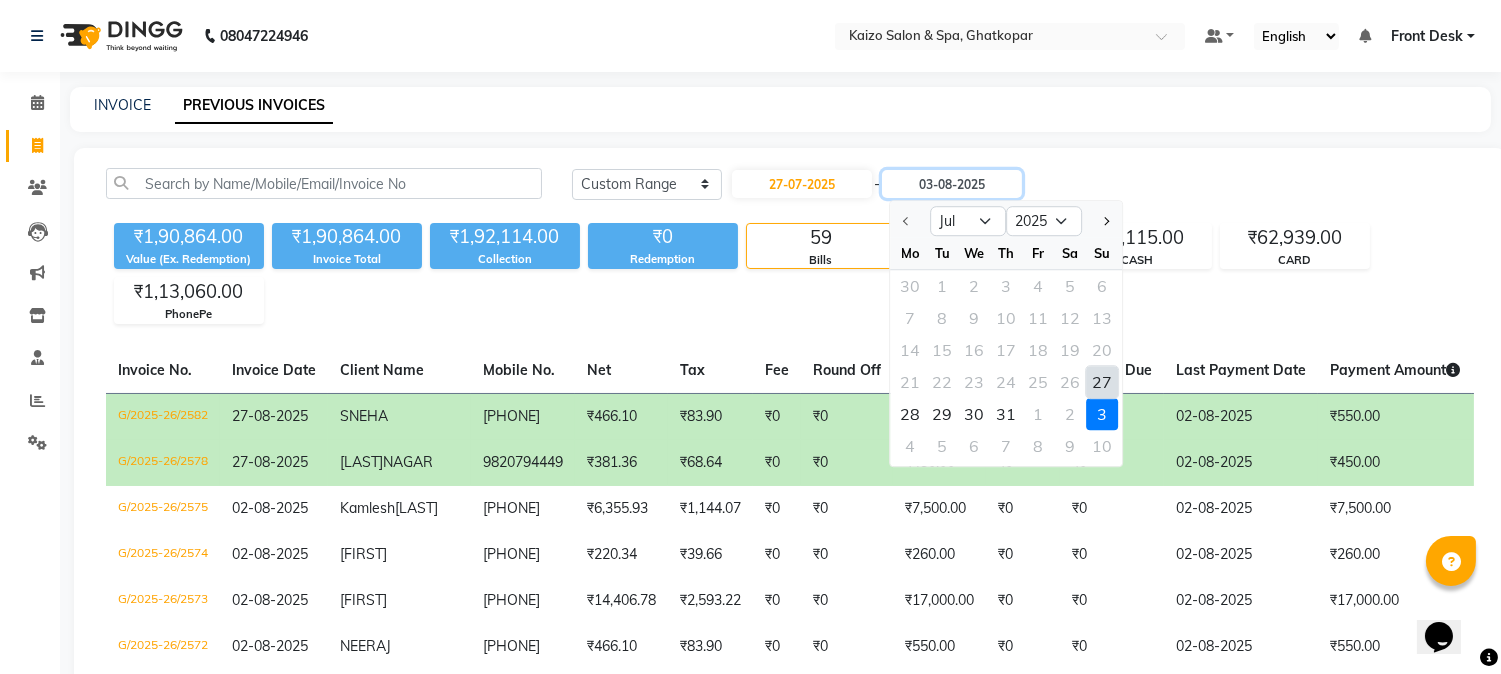 type on "27-07-2025" 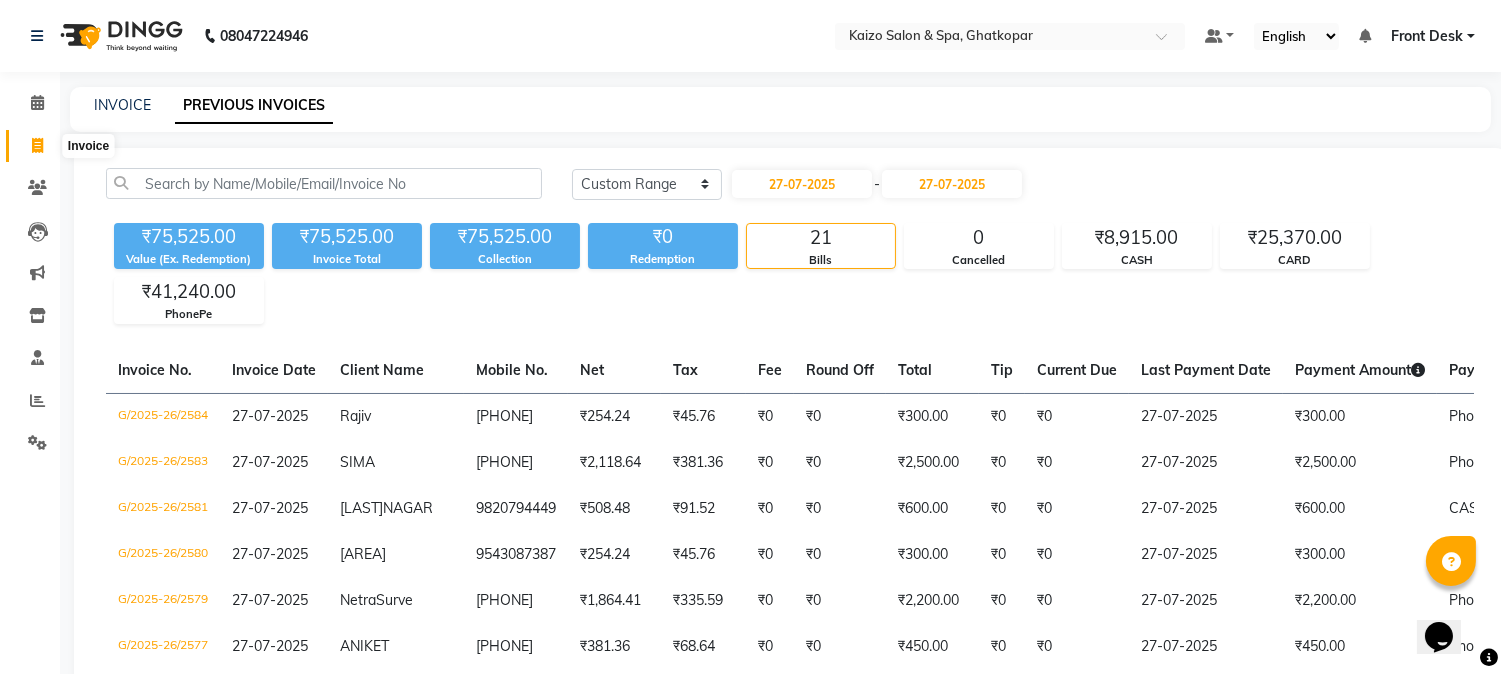 click 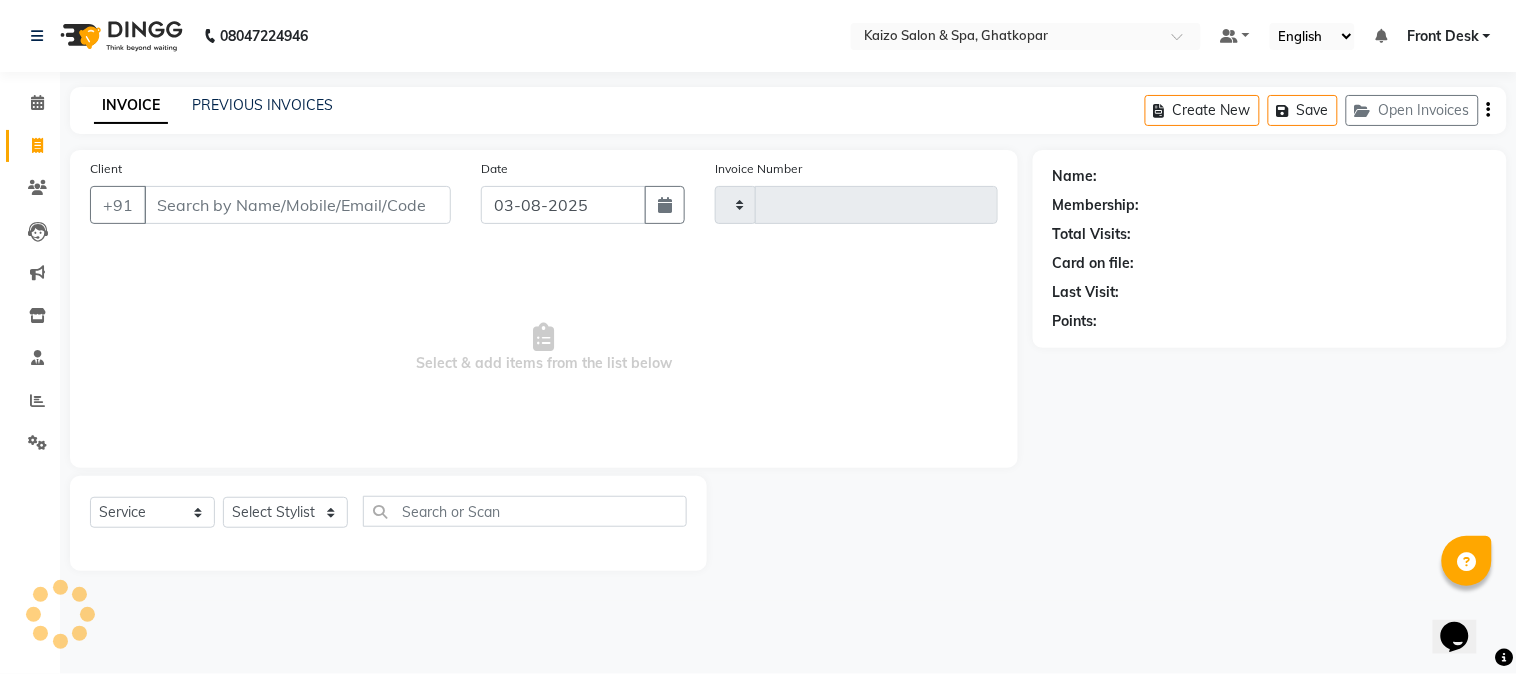type on "2585" 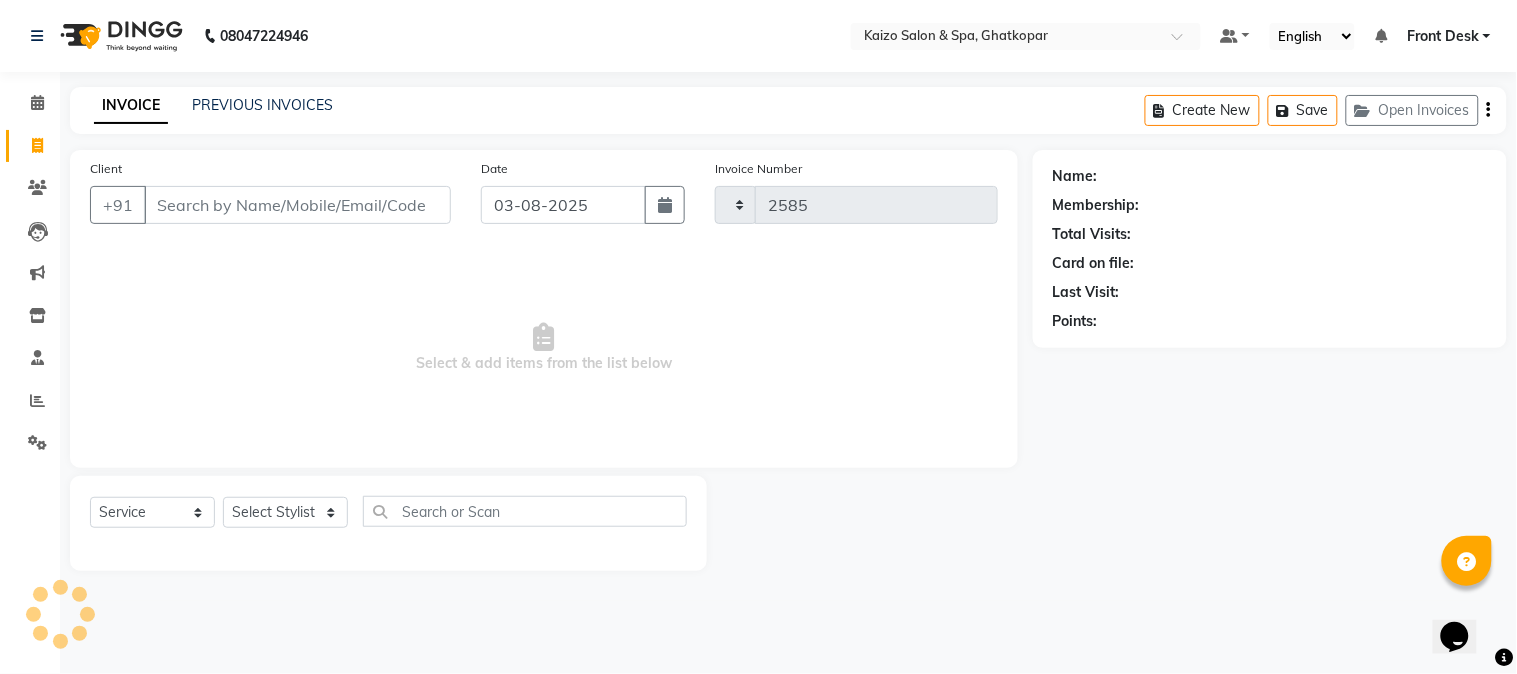 select on "3500" 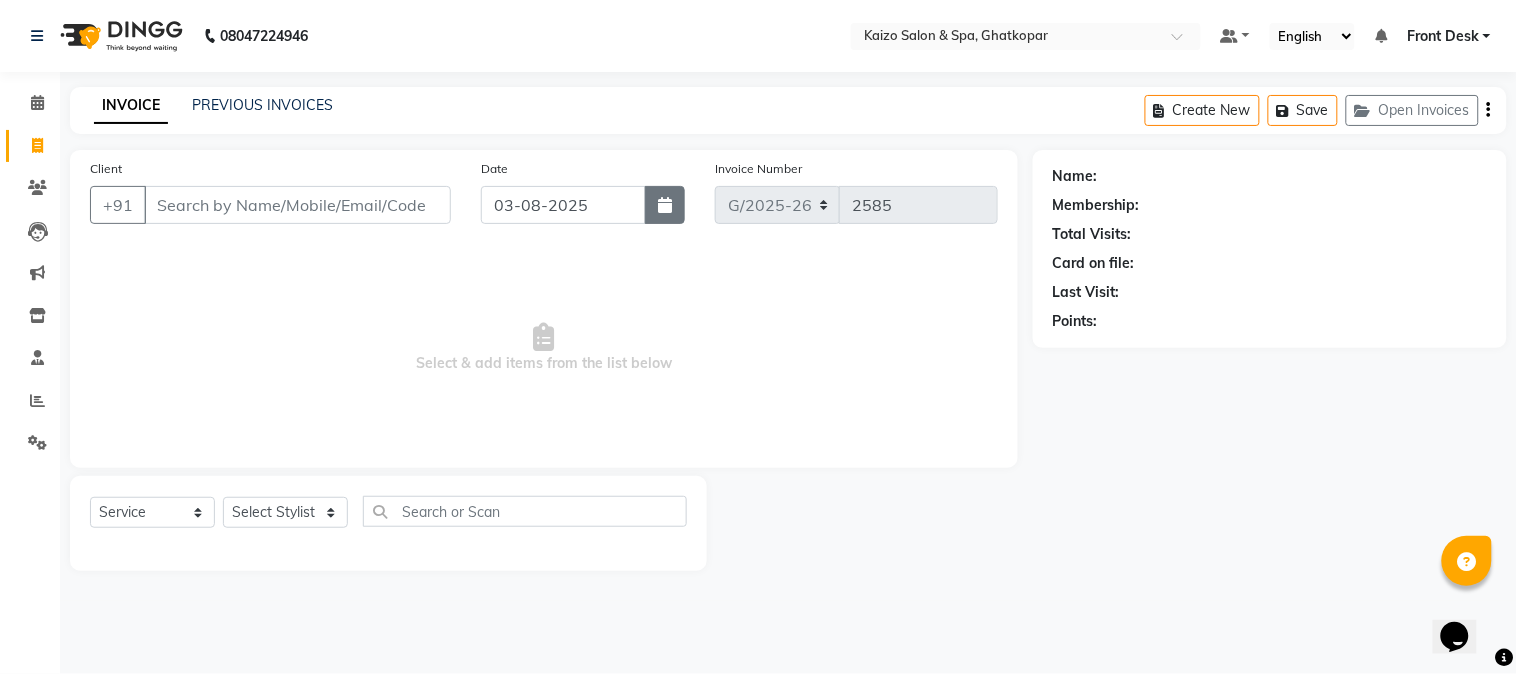 click 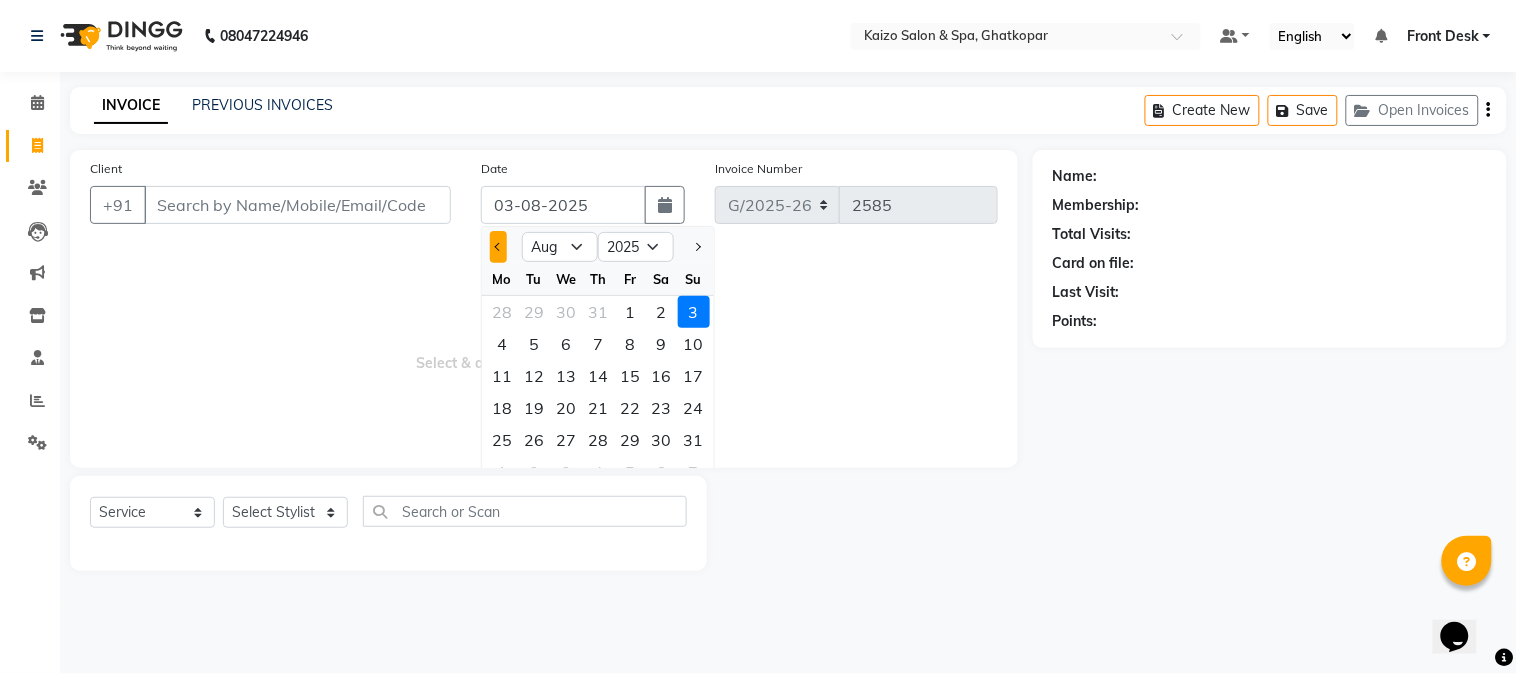 click 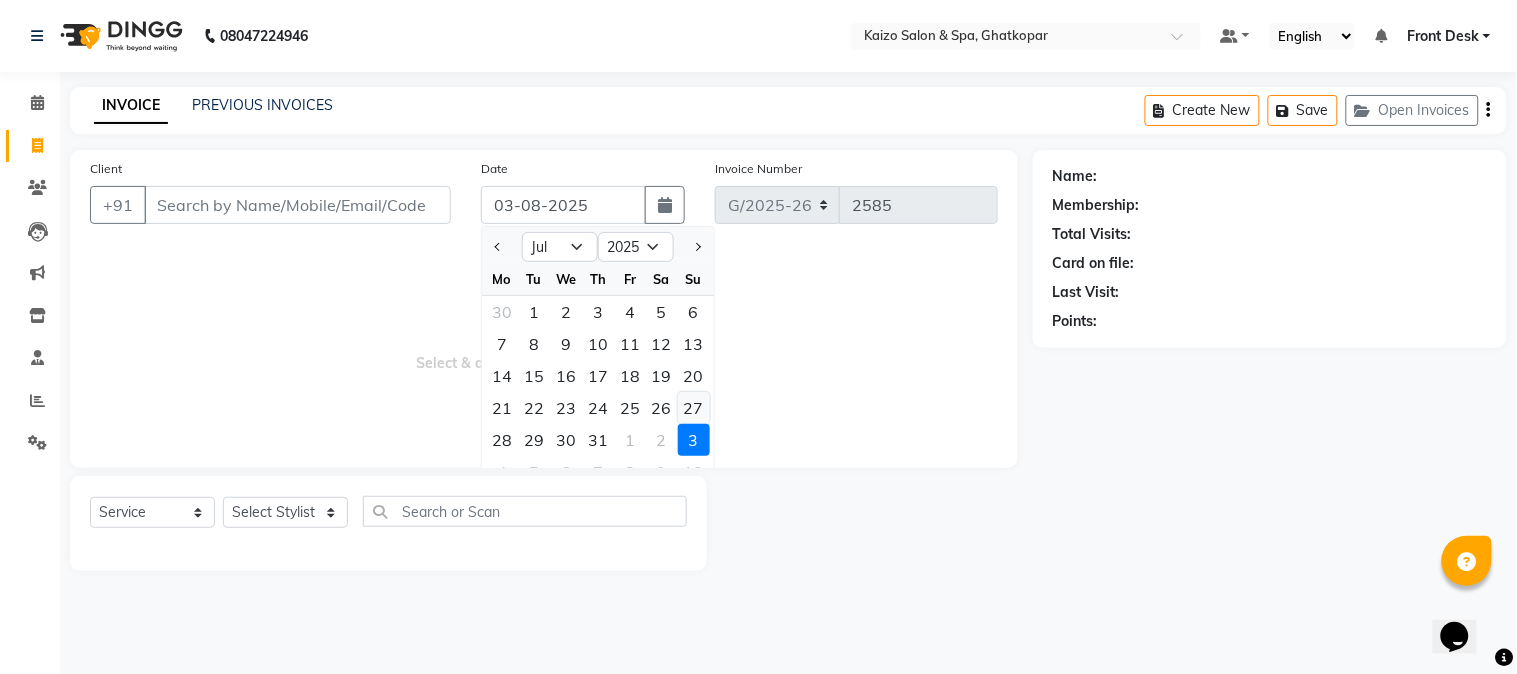 click on "27" 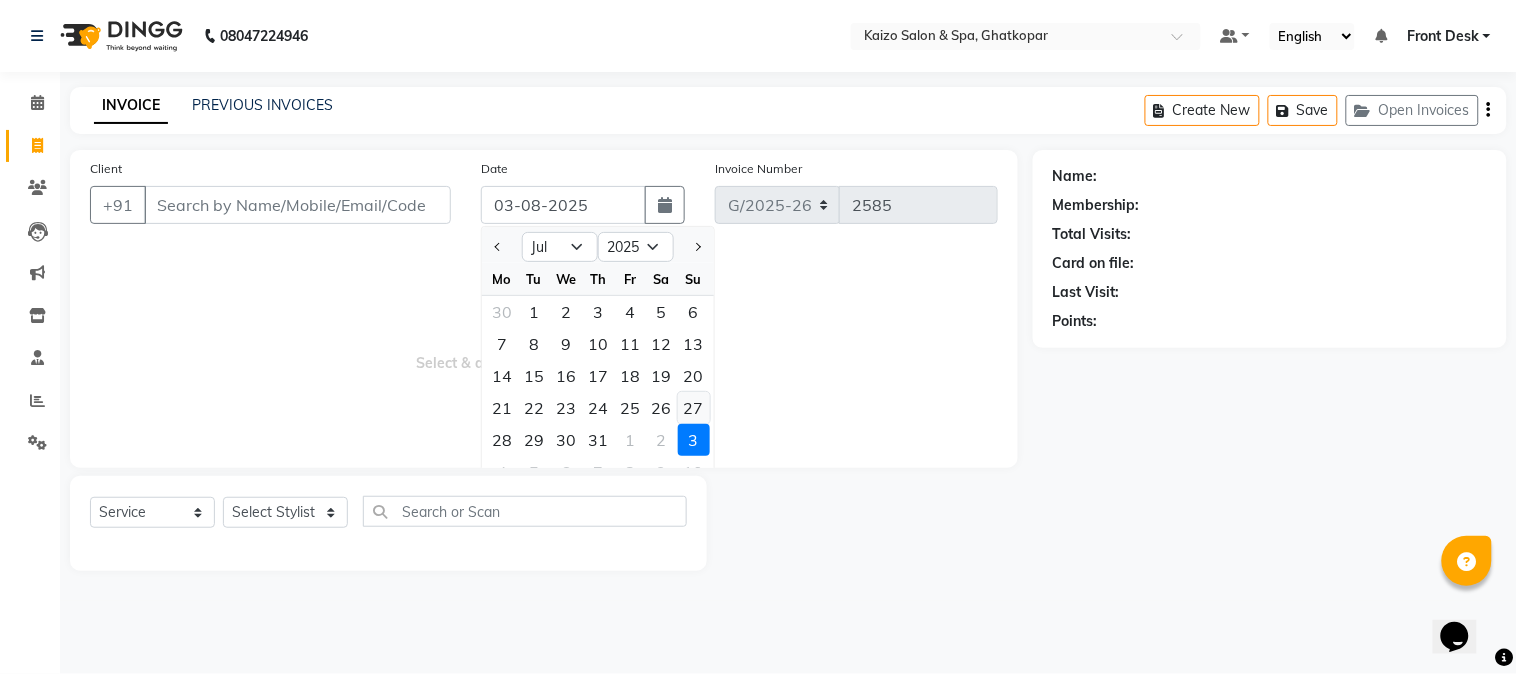 type on "27-07-2025" 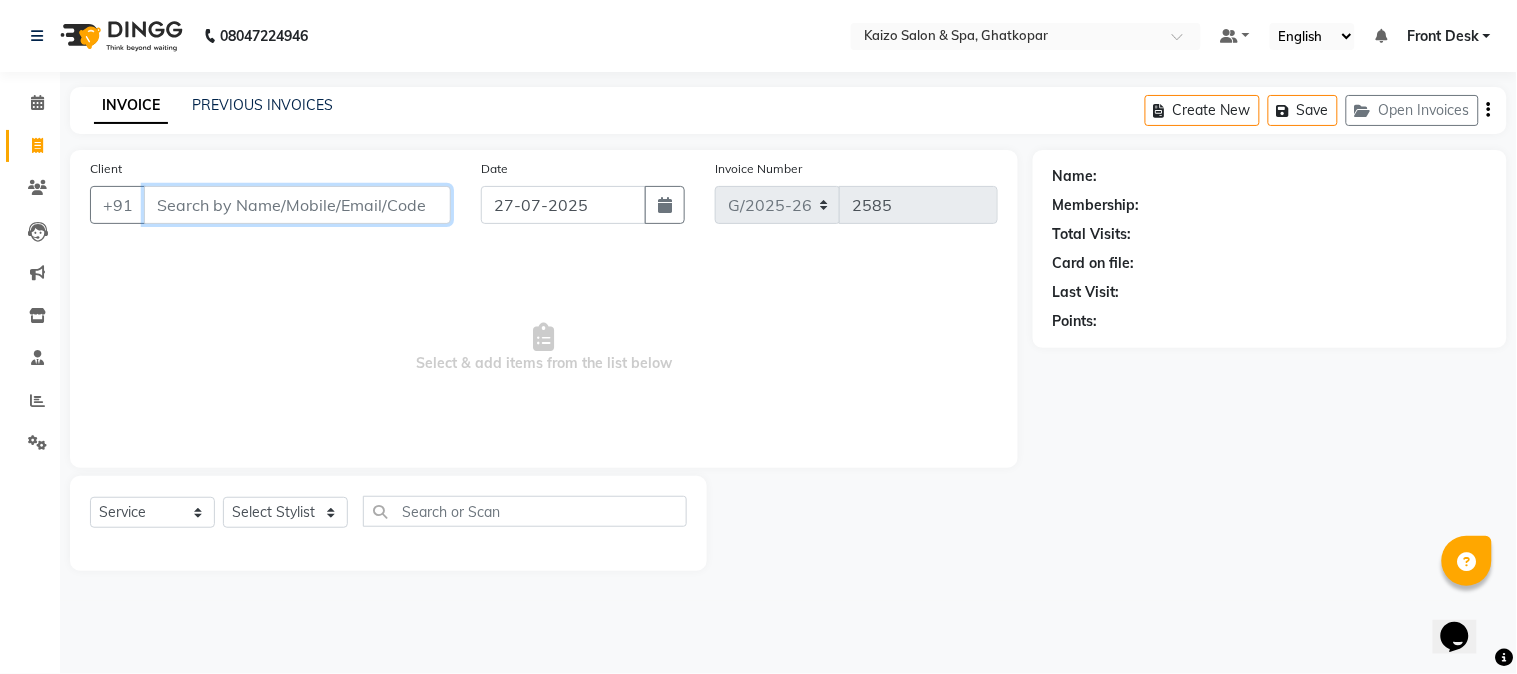 click on "Client" at bounding box center (297, 205) 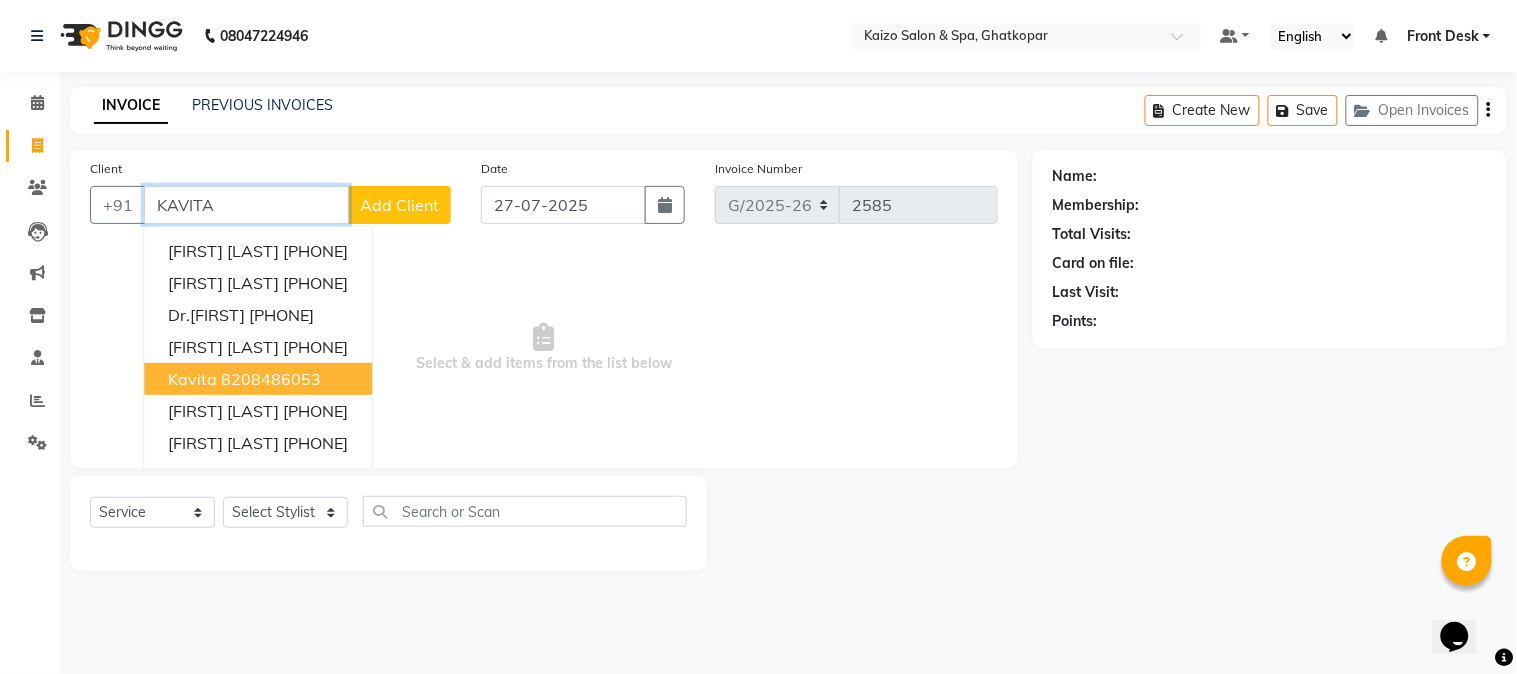click on "[FIRST]  [PHONE]" at bounding box center [258, 379] 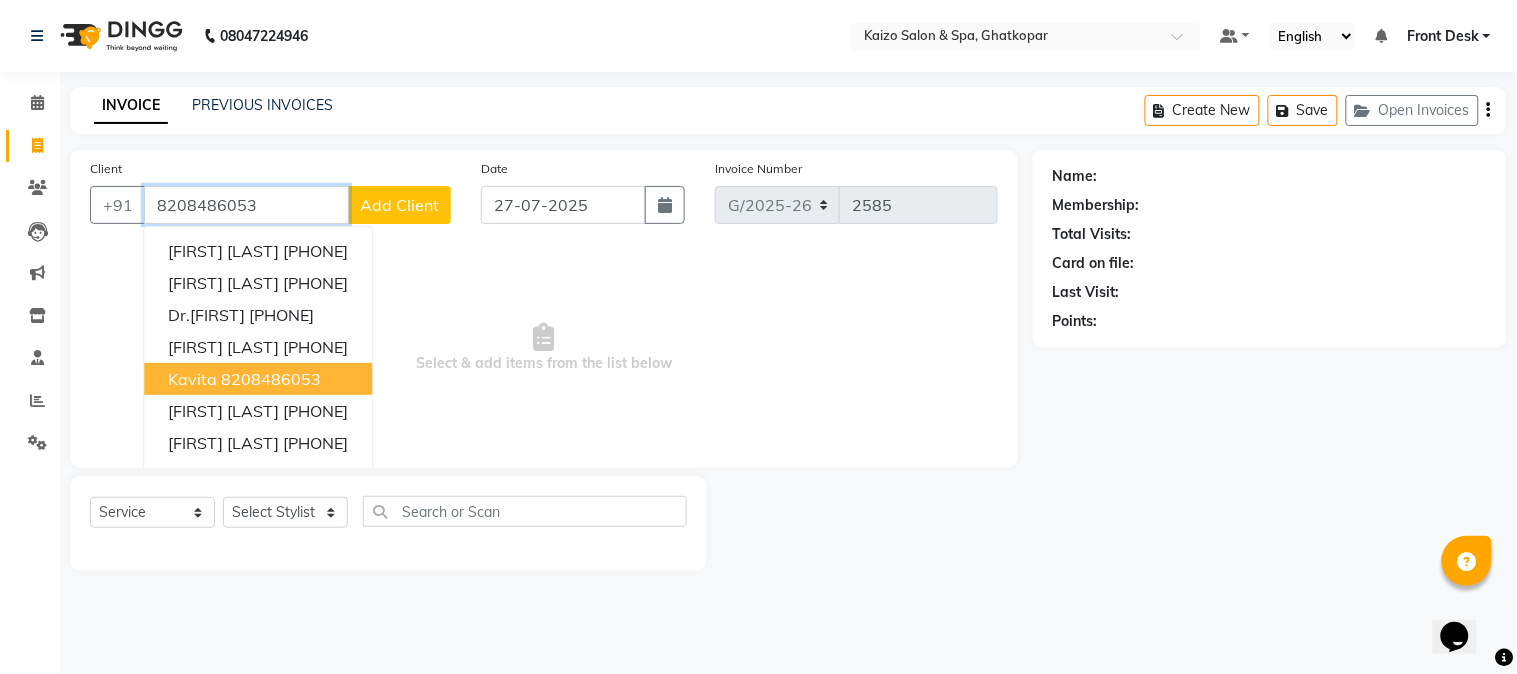 type on "8208486053" 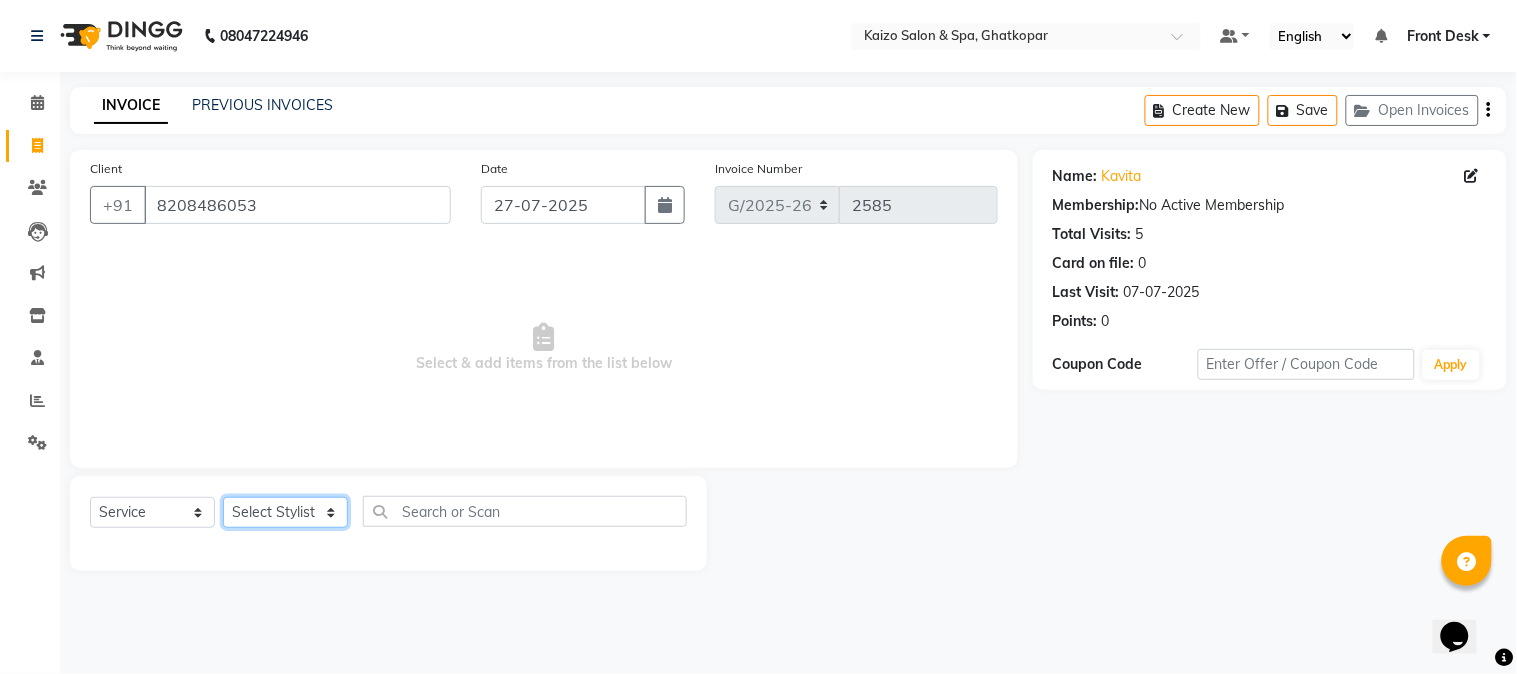 click on "Select Stylist [FIRST] [FIRST] [FIRST] [FIRST] [FIRST] [FIRST] Front Desk [FIRST] [FIRST] [FIRST] [FIRST] [FIRST] [FIRST] [FIRST] [FIRST] [FIRST] [FIRST] [FIRST] [FIRST] [FIRST] [FIRST] [FIRST] [FIRST] COLOUR ROSE PINK COLOUR (₹8500)  Colour Female - Touch Up (Ammonia) (₹1200)  Colour Female - Shoulder Length (Ammonia) (₹3500)  Colour Female - Below Shoulder (Ammonia) (₹4300)  Colour Female - Upto Waist (Ammonia) (₹5300)  Colour Female - Touch Up (Ammonia Free) (₹1400)  Colour Female - Shoulder Length (Ammonia Free) (₹4300)  Colour Female - Below Shoulder (Ammonia Free) (₹5000)  Colour Female - Upto Waist (Ammonia Free) (₹6500)  Colour Male - Short Hair (Ammonia) (₹850)  Colour Male - Long Hair (Ammonia) (₹950)  Colour Male - Moustache (Ammonia) (₹100)  Colour Male - Sidelocks (Ammonia) (₹150)  Colour Male - Beard/Full Sidelocks (Ammonia) (₹350)  Colour Male - Short Hair (Ammonia Free) (₹950)" 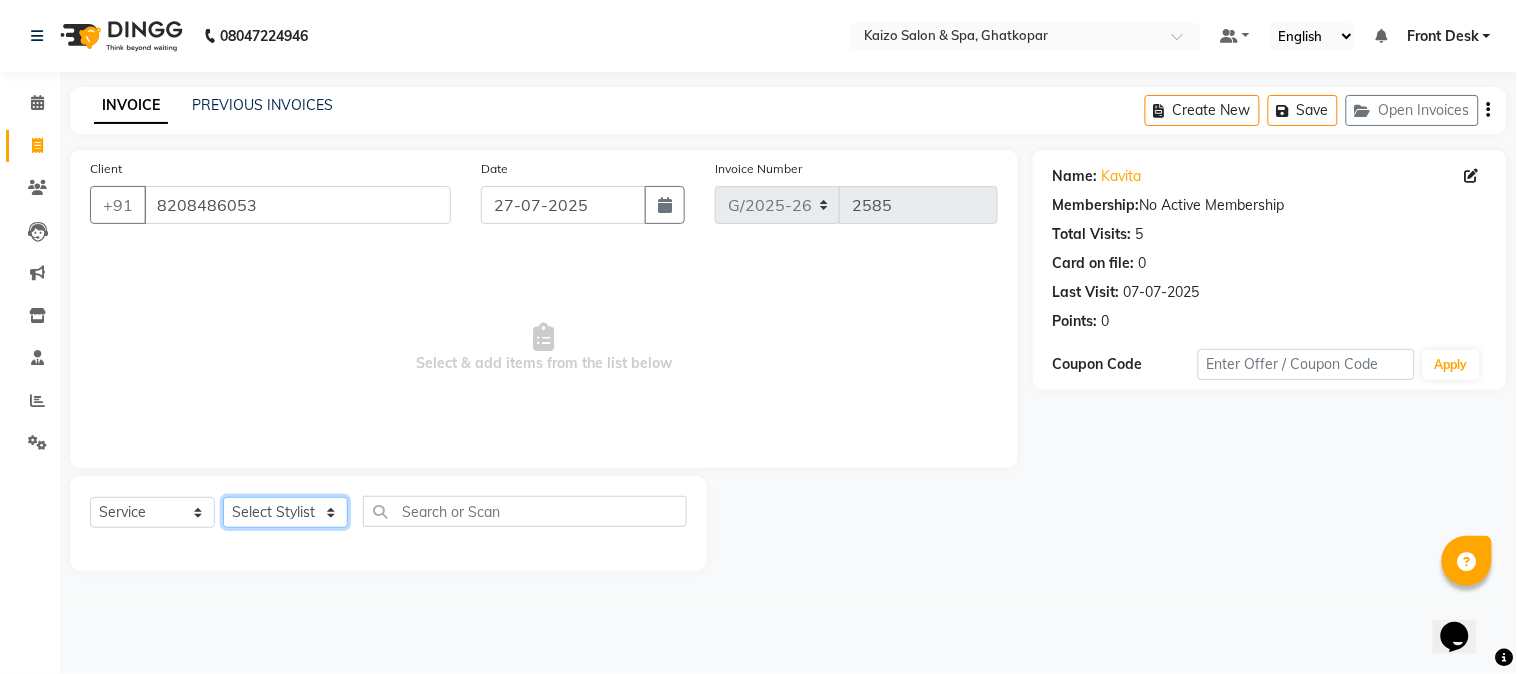 click on "Select Stylist [FIRST] [FIRST] [FIRST] [FIRST] [FIRST] [FIRST] Front Desk [FIRST] [FIRST] [FIRST] [FIRST] [FIRST] [FIRST] [FIRST] [FIRST] [FIRST] [FIRST] [FIRST] [FIRST] [FIRST] [FIRST] [FIRST] [FIRST] COLOUR ROSE PINK COLOUR (₹8500)  Colour Female - Touch Up (Ammonia) (₹1200)  Colour Female - Shoulder Length (Ammonia) (₹3500)  Colour Female - Below Shoulder (Ammonia) (₹4300)  Colour Female - Upto Waist (Ammonia) (₹5300)  Colour Female - Touch Up (Ammonia Free) (₹1400)  Colour Female - Shoulder Length (Ammonia Free) (₹4300)  Colour Female - Below Shoulder (Ammonia Free) (₹5000)  Colour Female - Upto Waist (Ammonia Free) (₹6500)  Colour Male - Short Hair (Ammonia) (₹850)  Colour Male - Long Hair (Ammonia) (₹950)  Colour Male - Moustache (Ammonia) (₹100)  Colour Male - Sidelocks (Ammonia) (₹150)  Colour Male - Beard/Full Sidelocks (Ammonia) (₹350)  Colour Male - Short Hair (Ammonia Free) (₹950)" 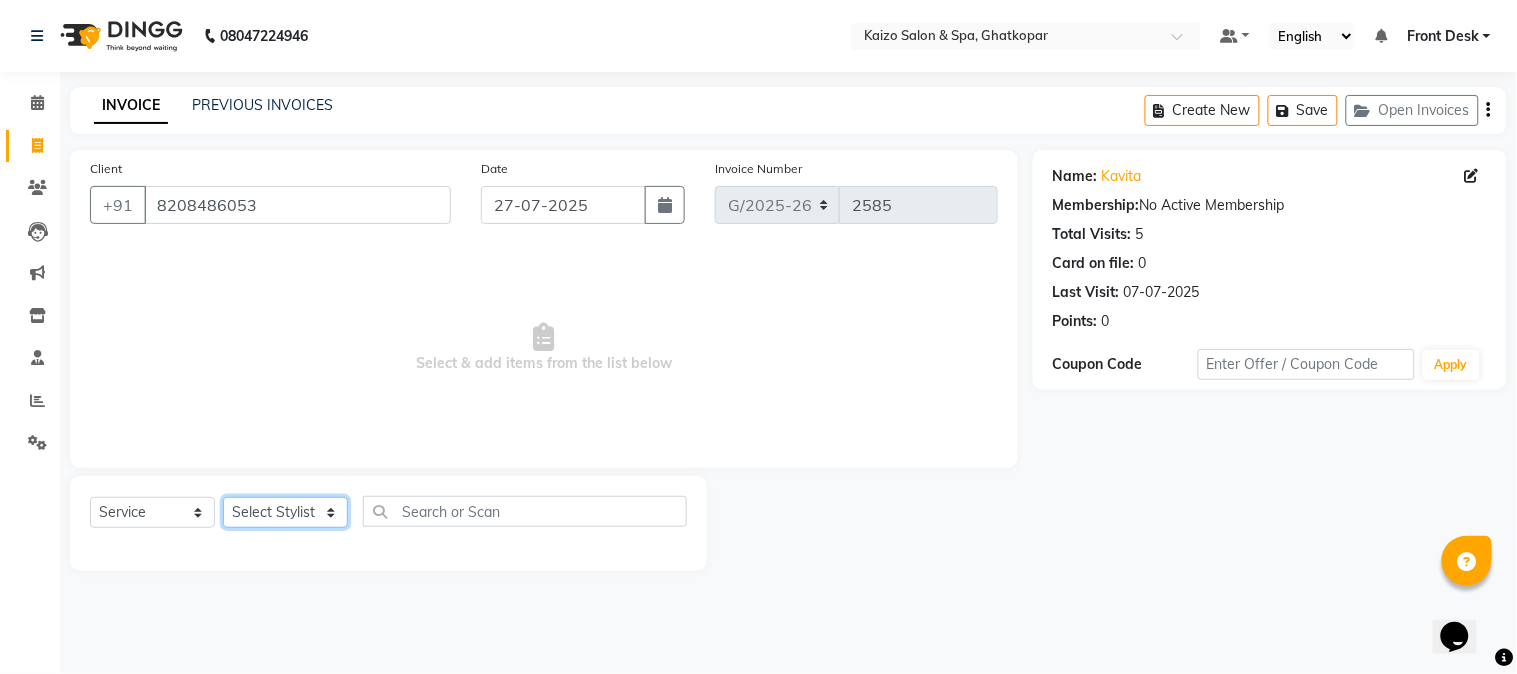 select on "59527" 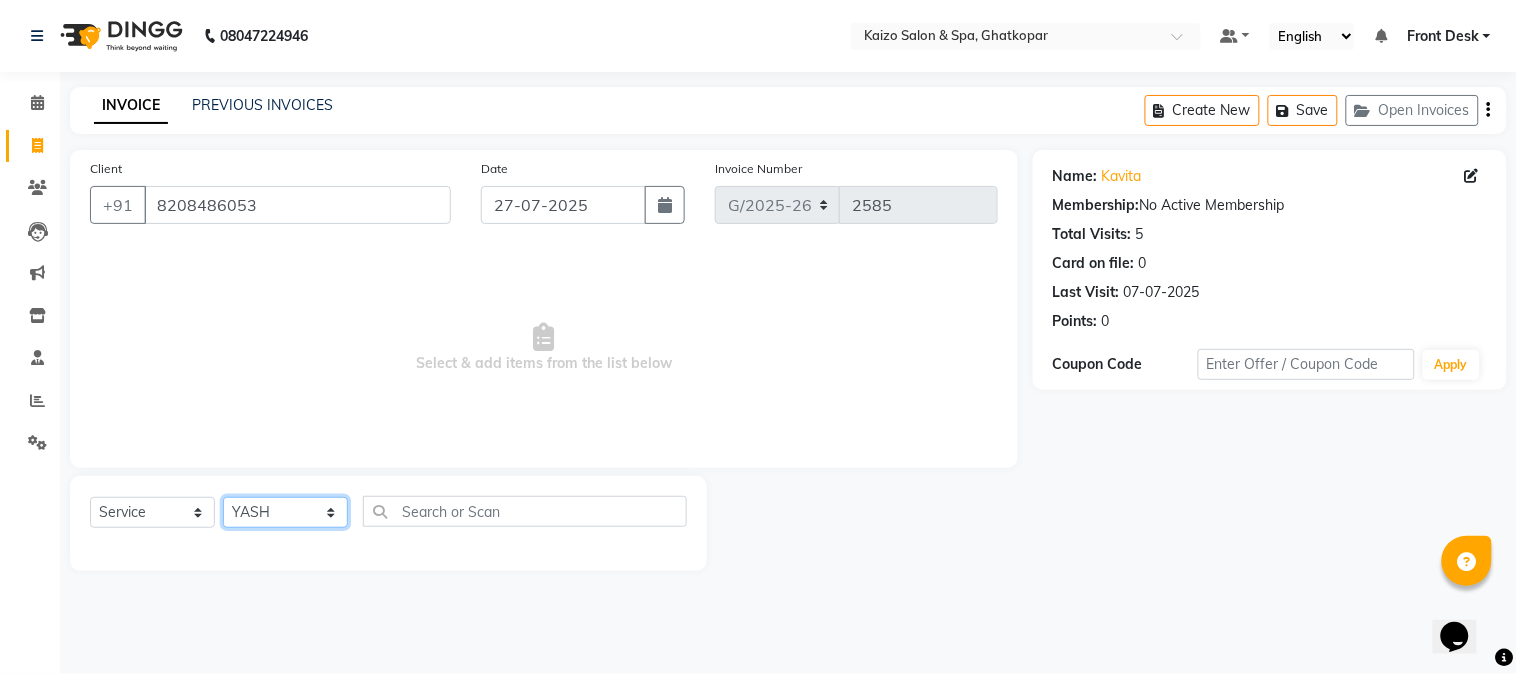 click on "Select Stylist [FIRST] [FIRST] [FIRST] [FIRST] [FIRST] [FIRST] Front Desk [FIRST] [FIRST] [FIRST] [FIRST] [FIRST] [FIRST] [FIRST] [FIRST] [FIRST] [FIRST] [FIRST] [FIRST] [FIRST] [FIRST] [FIRST] [FIRST] COLOUR ROSE PINK COLOUR (₹8500)  Colour Female - Touch Up (Ammonia) (₹1200)  Colour Female - Shoulder Length (Ammonia) (₹3500)  Colour Female - Below Shoulder (Ammonia) (₹4300)  Colour Female - Upto Waist (Ammonia) (₹5300)  Colour Female - Touch Up (Ammonia Free) (₹1400)  Colour Female - Shoulder Length (Ammonia Free) (₹4300)  Colour Female - Below Shoulder (Ammonia Free) (₹5000)  Colour Female - Upto Waist (Ammonia Free) (₹6500)  Colour Male - Short Hair (Ammonia) (₹850)  Colour Male - Long Hair (Ammonia) (₹950)  Colour Male - Moustache (Ammonia) (₹100)  Colour Male - Sidelocks (Ammonia) (₹150)  Colour Male - Beard/Full Sidelocks (Ammonia) (₹350)  Colour Male - Short Hair (Ammonia Free) (₹950)" 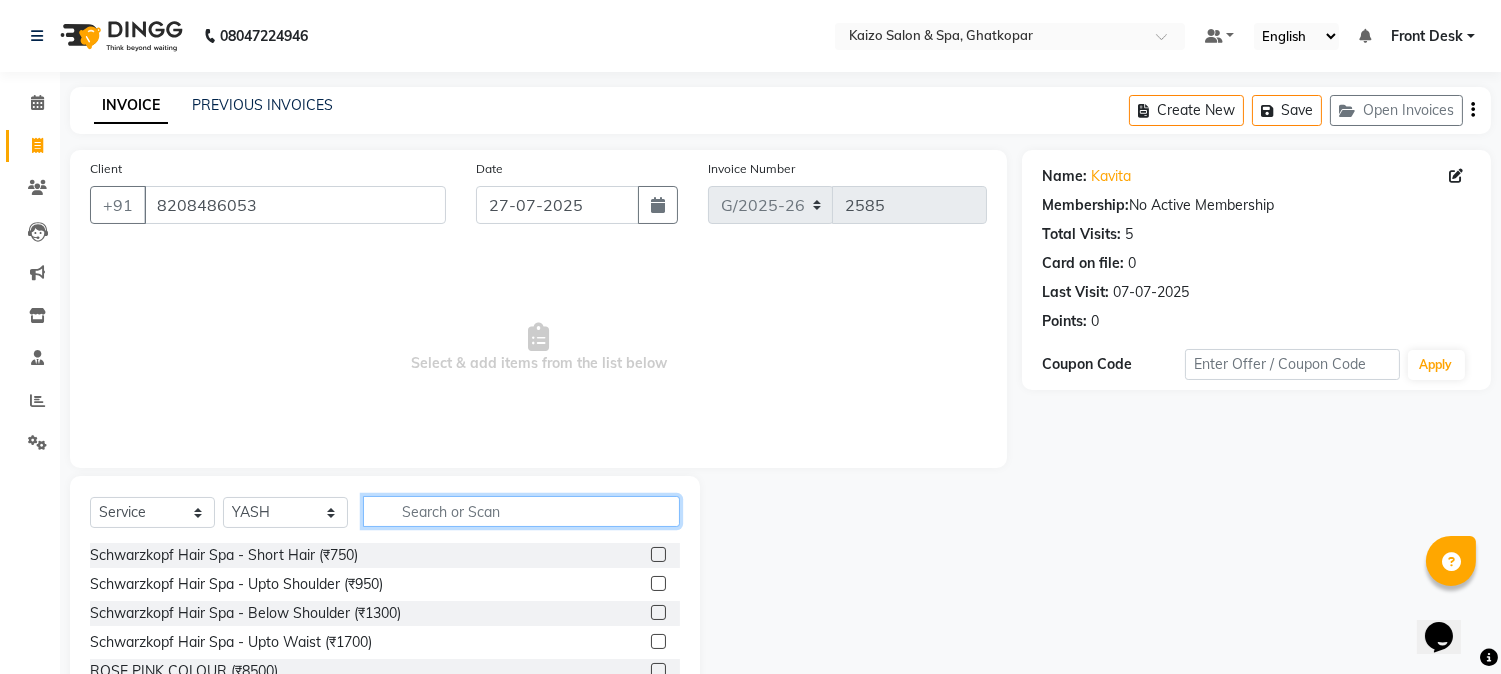 click 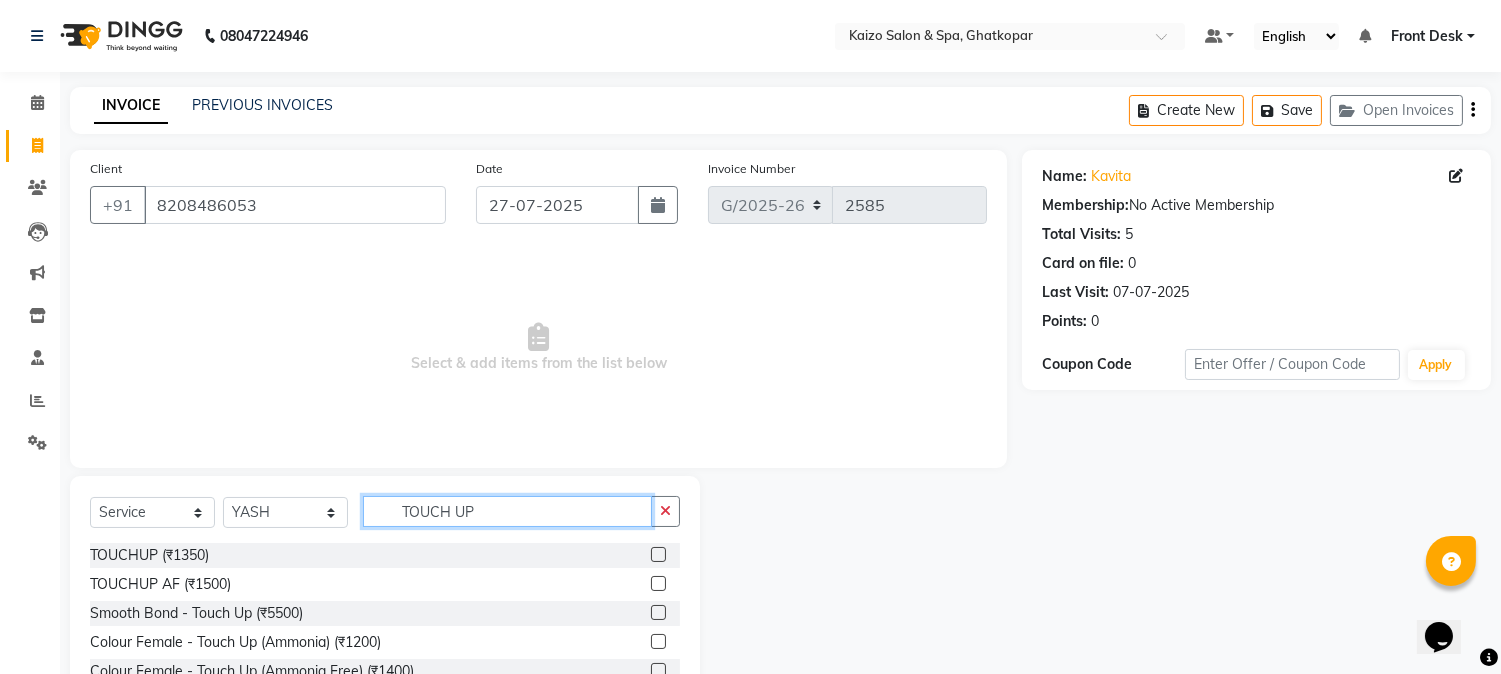 scroll, scrollTop: 72, scrollLeft: 0, axis: vertical 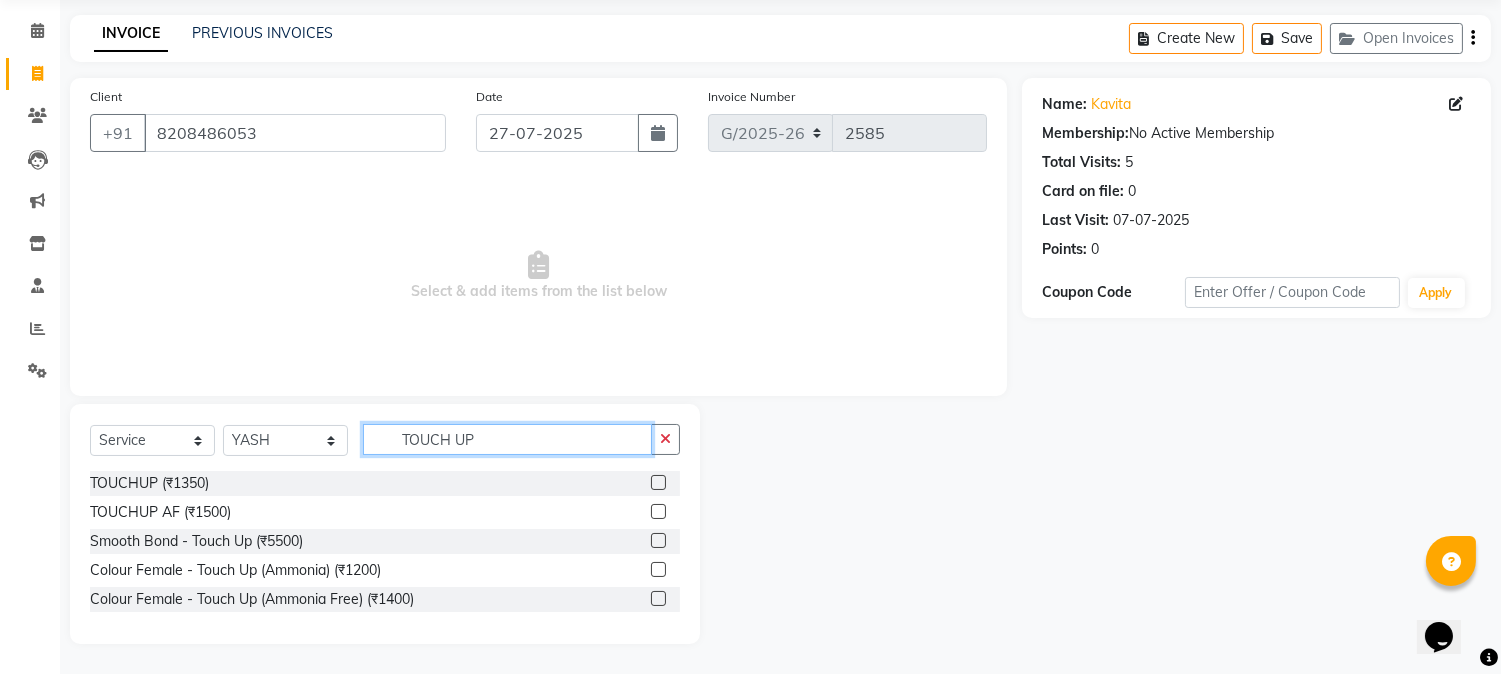 type on "TOUCH UP" 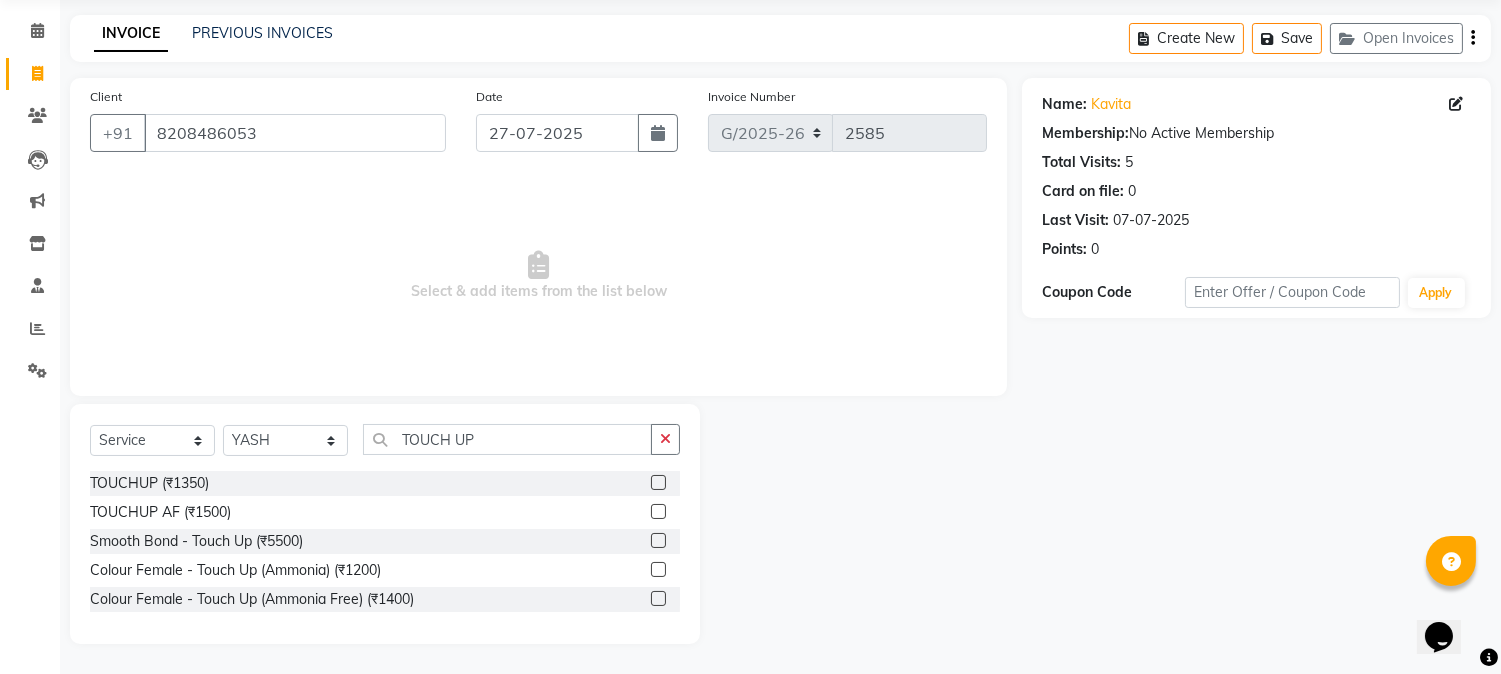 click 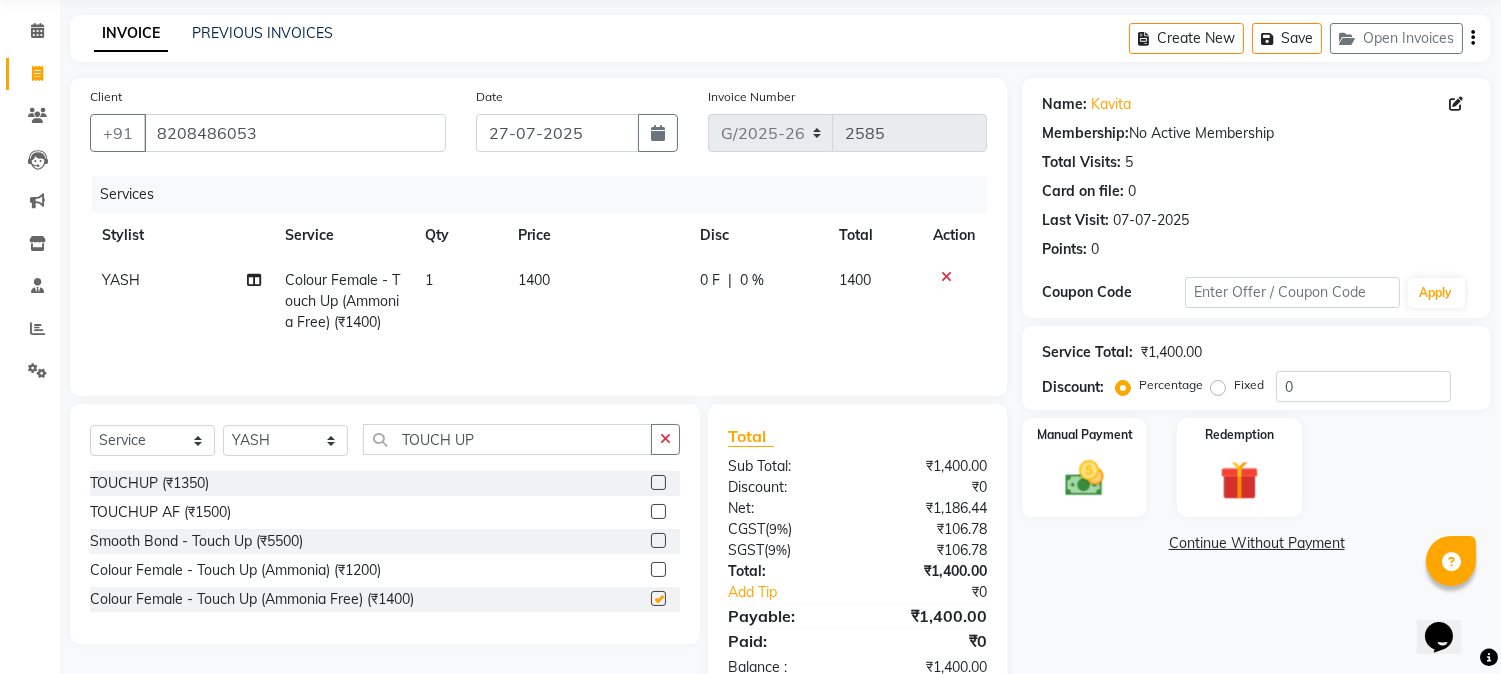 checkbox on "false" 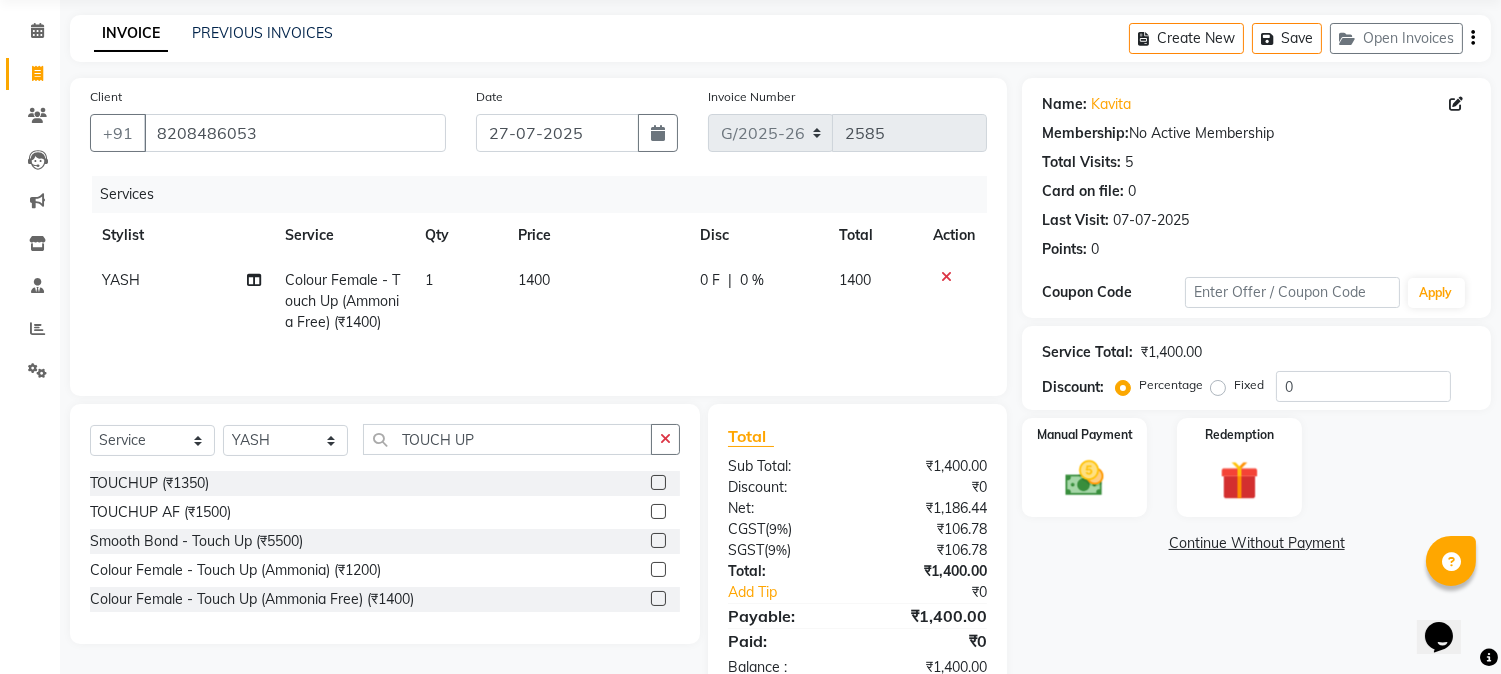 click on "1400" 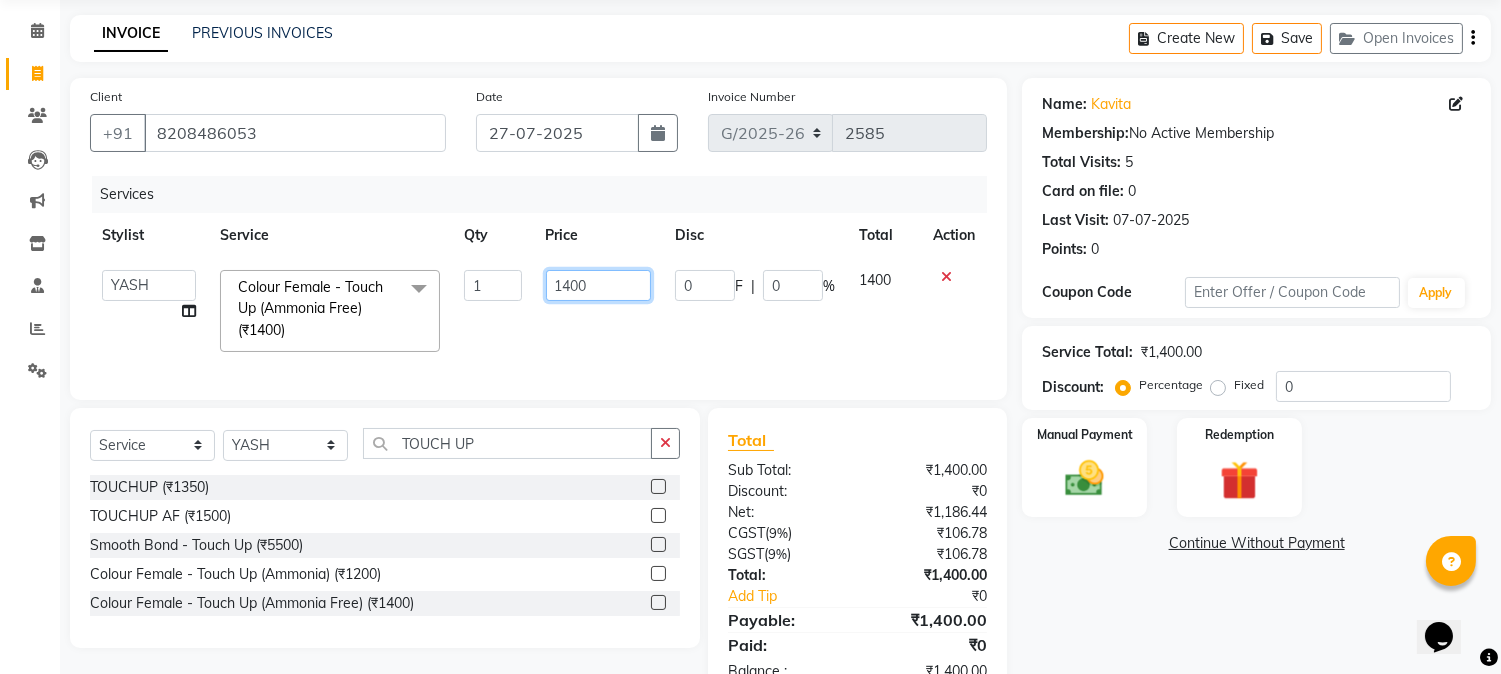 click on "1400" 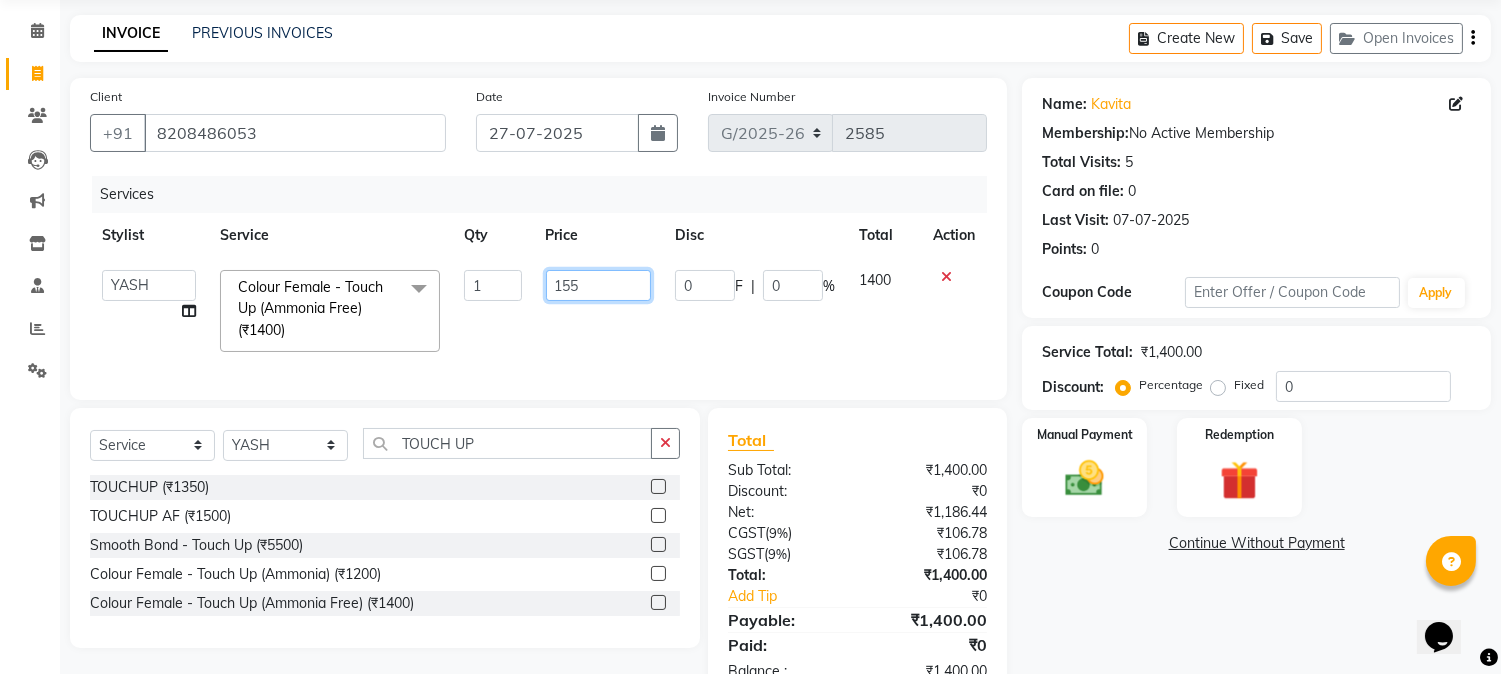type on "1550" 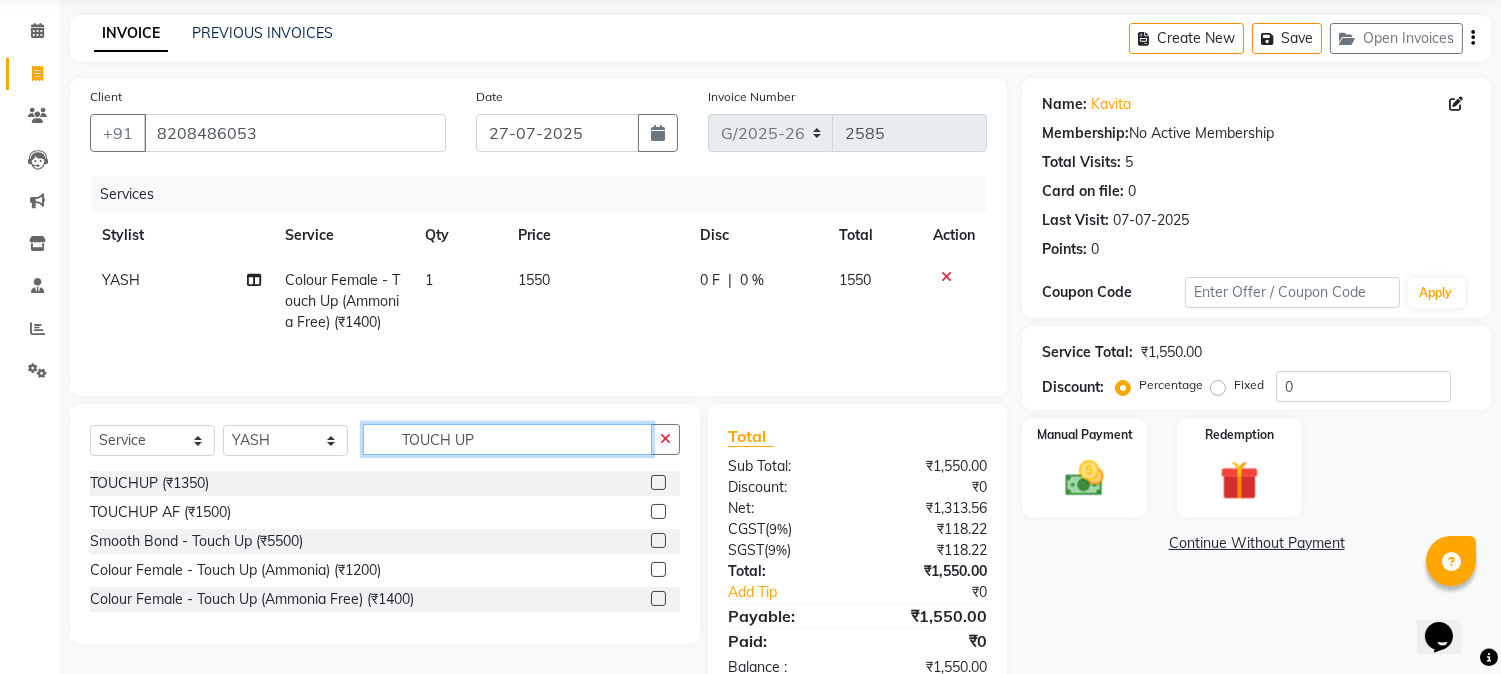click on "TOUCH UP" 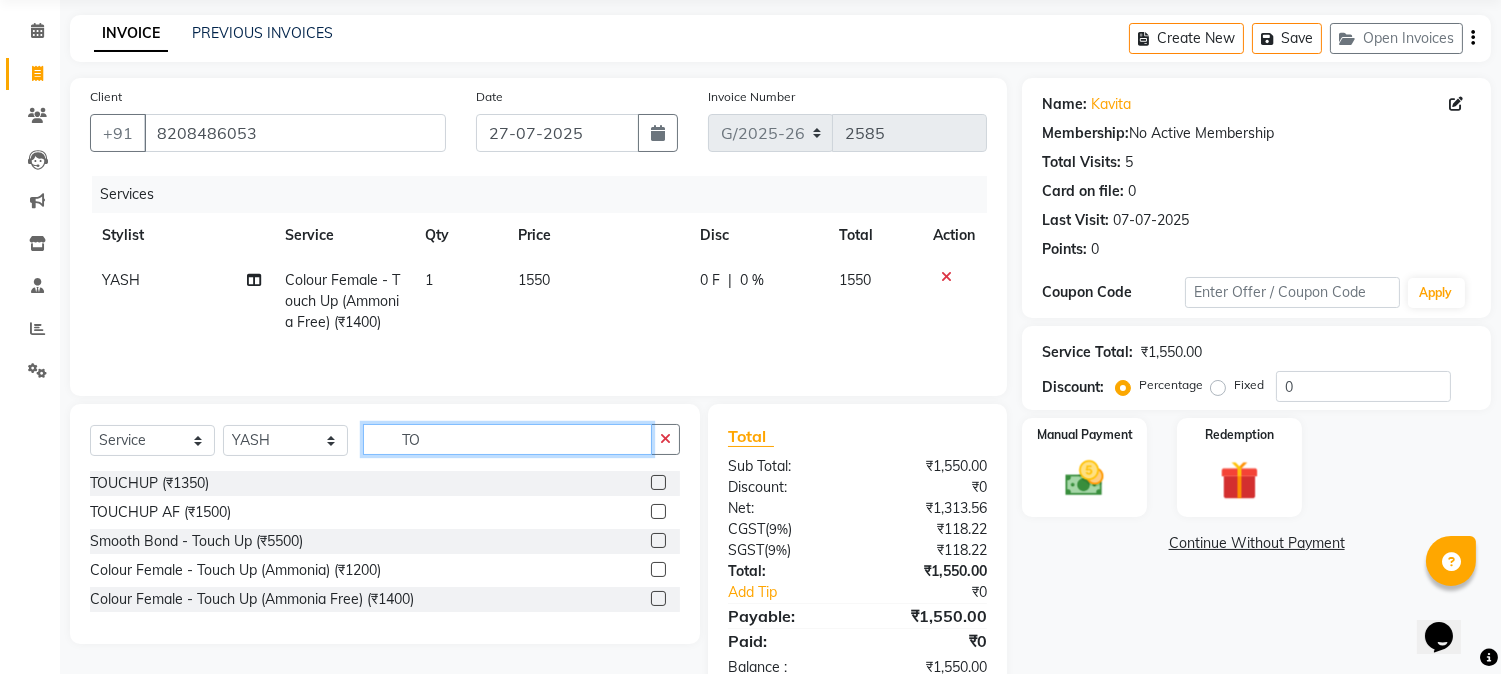 type on "T" 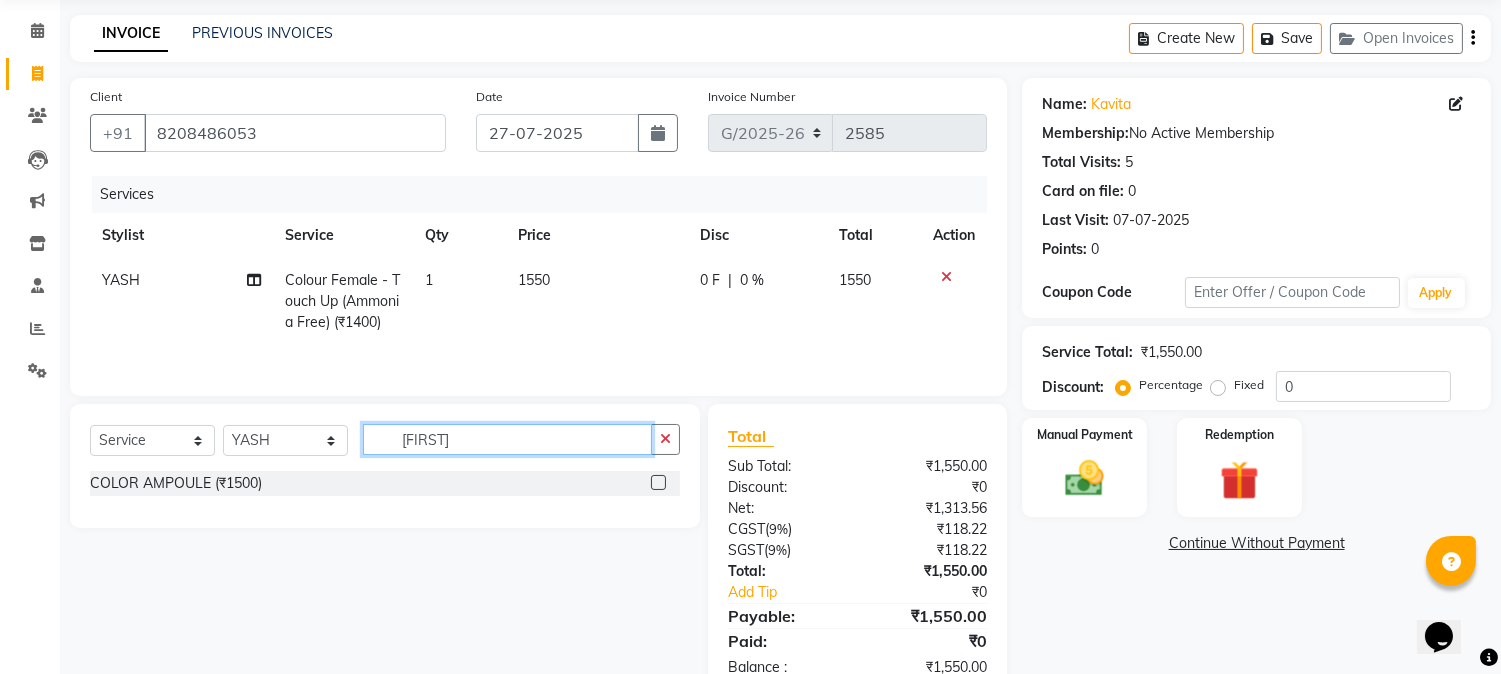 type on "[FIRST]" 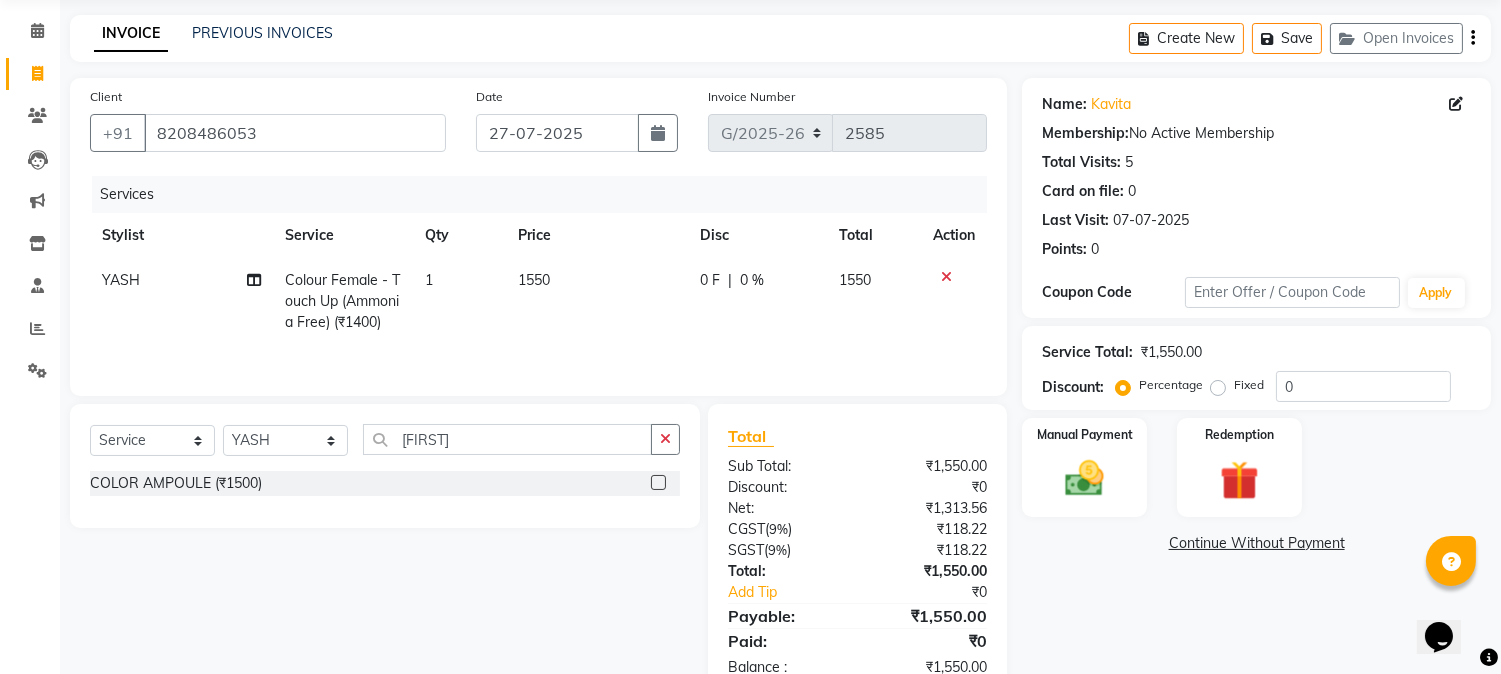click 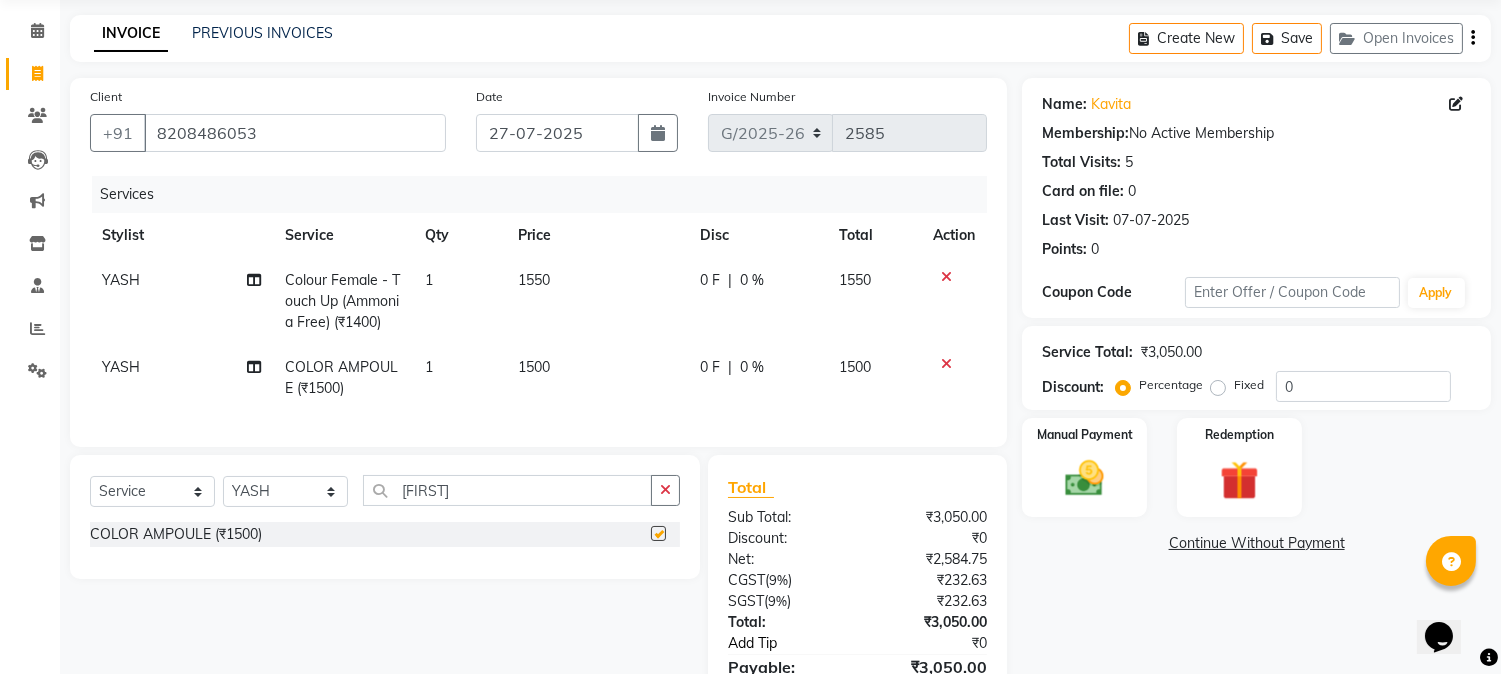 checkbox on "false" 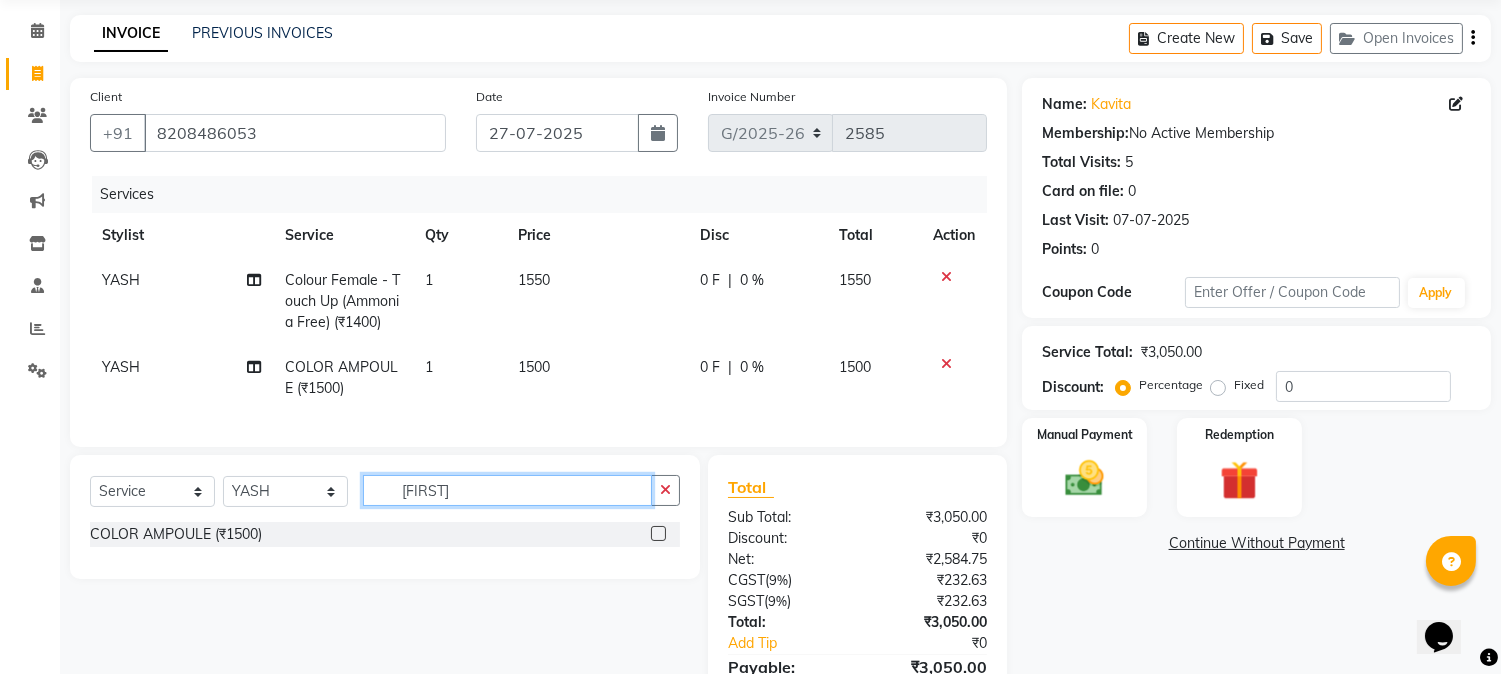 click on "[FIRST]" 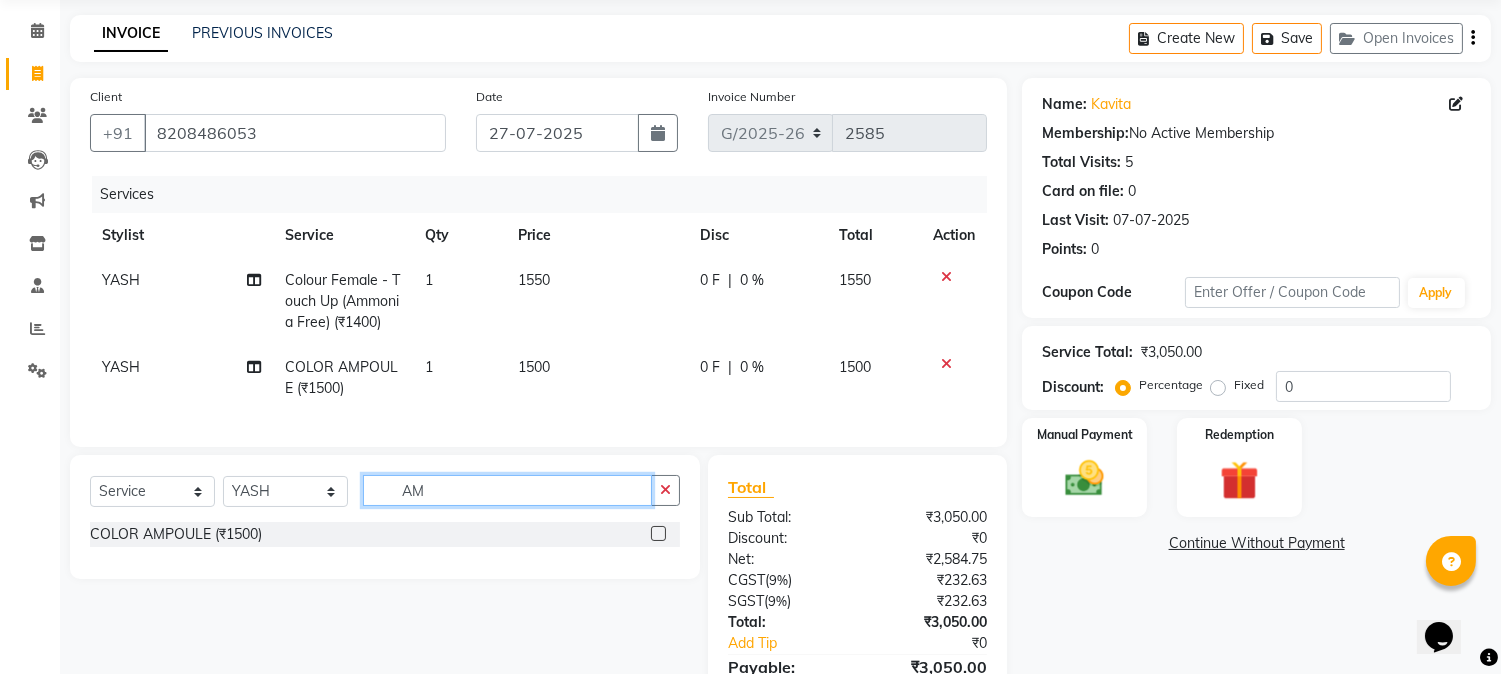 type on "A" 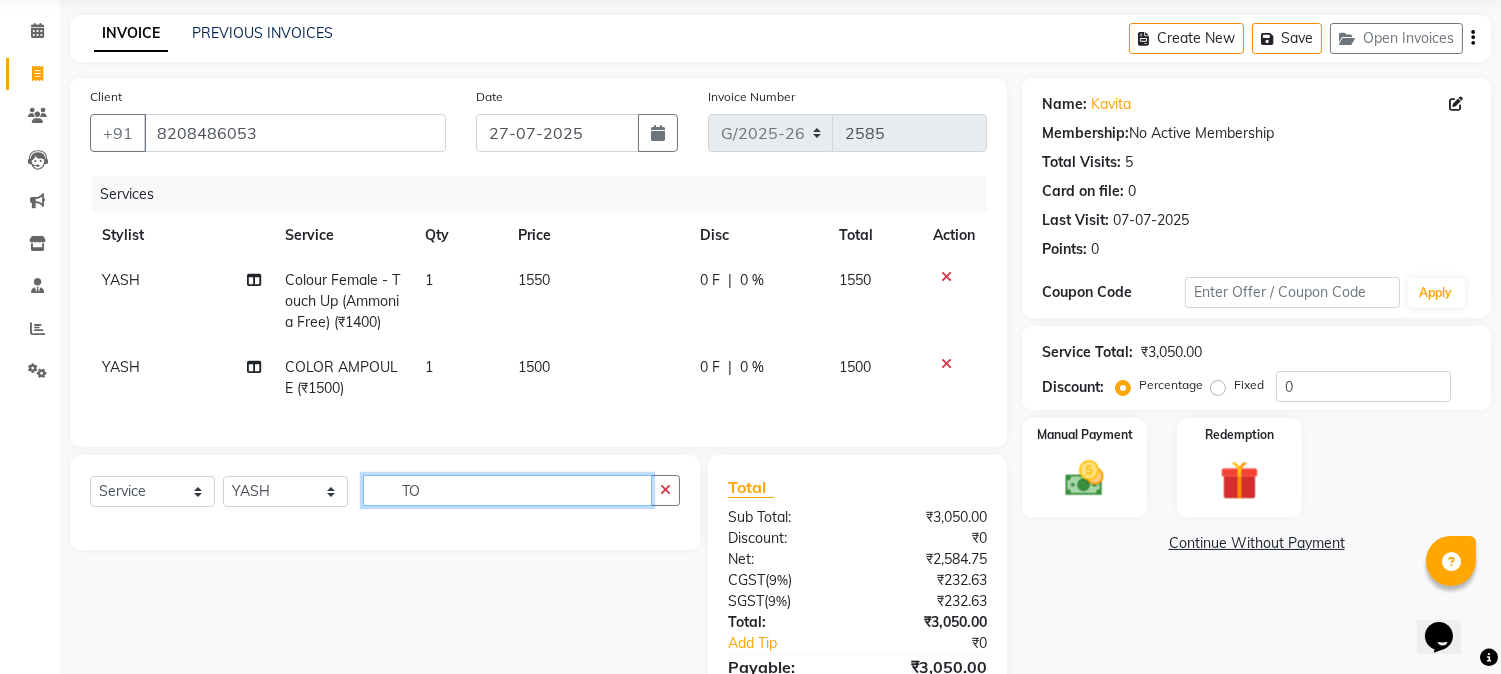 type on "T" 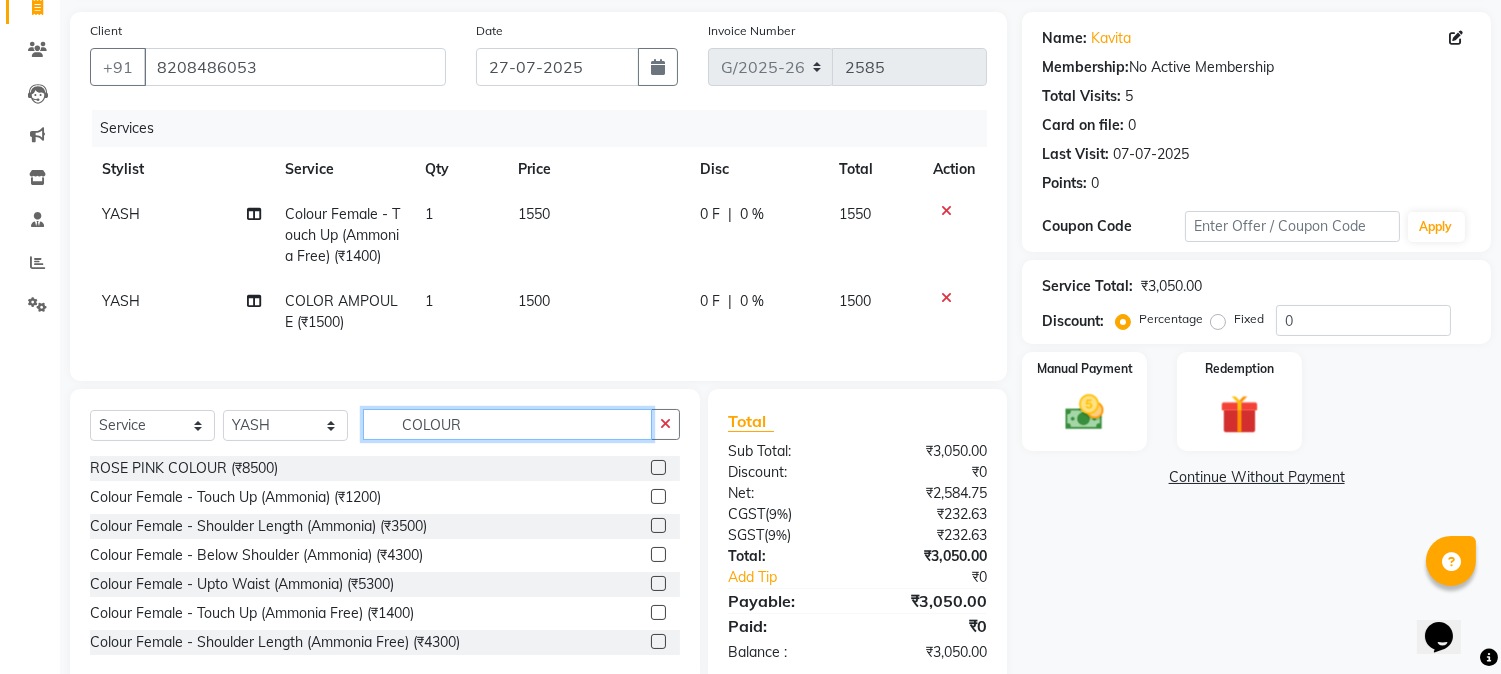 scroll, scrollTop: 194, scrollLeft: 0, axis: vertical 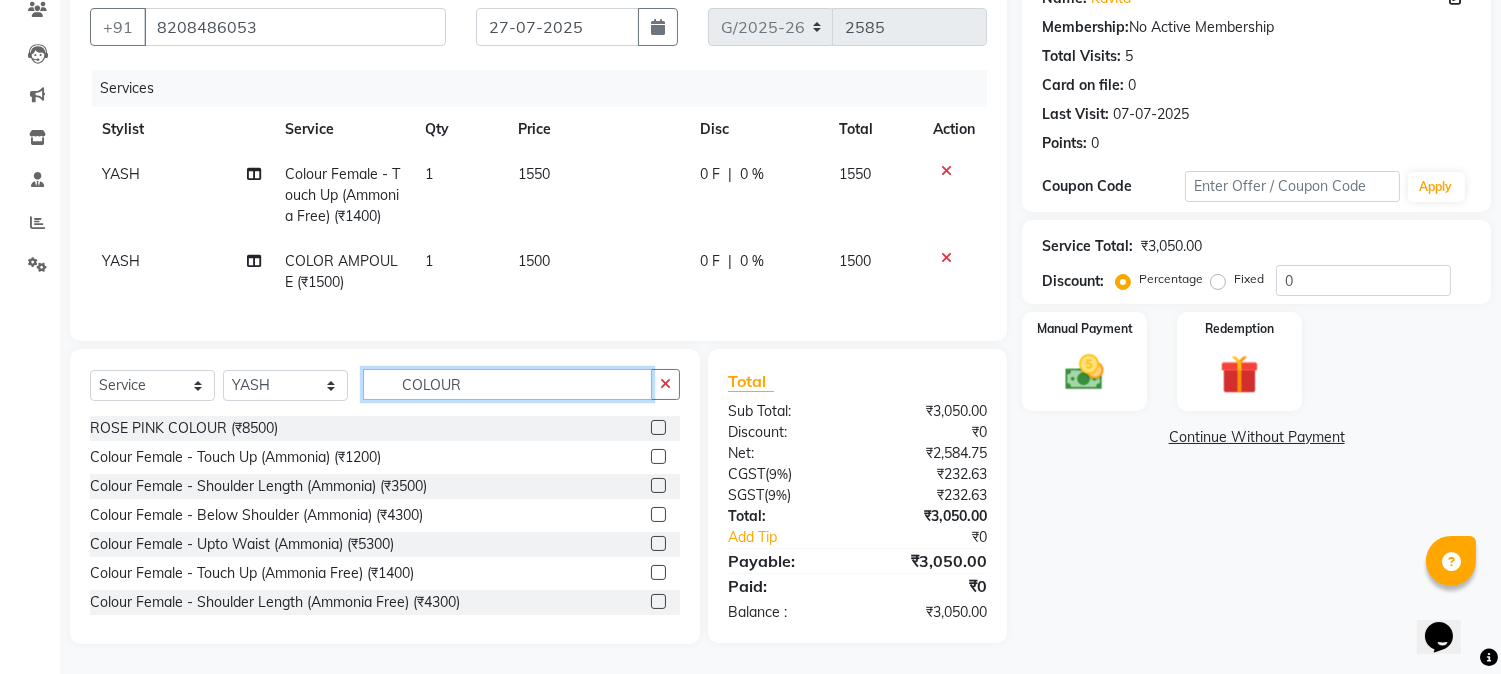 type on "COLOUR" 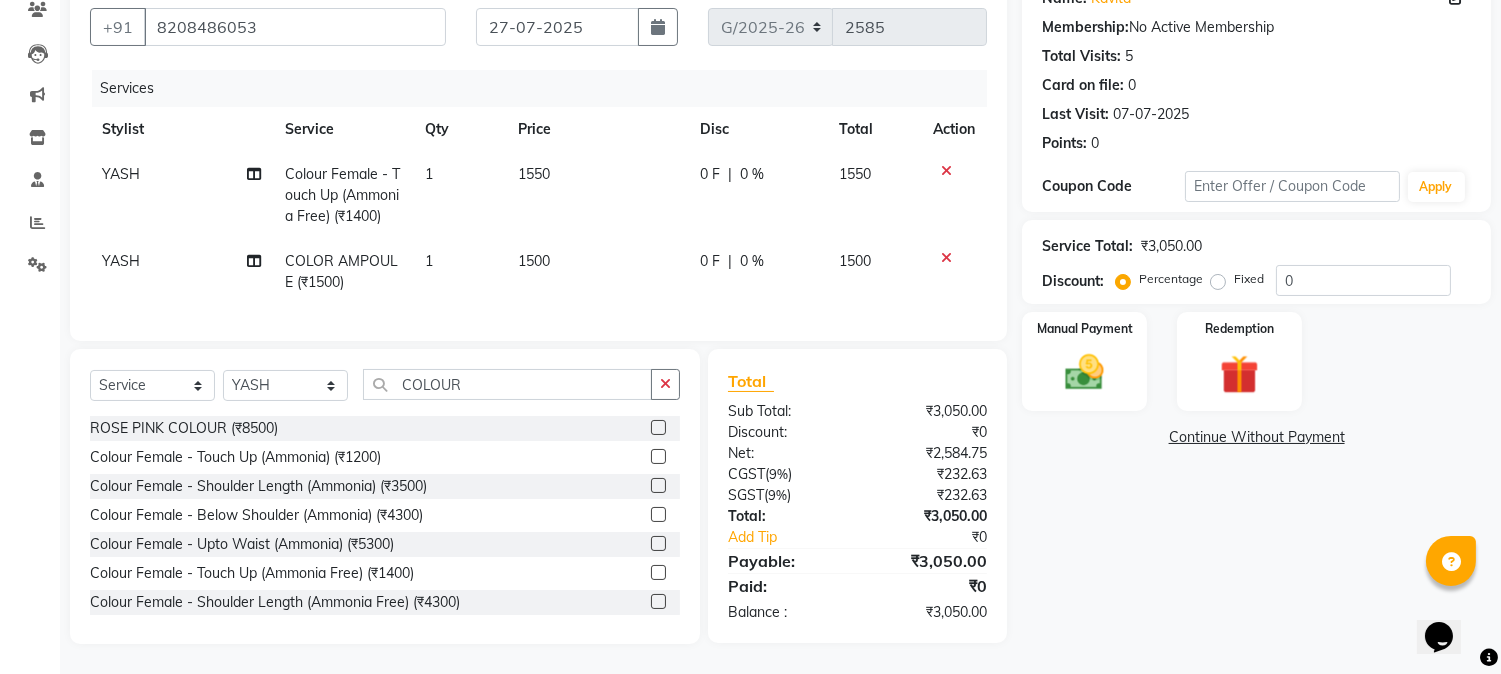 click 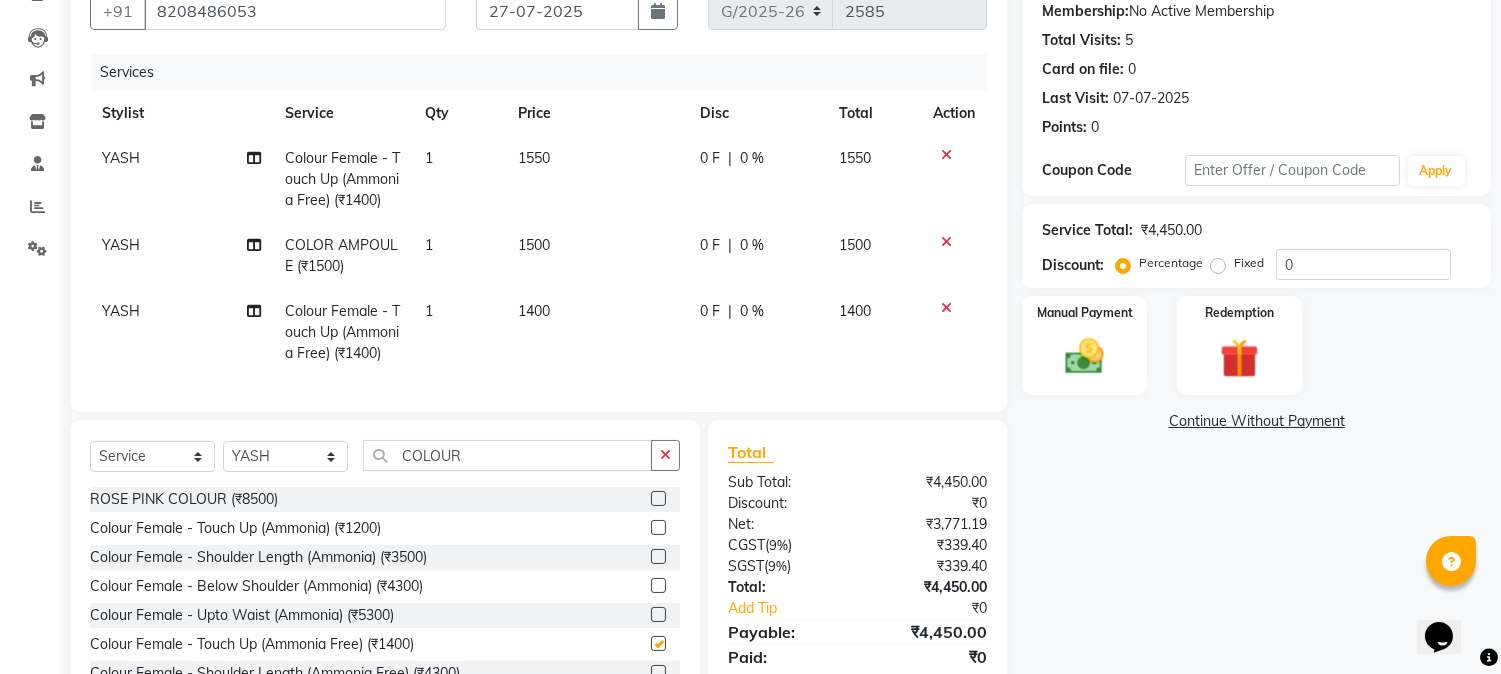 checkbox on "false" 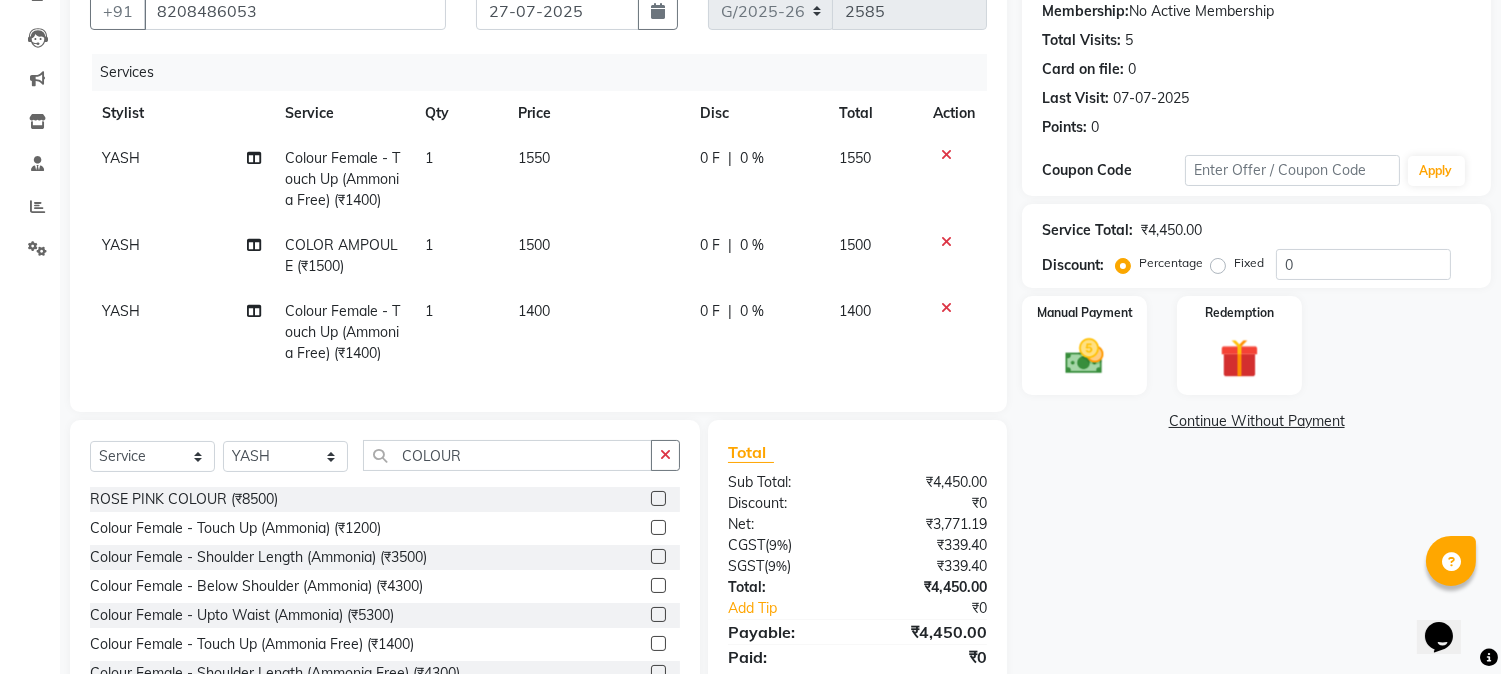 click on "1400" 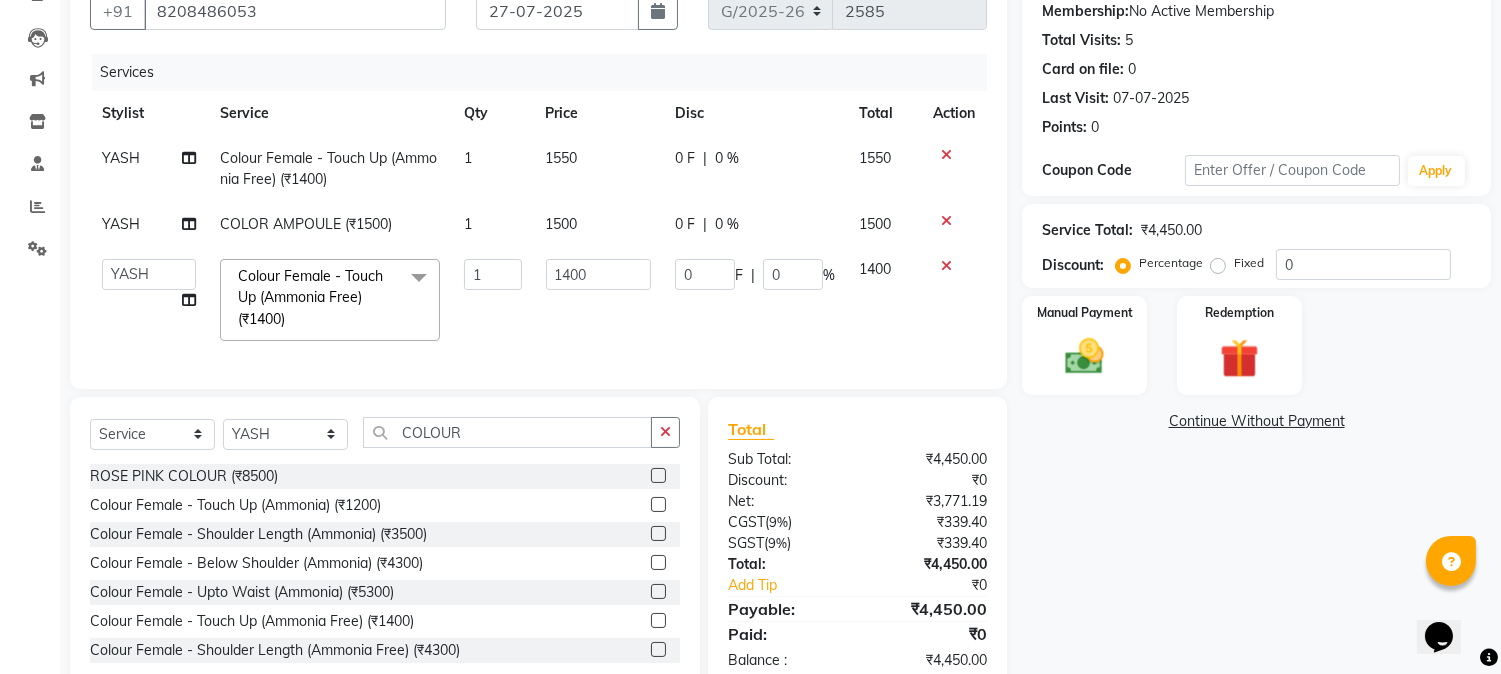 click on "1400" 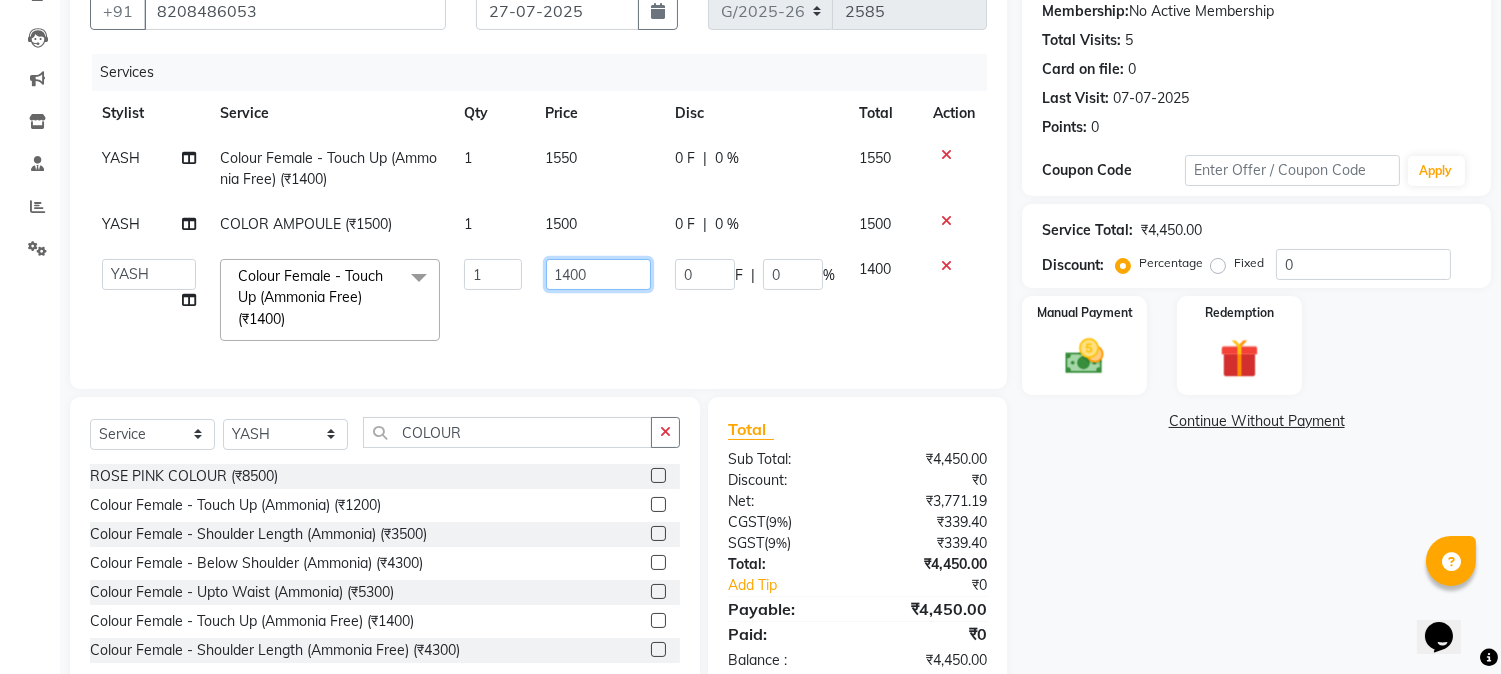 click on "1400" 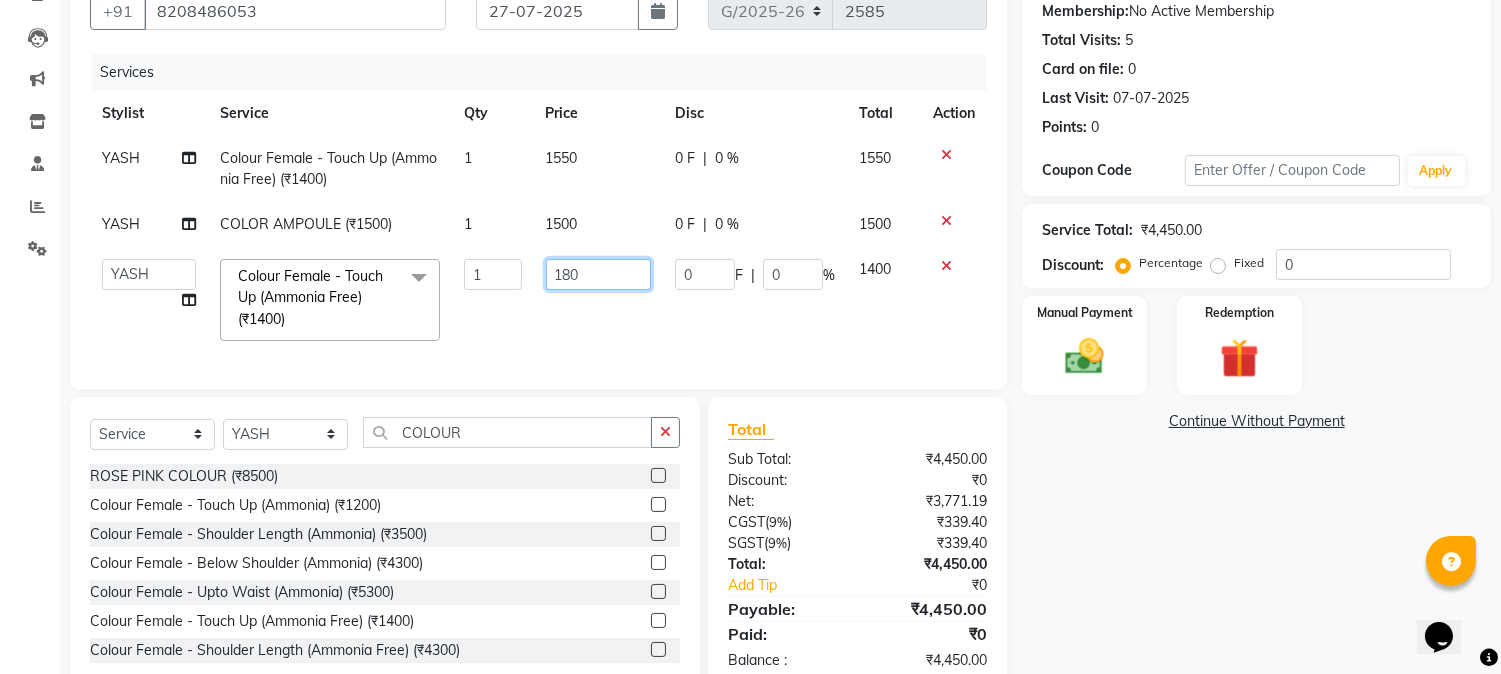 type on "1800" 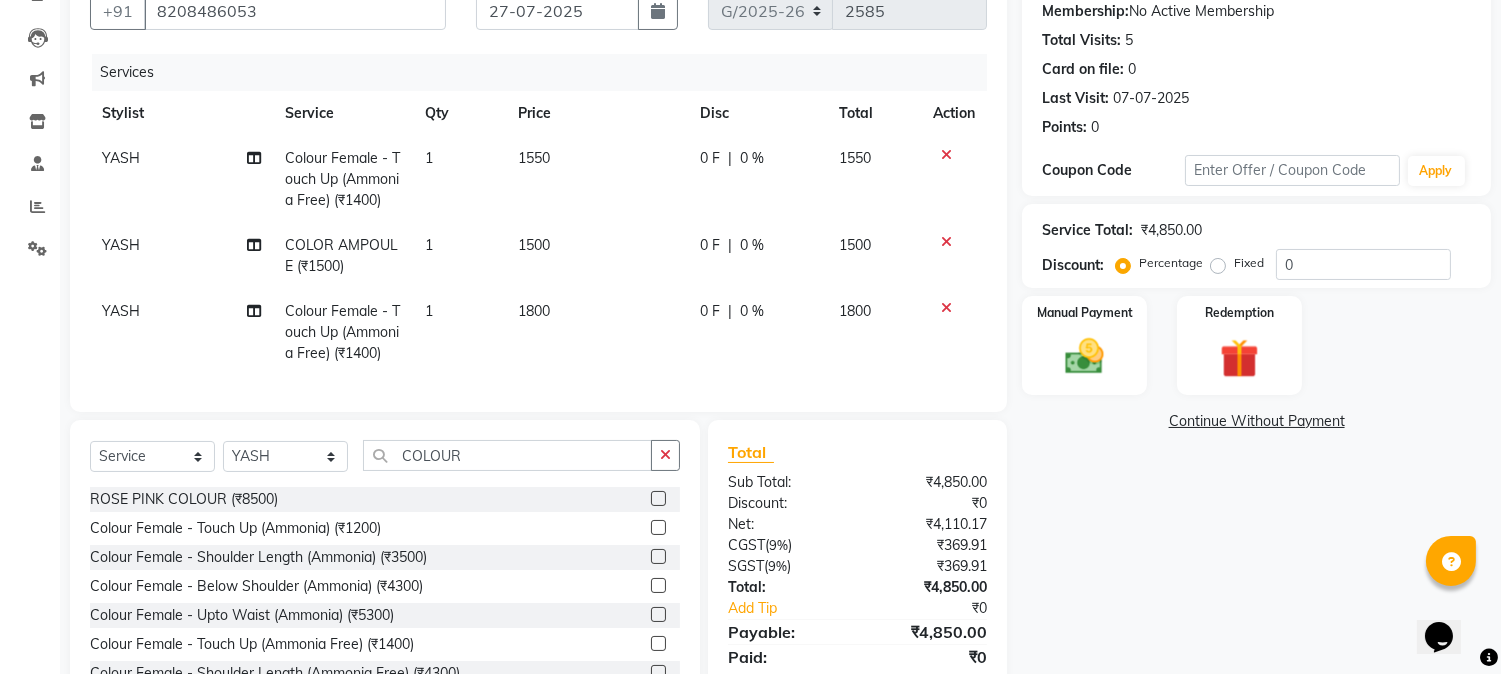 click on "1800" 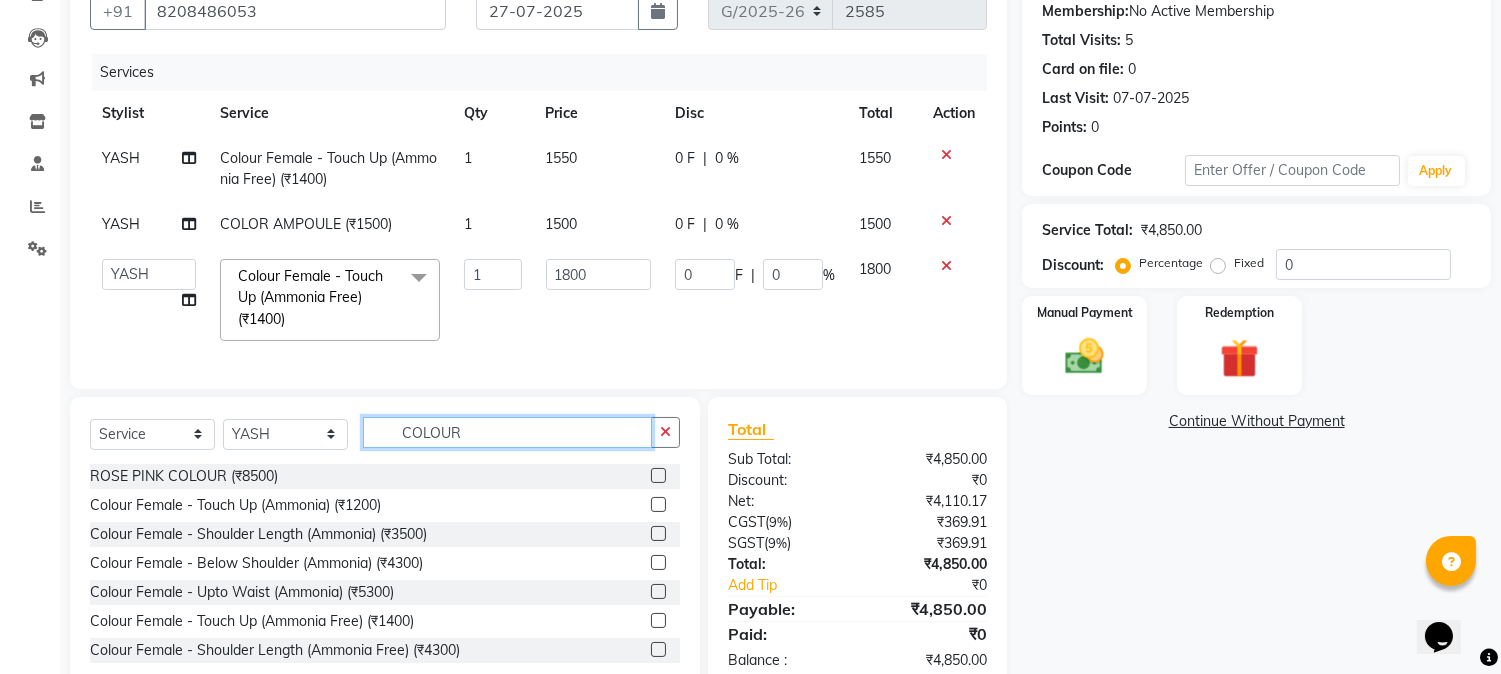 click on "COLOUR" 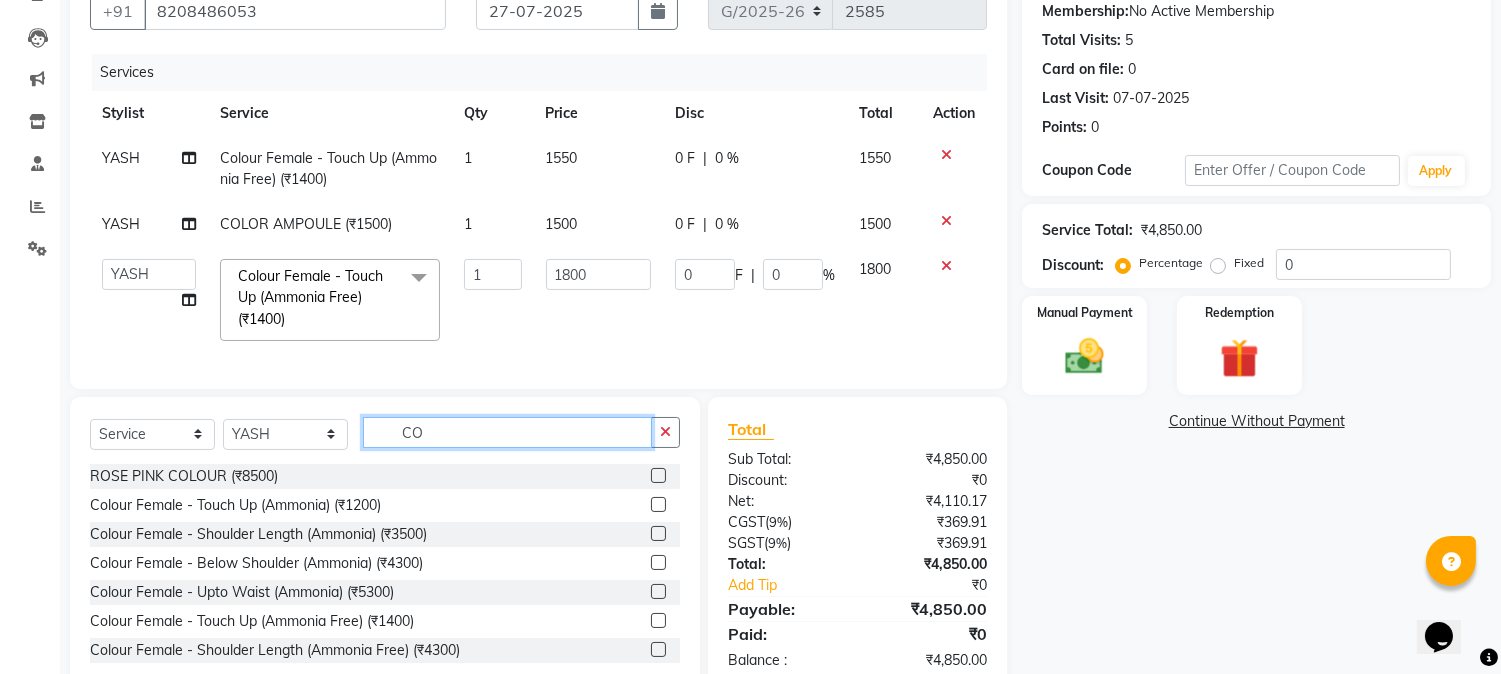 type on "C" 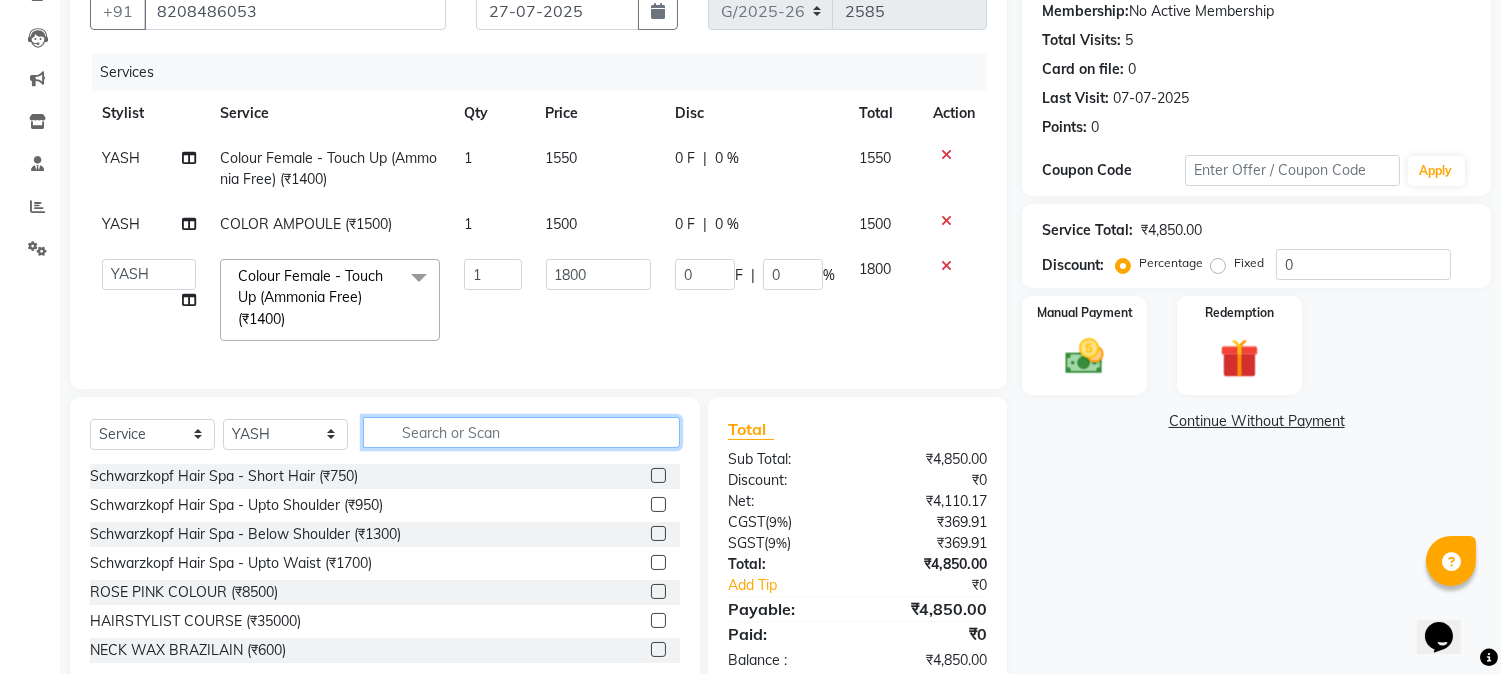 type 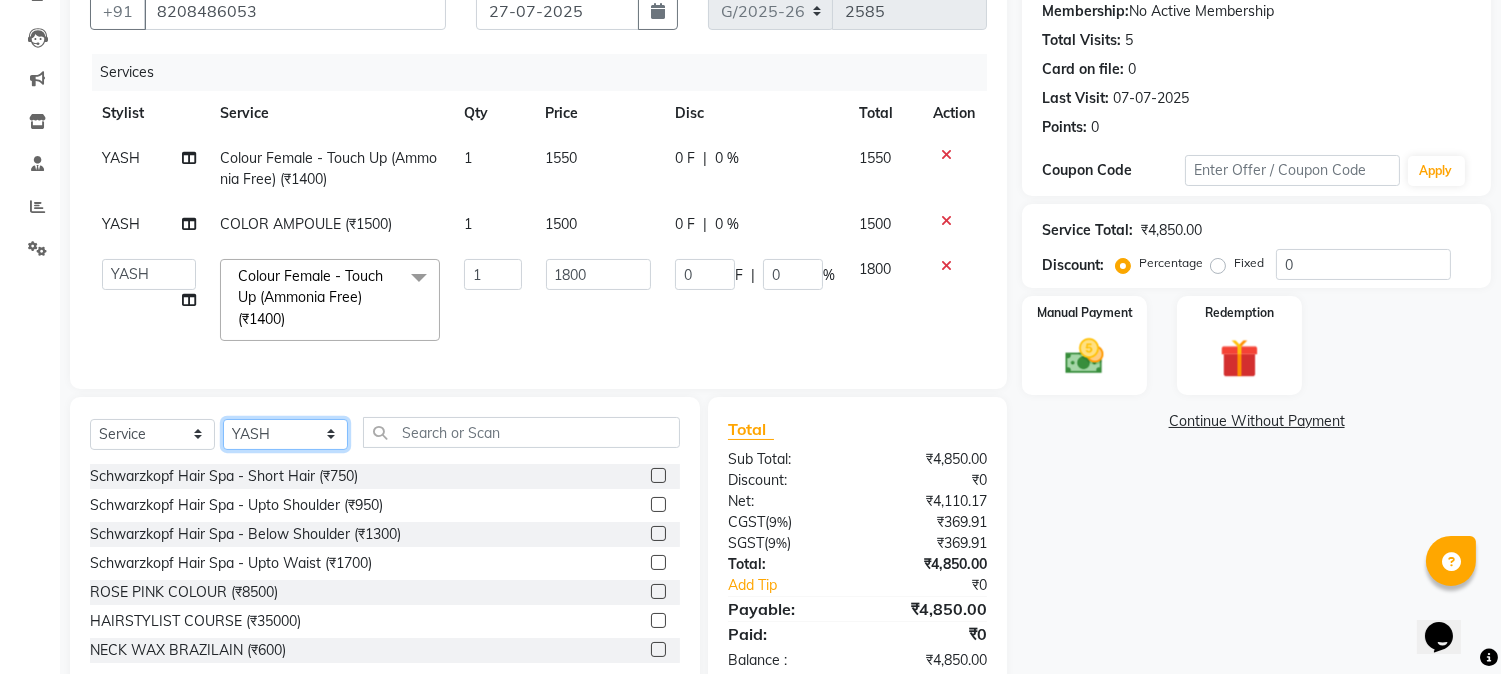 click on "Select Stylist [FIRST] [FIRST] [FIRST] [FIRST] [FIRST] [FIRST] Front Desk [FIRST] [FIRST] [FIRST] [FIRST] [FIRST] [FIRST] [FIRST] [FIRST] [FIRST] [FIRST] [FIRST] [FIRST] [FIRST] [FIRST] [FIRST] [FIRST] COLOUR ROSE PINK COLOUR (₹8500)  Colour Female - Touch Up (Ammonia) (₹1200)  Colour Female - Shoulder Length (Ammonia) (₹3500)  Colour Female - Below Shoulder (Ammonia) (₹4300)  Colour Female - Upto Waist (Ammonia) (₹5300)  Colour Female - Touch Up (Ammonia Free) (₹1400)  Colour Female - Shoulder Length (Ammonia Free) (₹4300)  Colour Female - Below Shoulder (Ammonia Free) (₹5000)  Colour Female - Upto Waist (Ammonia Free) (₹6500)  Colour Male - Short Hair (Ammonia) (₹850)  Colour Male - Long Hair (Ammonia) (₹950)  Colour Male - Moustache (Ammonia) (₹100)  Colour Male - Sidelocks (Ammonia) (₹150)  Colour Male - Beard/Full Sidelocks (Ammonia) (₹350)  Colour Male - Short Hair (Ammonia Free) (₹950)" 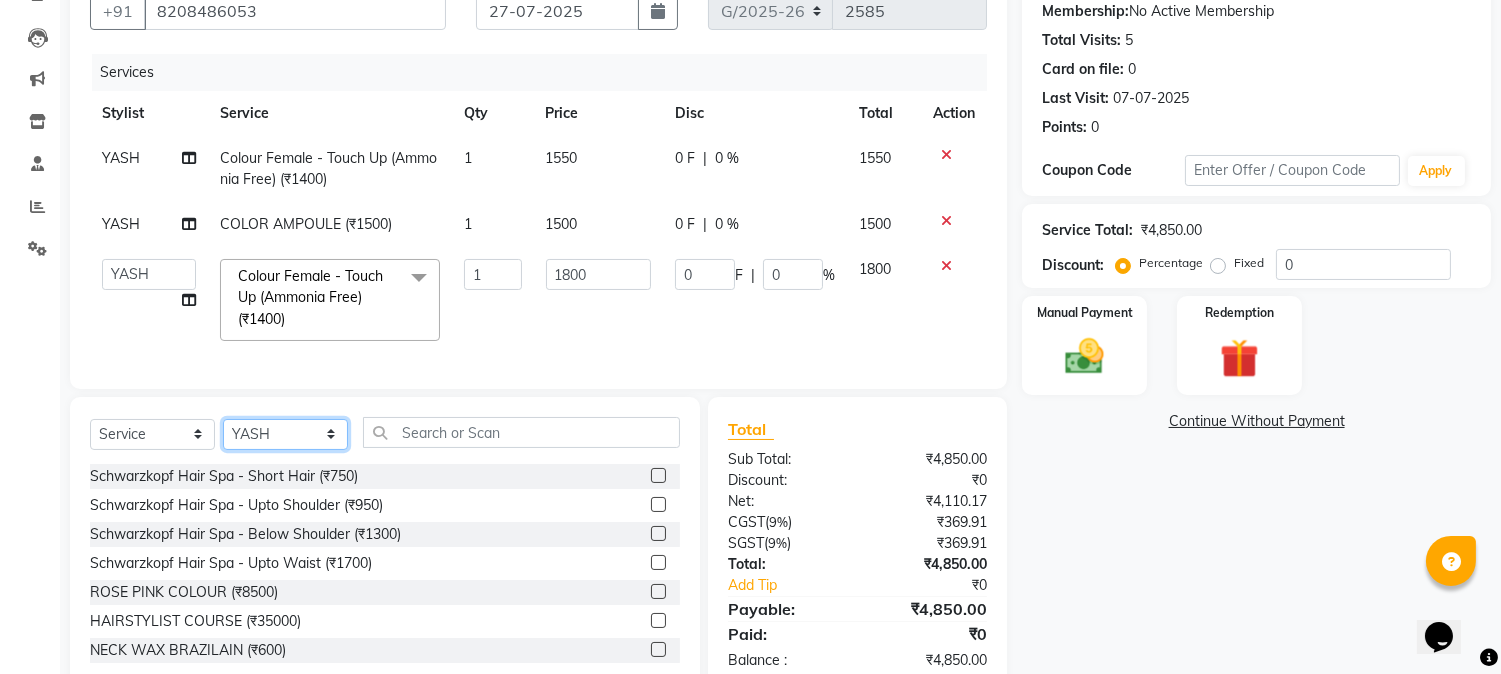 click on "Select Stylist [FIRST] [FIRST] [FIRST] [FIRST] [FIRST] [FIRST] Front Desk [FIRST] [FIRST] [FIRST] [FIRST] [FIRST] [FIRST] [FIRST] [FIRST] [FIRST] [FIRST] [FIRST] [FIRST] [FIRST] [FIRST] [FIRST] [FIRST] COLOUR ROSE PINK COLOUR (₹8500)  Colour Female - Touch Up (Ammonia) (₹1200)  Colour Female - Shoulder Length (Ammonia) (₹3500)  Colour Female - Below Shoulder (Ammonia) (₹4300)  Colour Female - Upto Waist (Ammonia) (₹5300)  Colour Female - Touch Up (Ammonia Free) (₹1400)  Colour Female - Shoulder Length (Ammonia Free) (₹4300)  Colour Female - Below Shoulder (Ammonia Free) (₹5000)  Colour Female - Upto Waist (Ammonia Free) (₹6500)  Colour Male - Short Hair (Ammonia) (₹850)  Colour Male - Long Hair (Ammonia) (₹950)  Colour Male - Moustache (Ammonia) (₹100)  Colour Male - Sidelocks (Ammonia) (₹150)  Colour Male - Beard/Full Sidelocks (Ammonia) (₹350)  Colour Male - Short Hair (Ammonia Free) (₹950)" 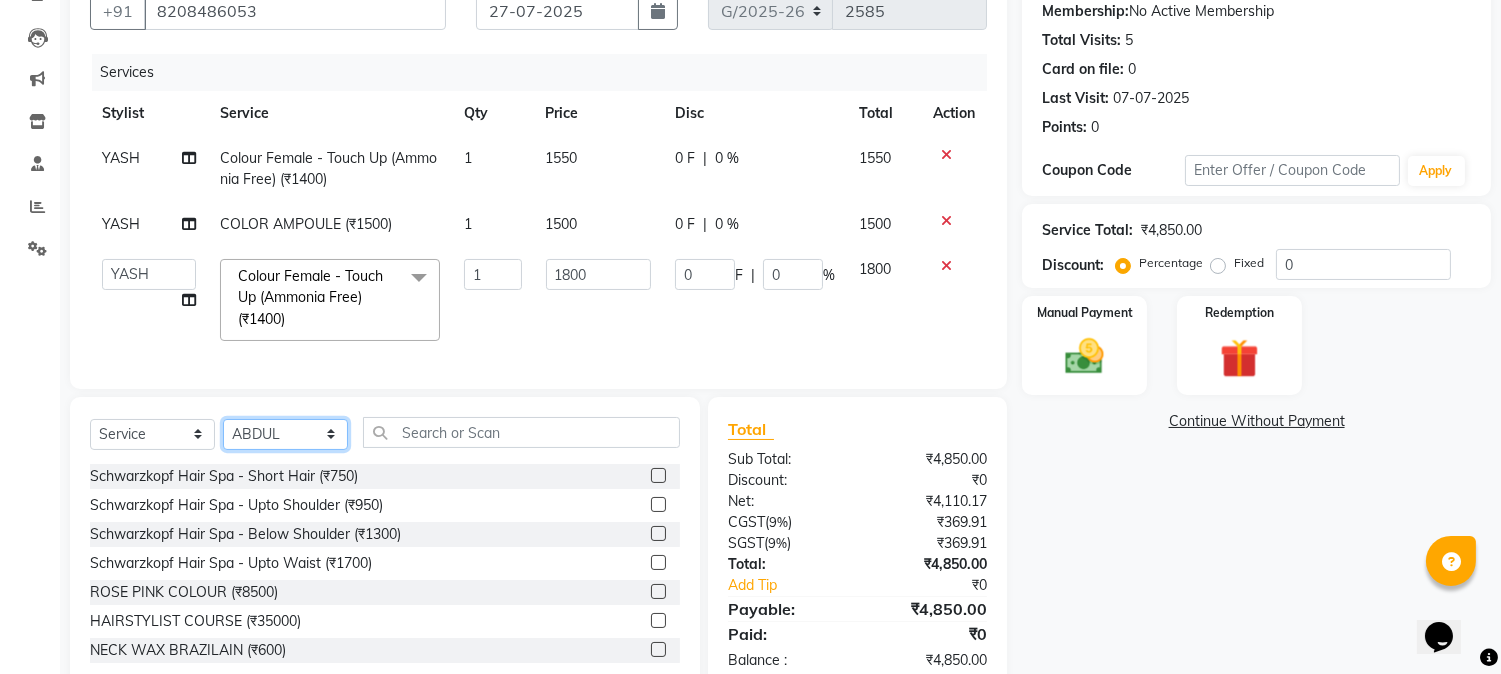 click on "Select Stylist [FIRST] [FIRST] [FIRST] [FIRST] [FIRST] [FIRST] Front Desk [FIRST] [FIRST] [FIRST] [FIRST] [FIRST] [FIRST] [FIRST] [FIRST] [FIRST] [FIRST] [FIRST] [FIRST] [FIRST] [FIRST] [FIRST] [FIRST] COLOUR ROSE PINK COLOUR (₹8500)  Colour Female - Touch Up (Ammonia) (₹1200)  Colour Female - Shoulder Length (Ammonia) (₹3500)  Colour Female - Below Shoulder (Ammonia) (₹4300)  Colour Female - Upto Waist (Ammonia) (₹5300)  Colour Female - Touch Up (Ammonia Free) (₹1400)  Colour Female - Shoulder Length (Ammonia Free) (₹4300)  Colour Female - Below Shoulder (Ammonia Free) (₹5000)  Colour Female - Upto Waist (Ammonia Free) (₹6500)  Colour Male - Short Hair (Ammonia) (₹850)  Colour Male - Long Hair (Ammonia) (₹950)  Colour Male - Moustache (Ammonia) (₹100)  Colour Male - Sidelocks (Ammonia) (₹150)  Colour Male - Beard/Full Sidelocks (Ammonia) (₹350)  Colour Male - Short Hair (Ammonia Free) (₹950)" 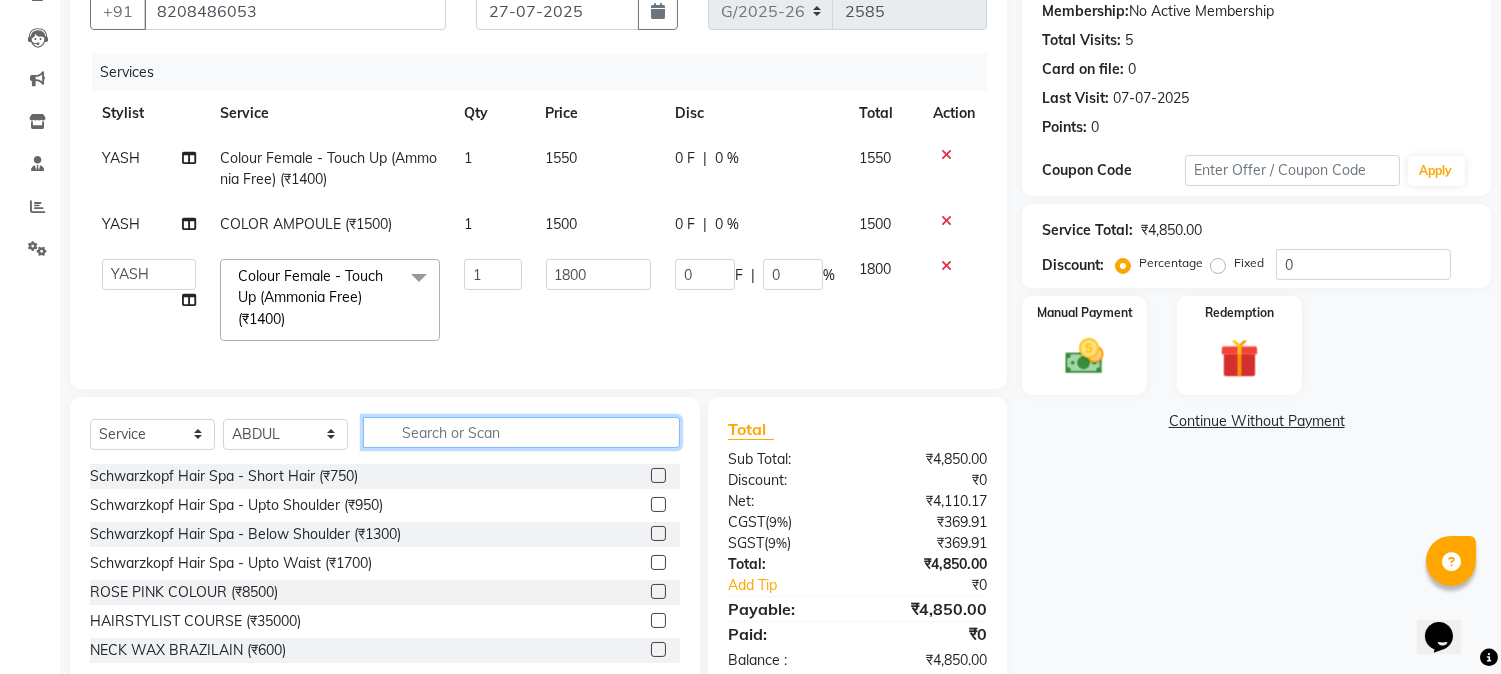 click 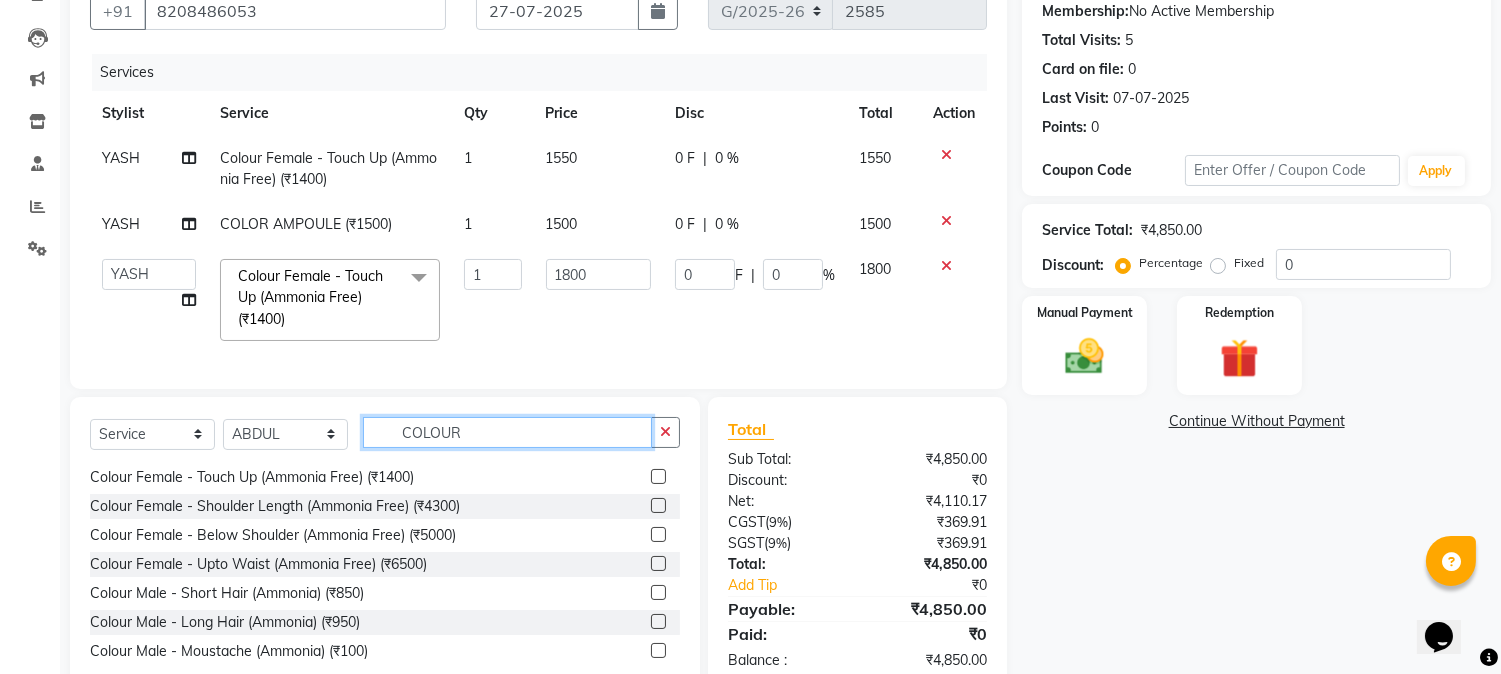 scroll, scrollTop: 350, scrollLeft: 0, axis: vertical 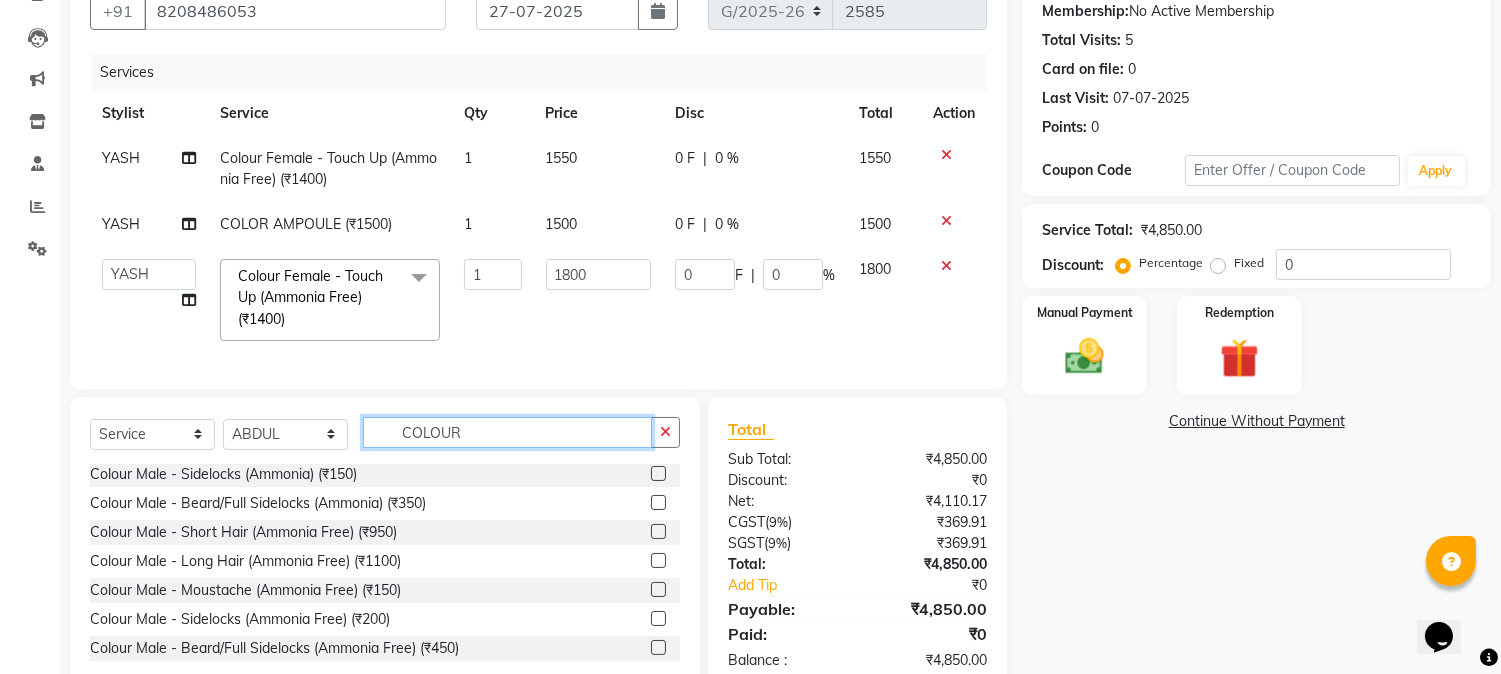 type on "COLOUR" 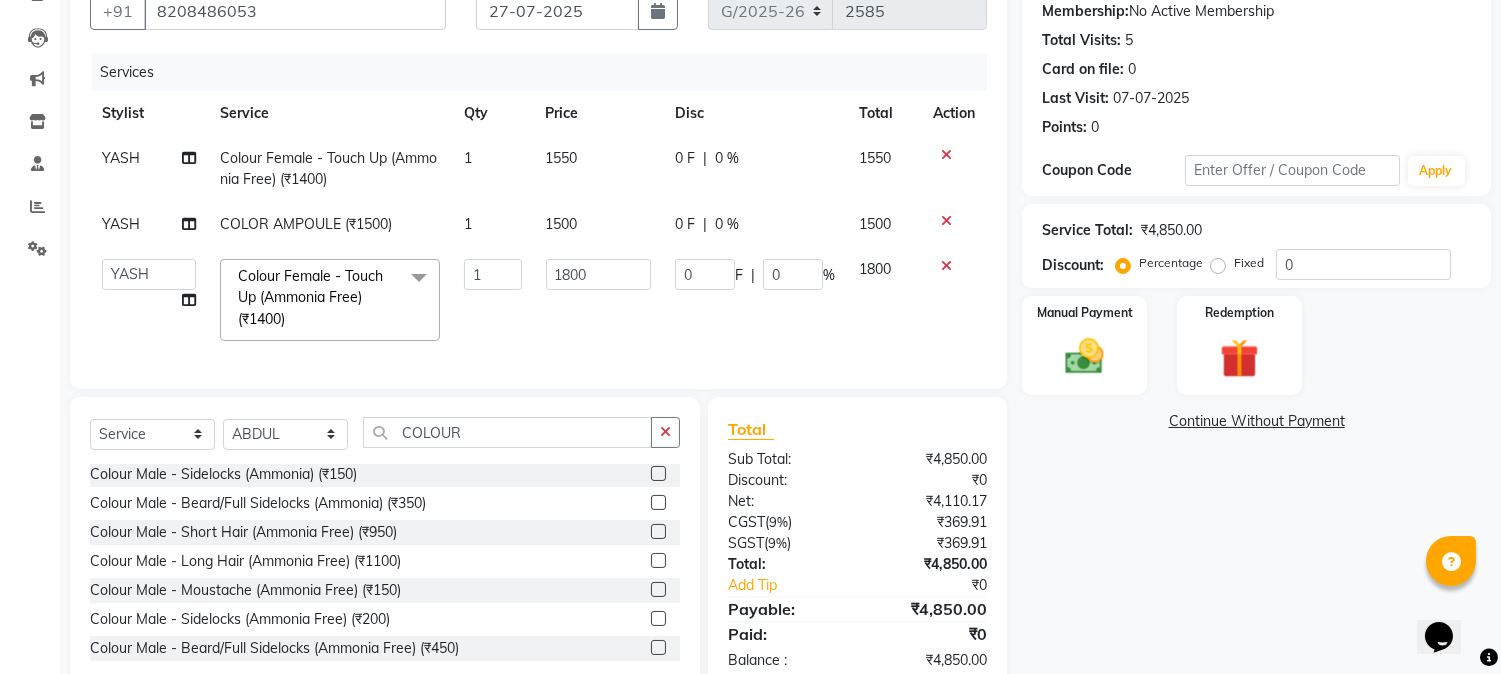click 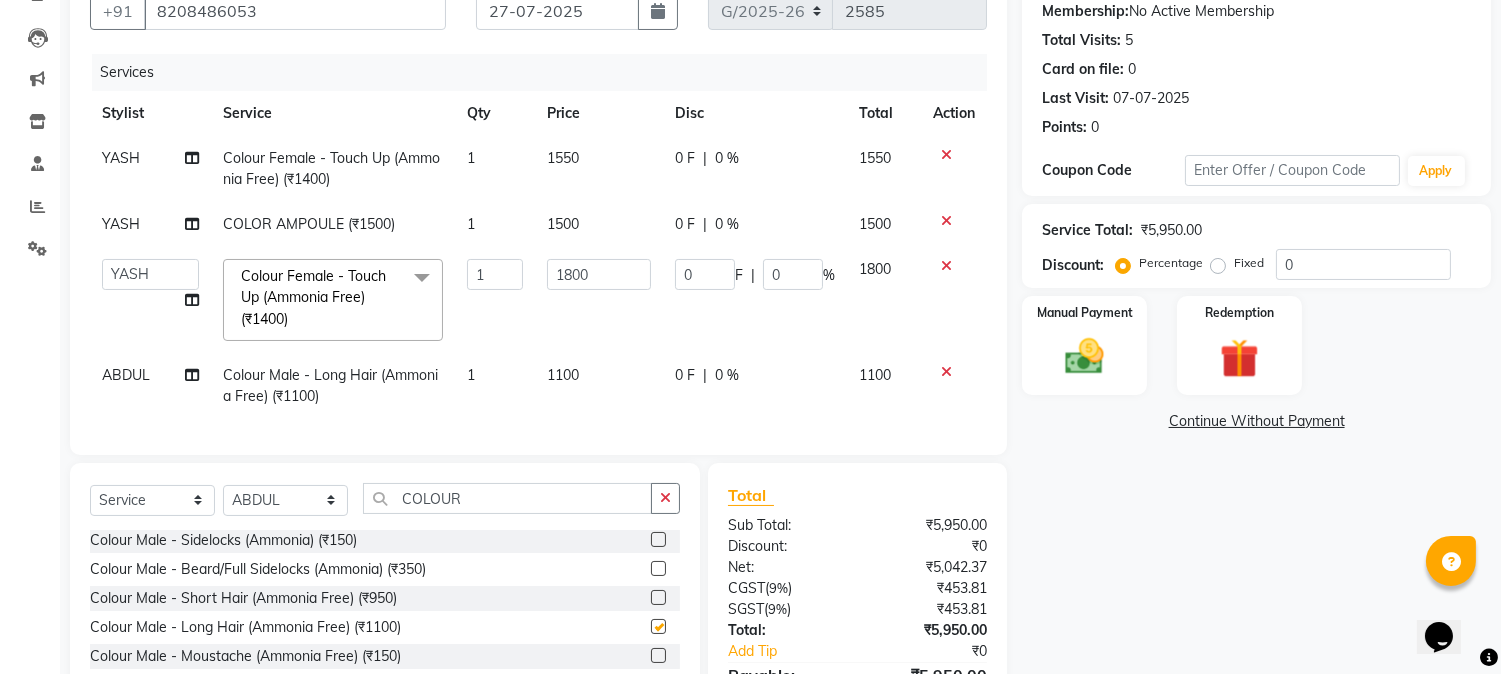 checkbox on "false" 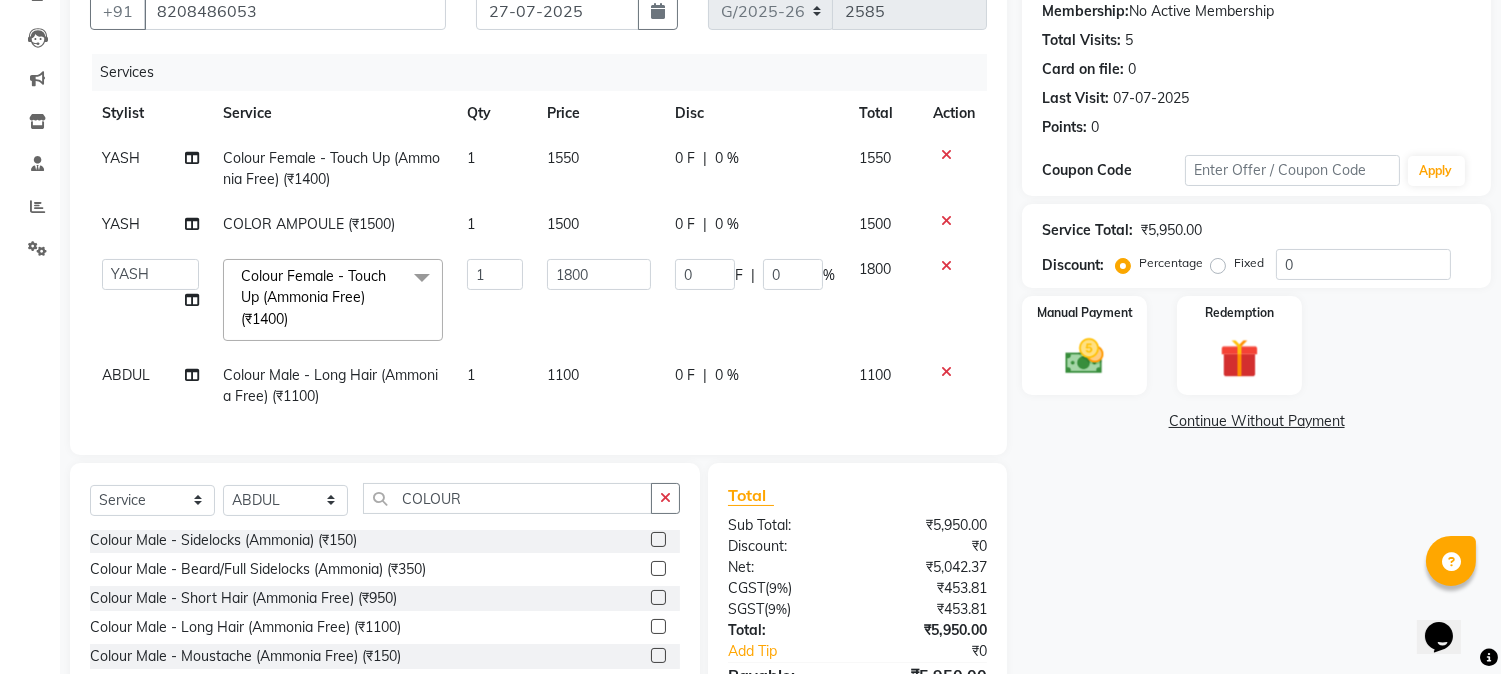 click on "1100" 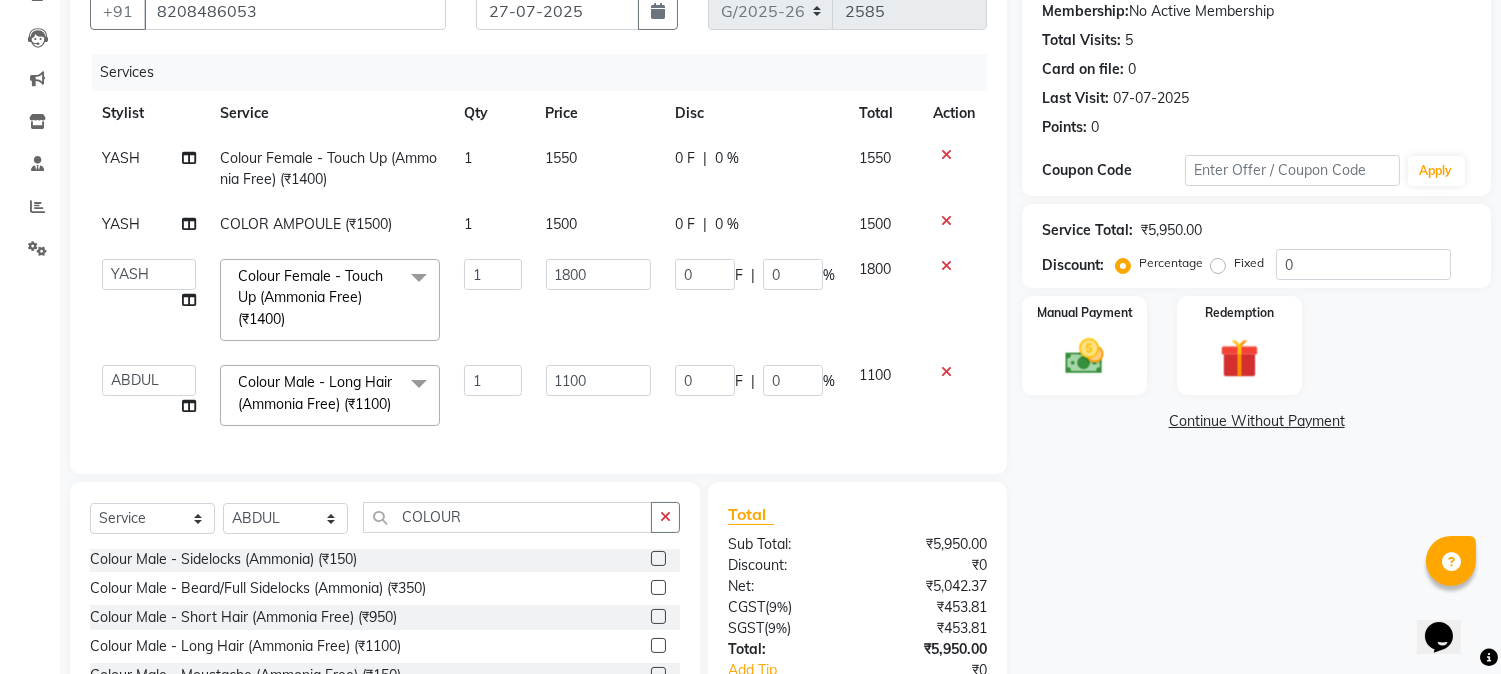 click on "1100" 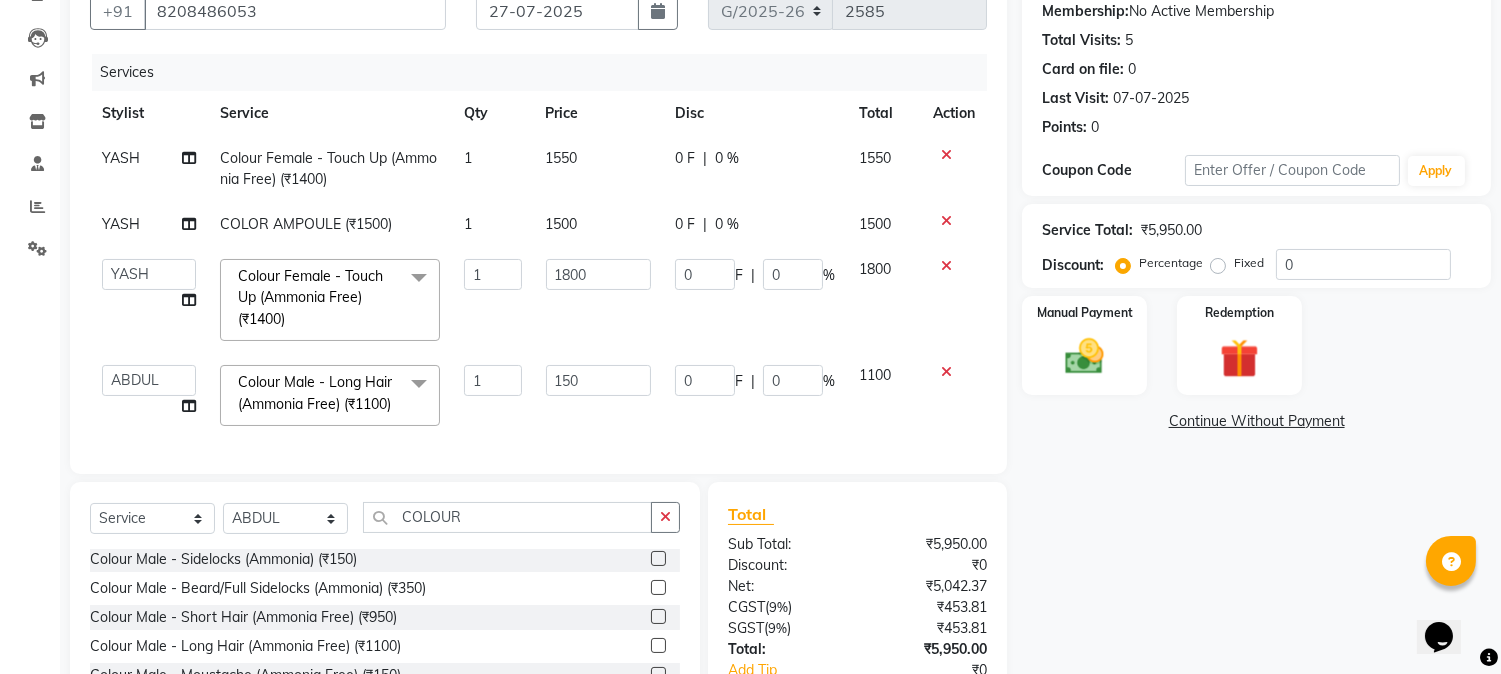 type on "1500" 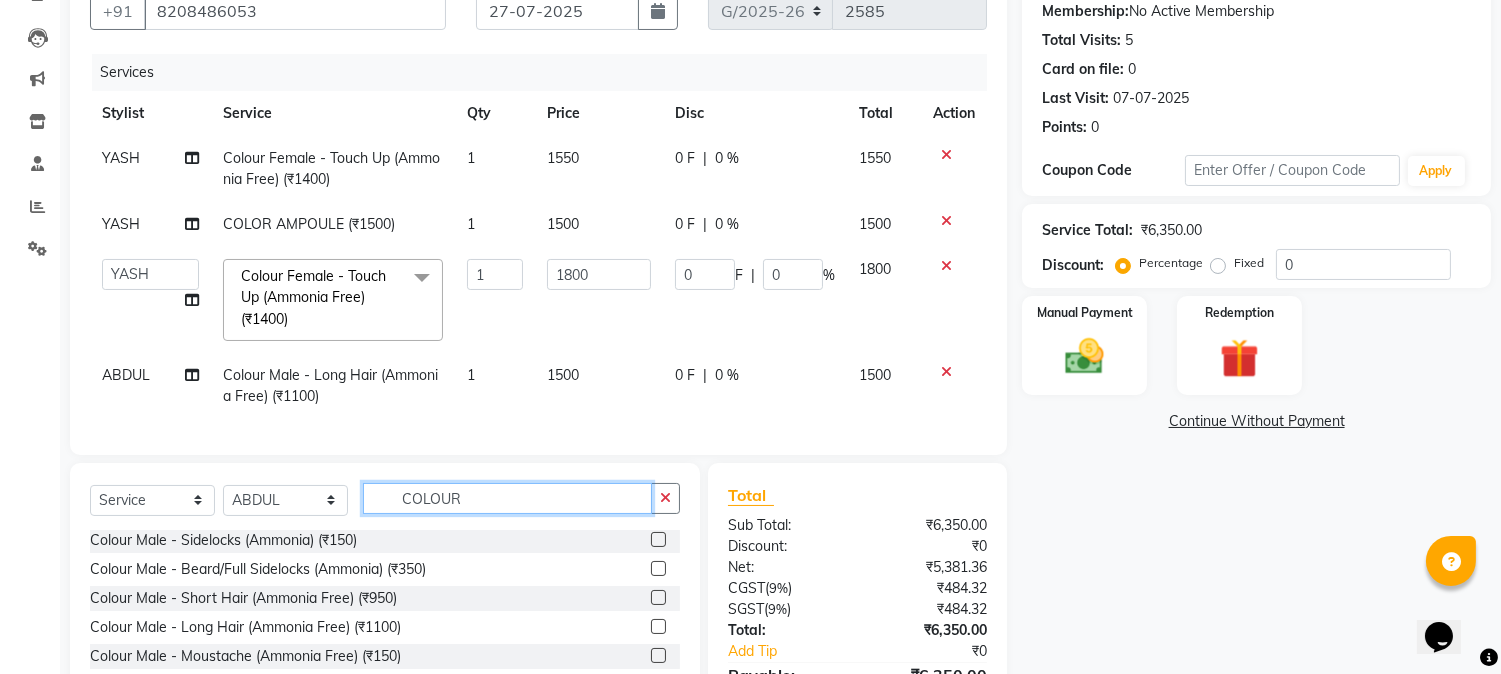 click on "Select  Service  Product  Membership  Package Voucher Prepaid Gift Card  Select Stylist [FIRST] [FIRST] [FIRST] [FIRST] [FIRST] [FIRST] Front Desk [FIRST] [FIRST] [FIRST] [FIRST] [FIRST] [FIRST] [FIRST] [FIRST] [FIRST] [FIRST] [FIRST] [FIRST] [FIRST] [FIRST] [FIRST] [FIRST] COLOUR ROSE PINK COLOUR (₹8500)  Colour Female - Touch Up (Ammonia) (₹1200)  Colour Female - Shoulder Length (Ammonia) (₹3500)  Colour Female - Below Shoulder (Ammonia) (₹4300)  Colour Female - Upto Waist (Ammonia) (₹5300)  Colour Female - Touch Up (Ammonia Free) (₹1400)  Colour Female - Shoulder Length (Ammonia Free) (₹4300)  Colour Female - Below Shoulder (Ammonia Free) (₹5000)  Colour Female - Upto Waist (Ammonia Free) (₹6500)  Colour Male - Short Hair (Ammonia) (₹850)  Colour Male - Long Hair (Ammonia) (₹950)  Colour Male - Moustache (Ammonia) (₹100)  Colour Male - Sidelocks (Ammonia) (₹150)  Colour Male - Beard/Full Sidelocks (Ammonia) (₹350)  Colour Male - Short Hair (Ammonia Free) (₹950)" 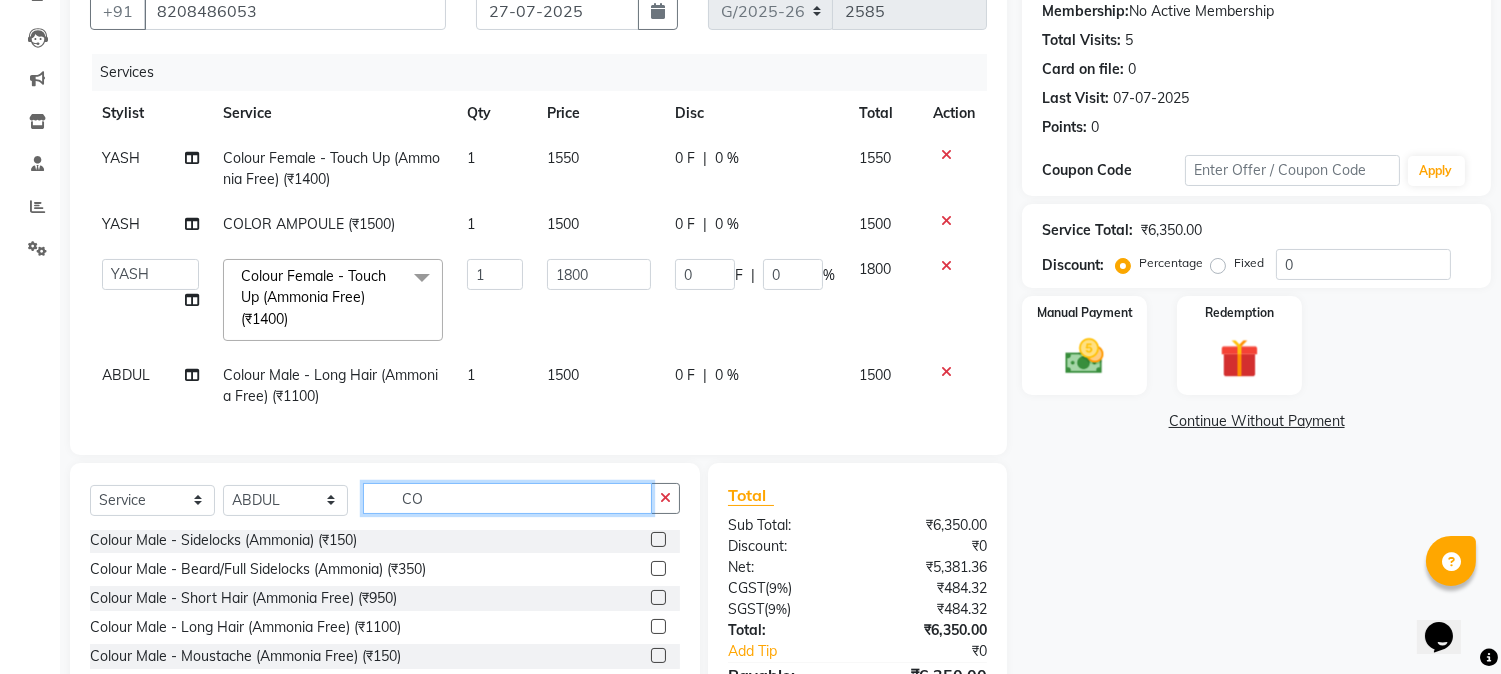 type on "C" 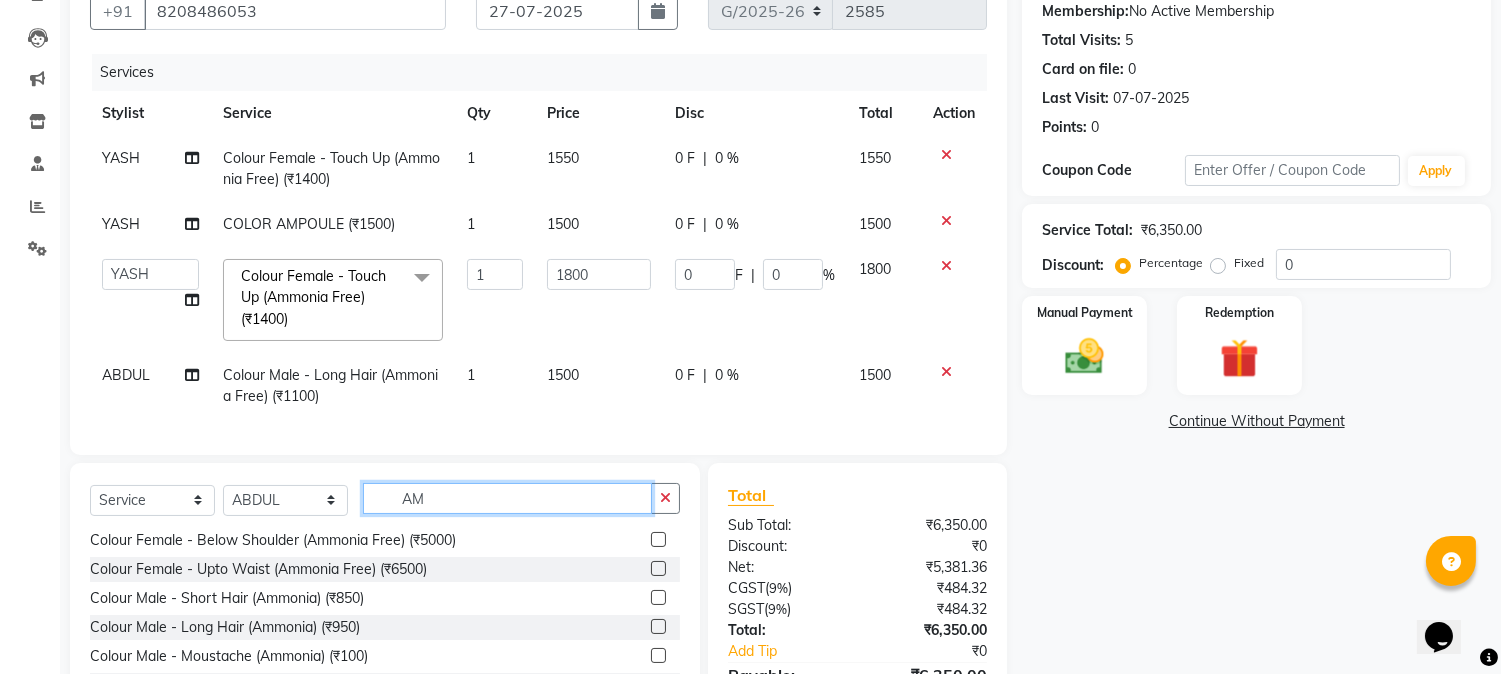 scroll, scrollTop: 0, scrollLeft: 0, axis: both 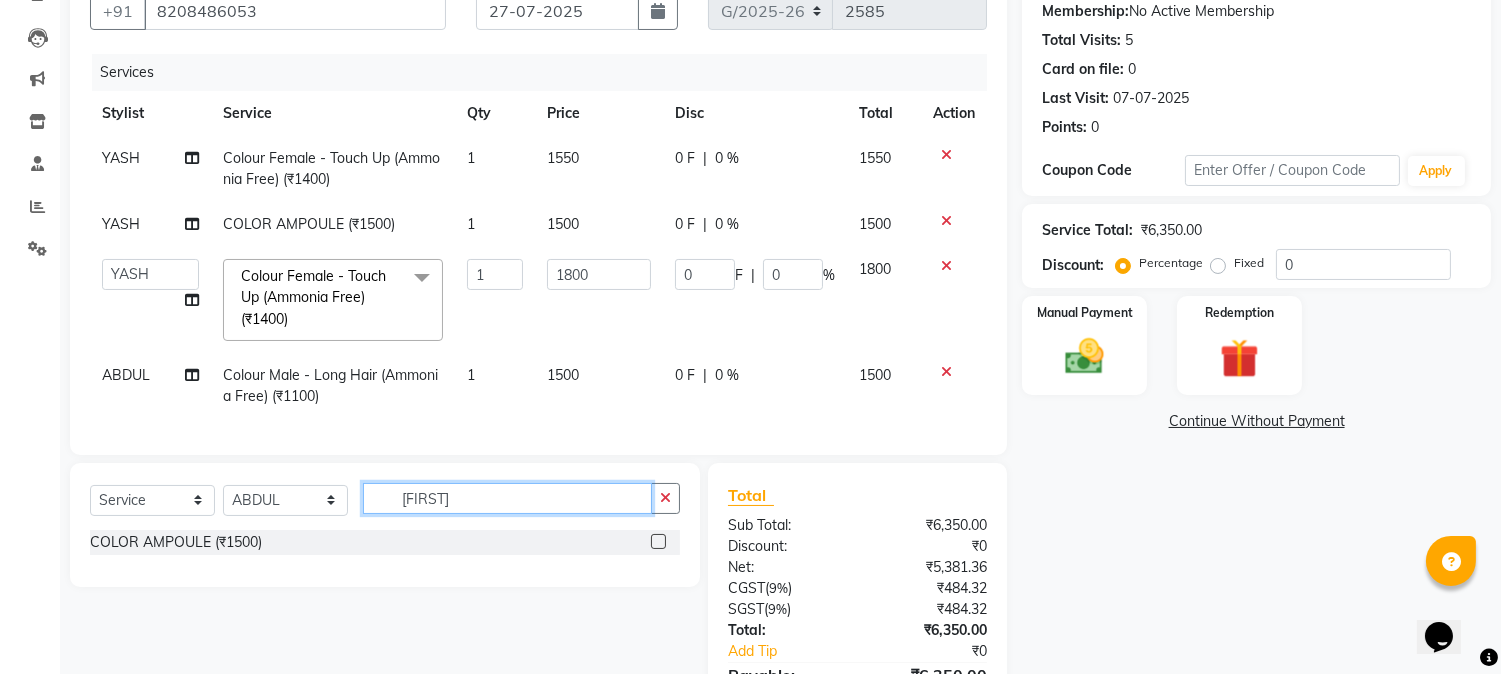 type on "[FIRST]" 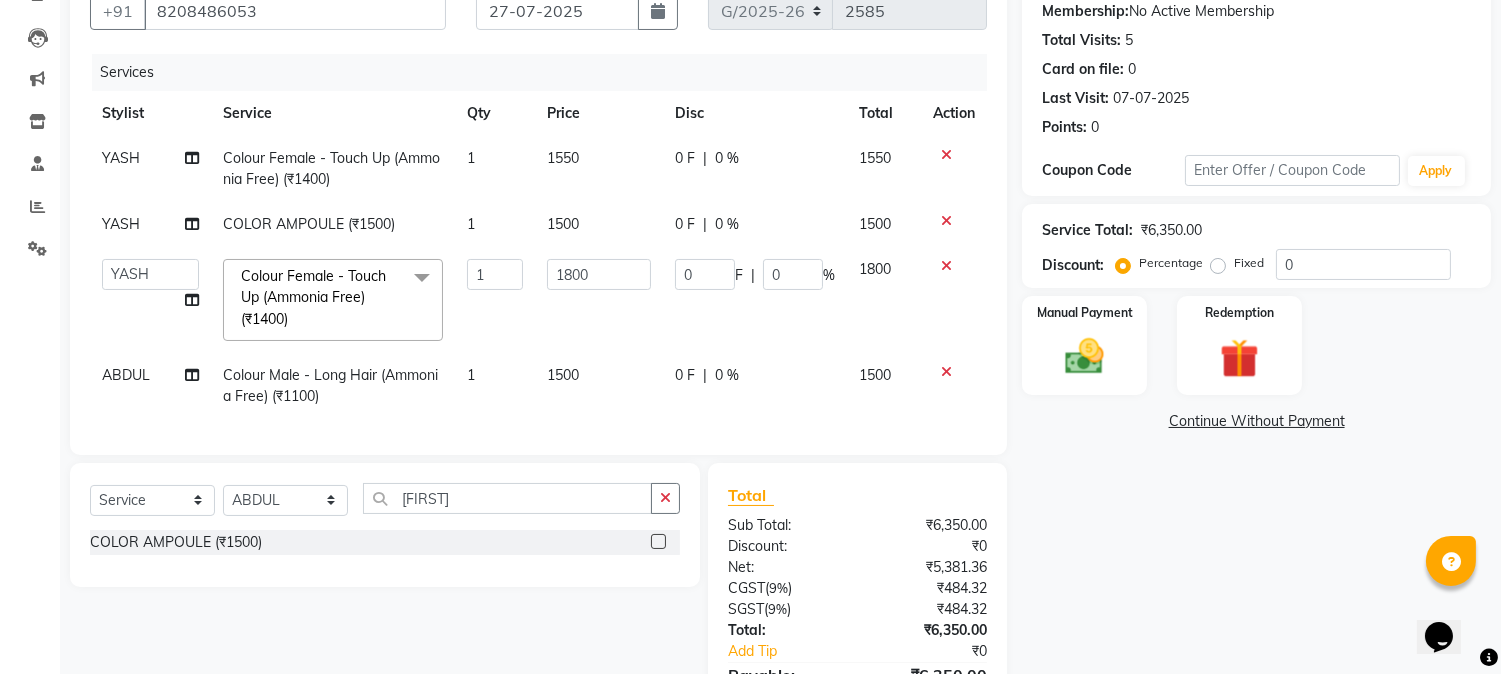 click 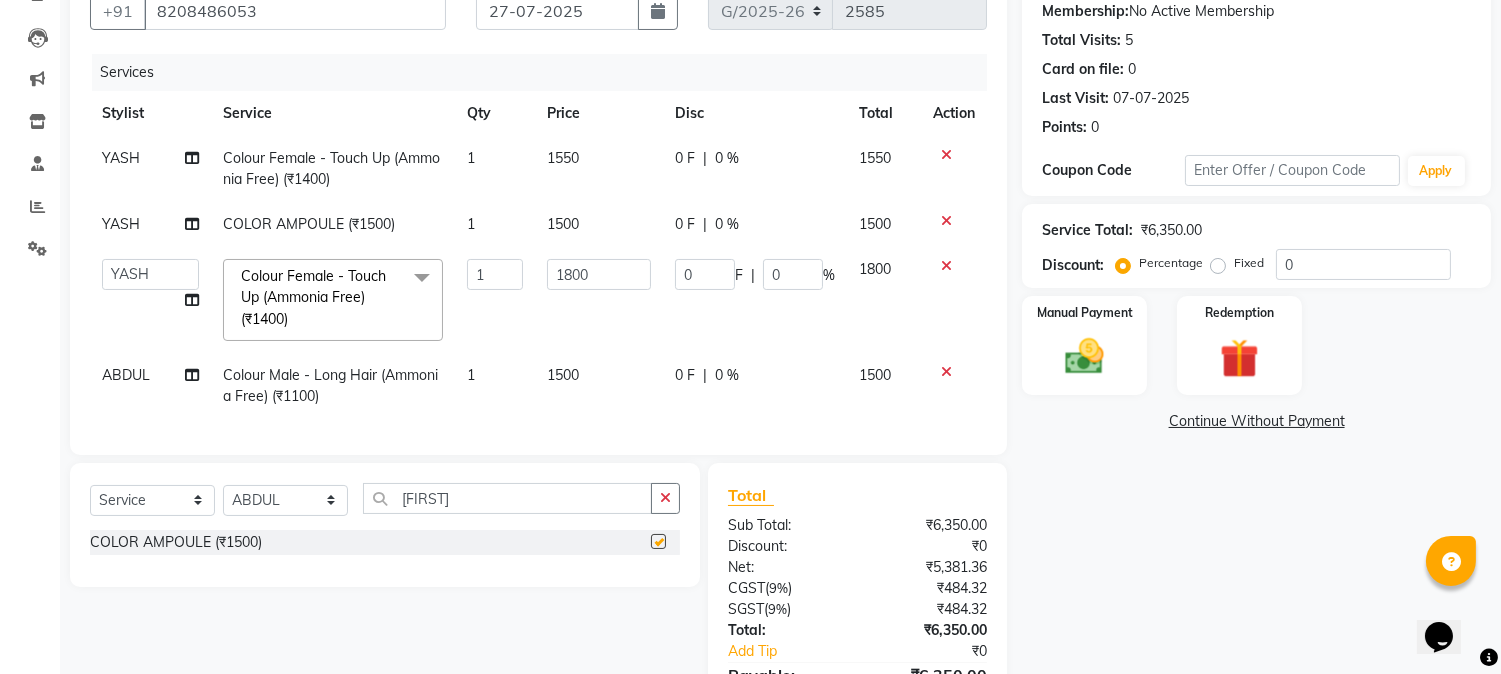 click 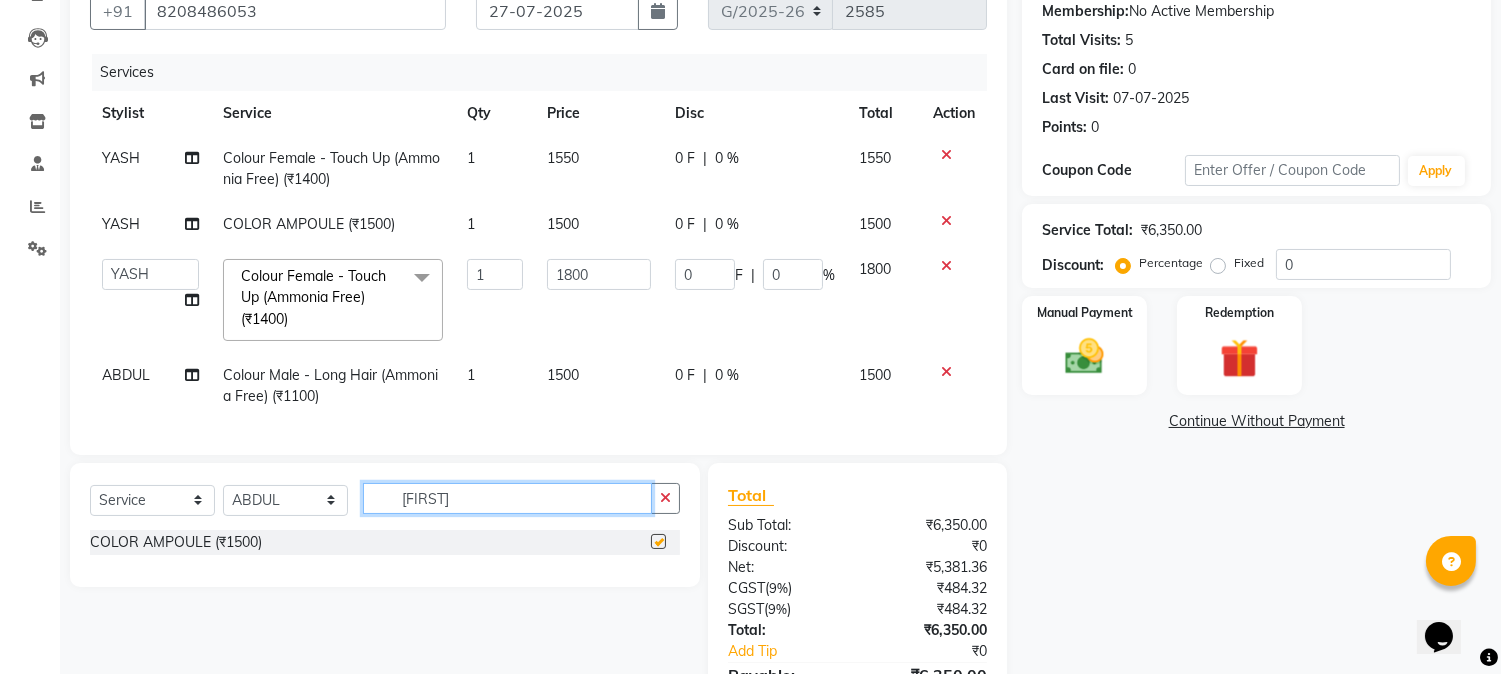 type 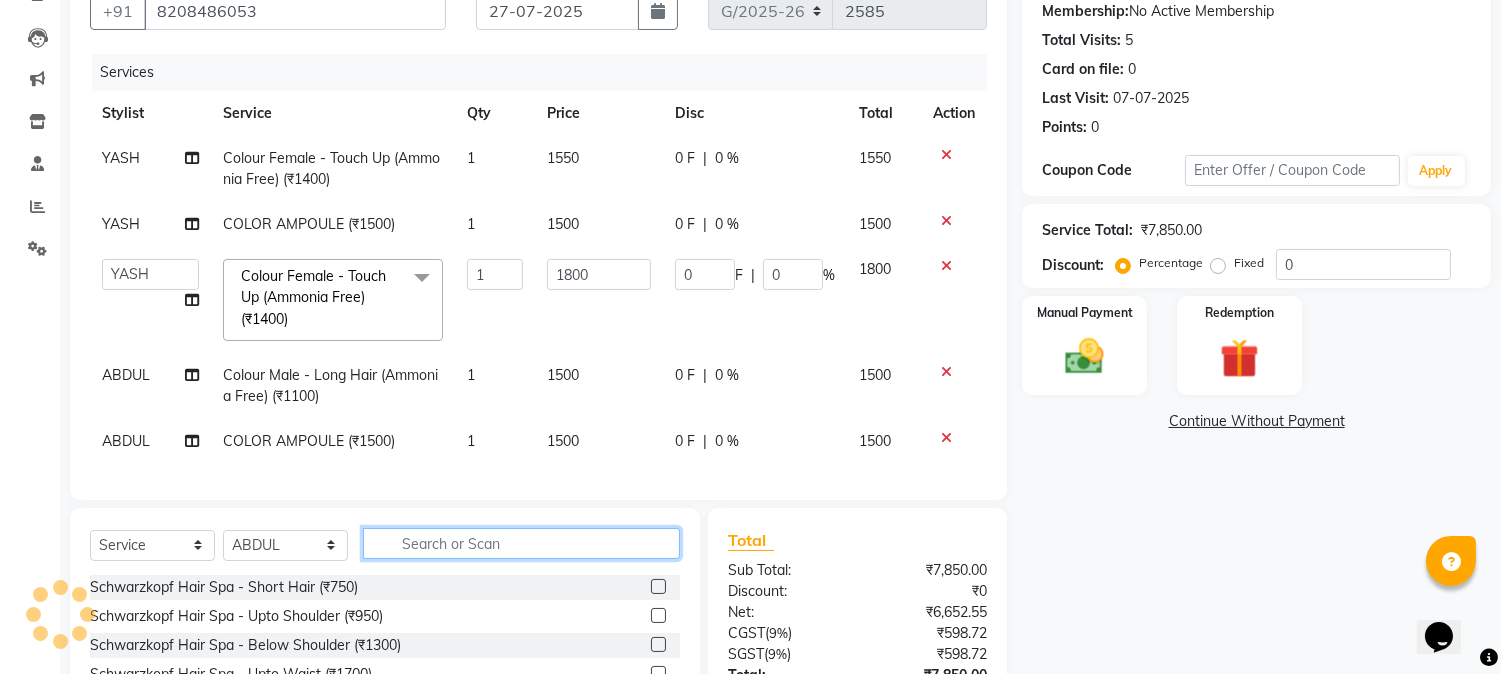 checkbox on "false" 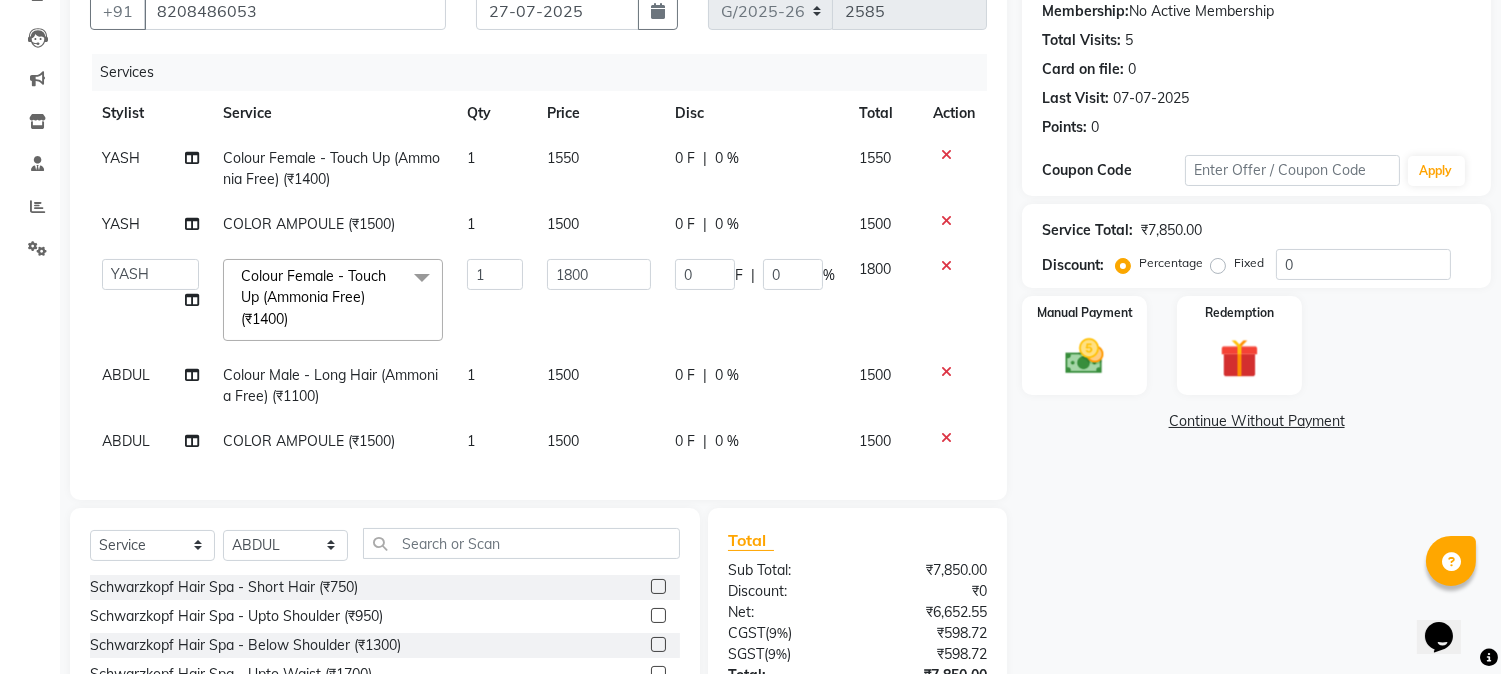 click on "1500" 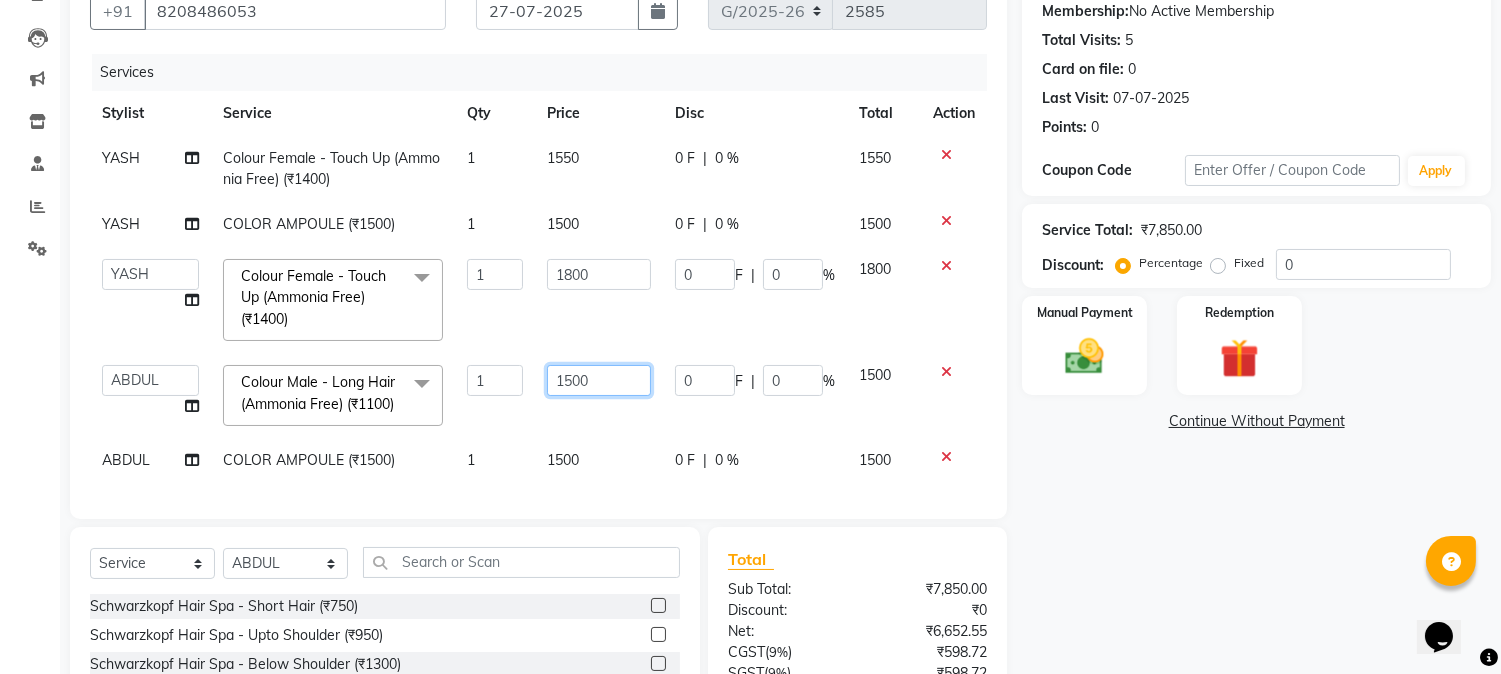 click on "1500" 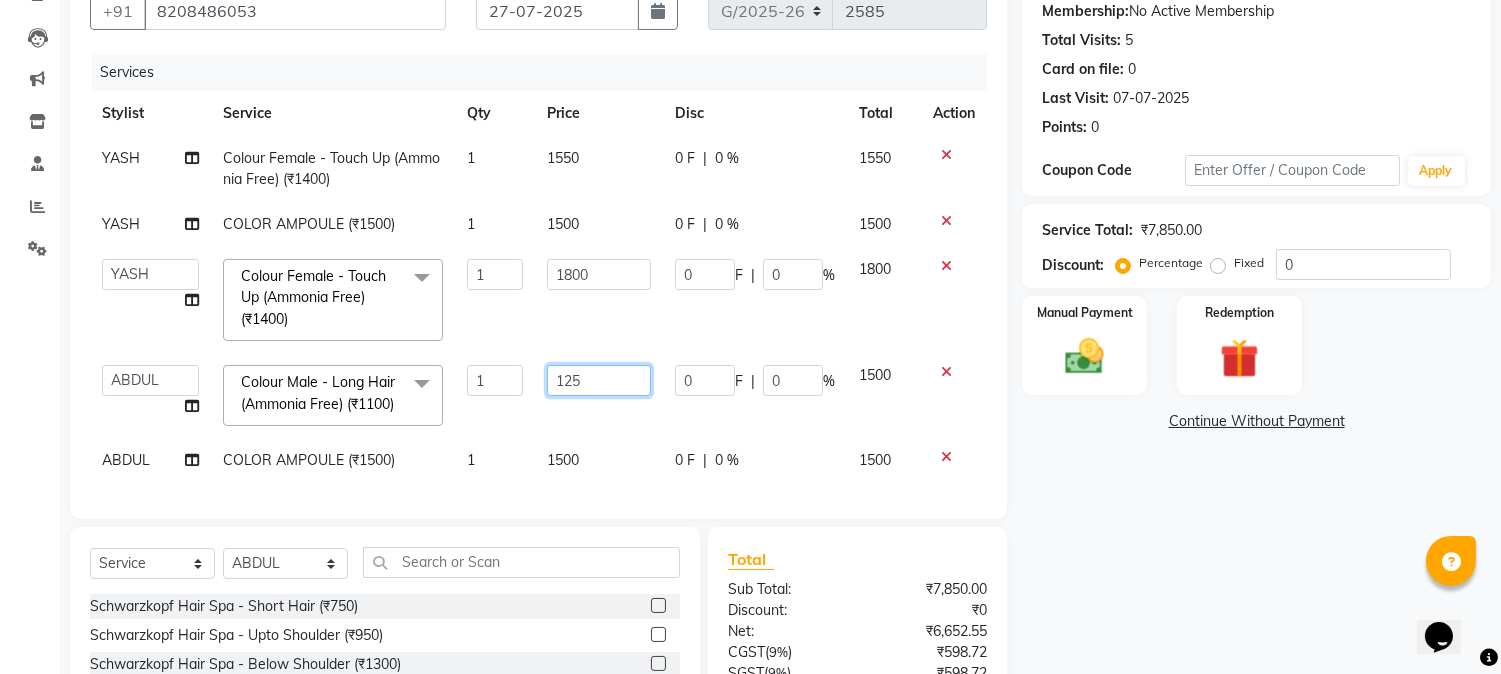 type on "1250" 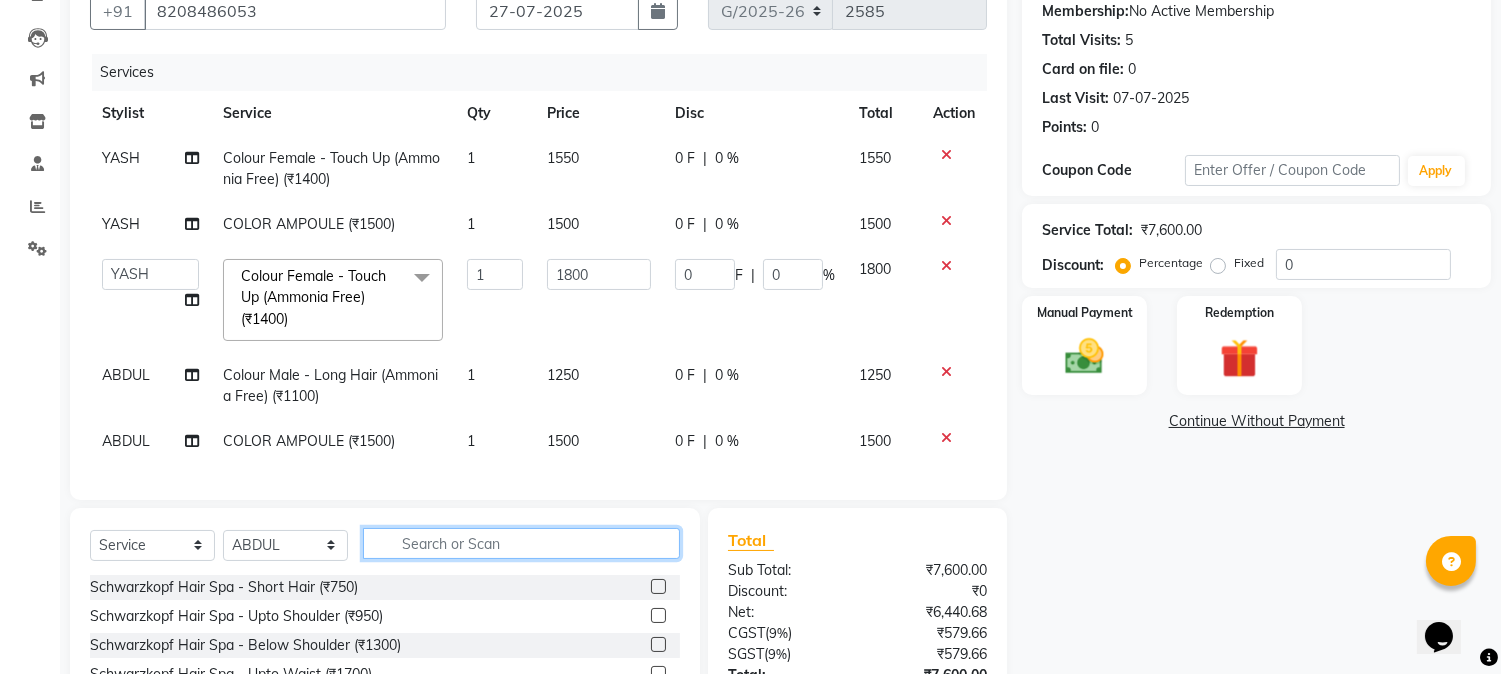 click 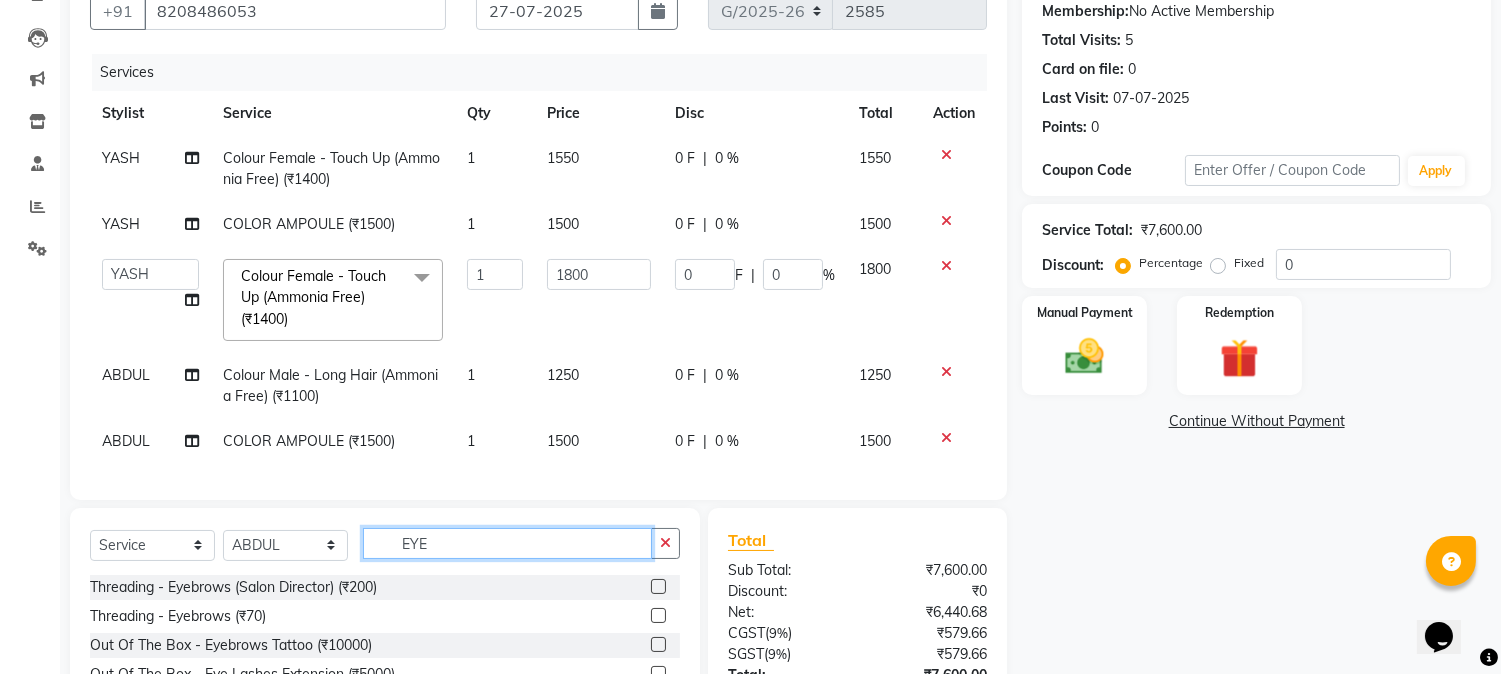 type on "EYE" 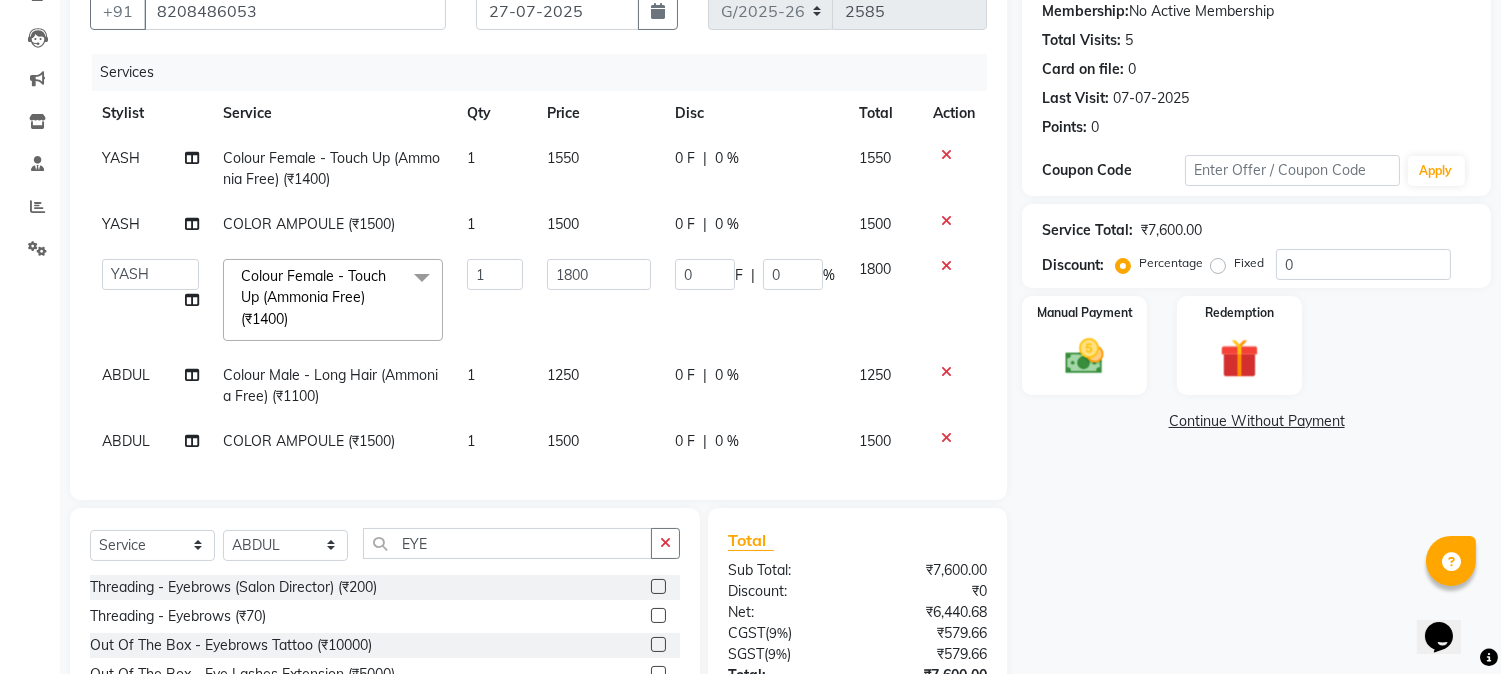 click 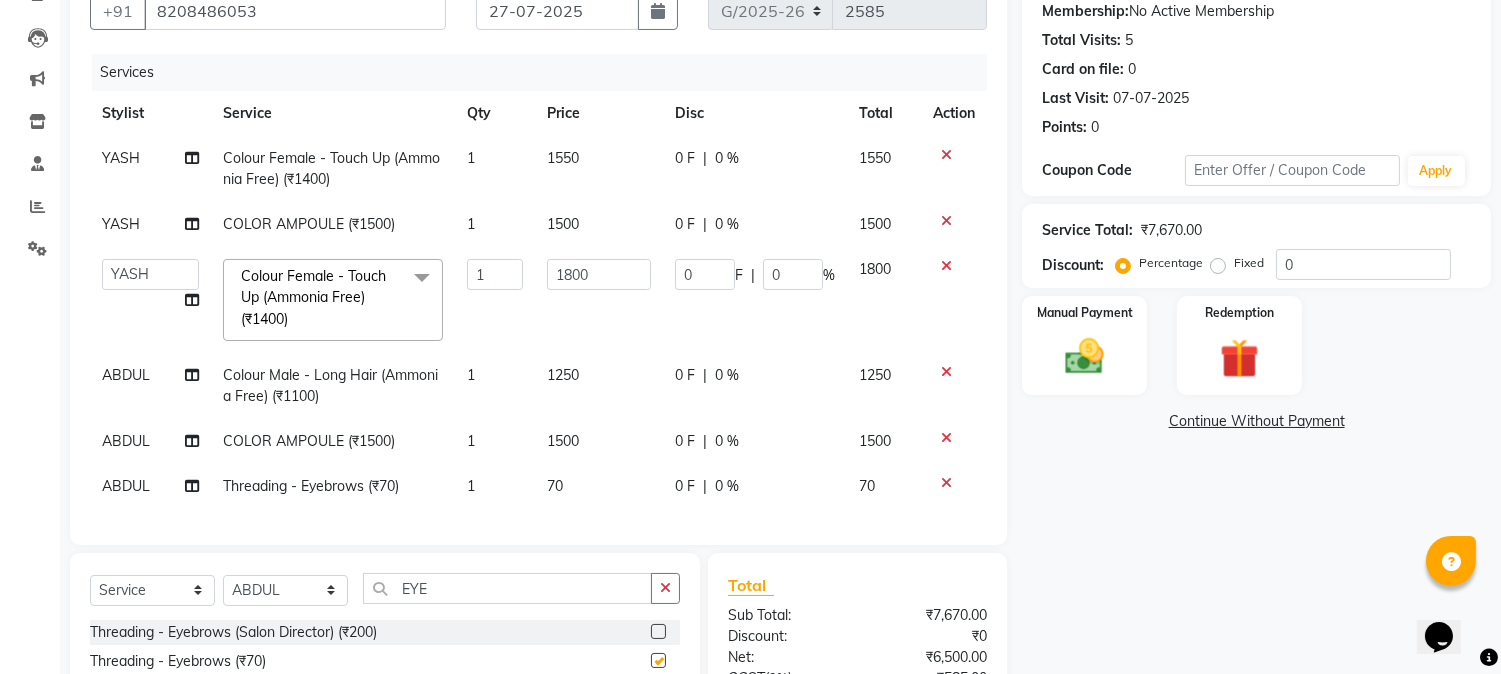 checkbox on "false" 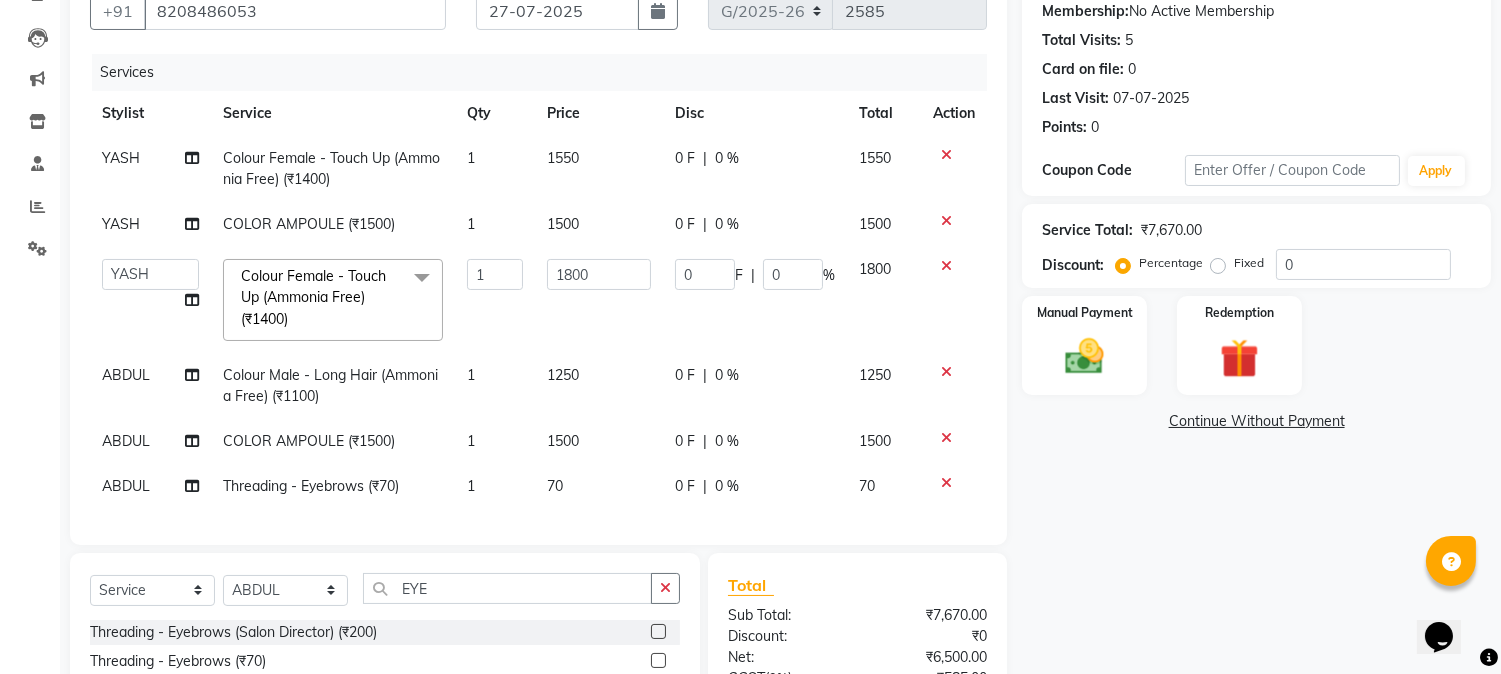click on "ABDUL" 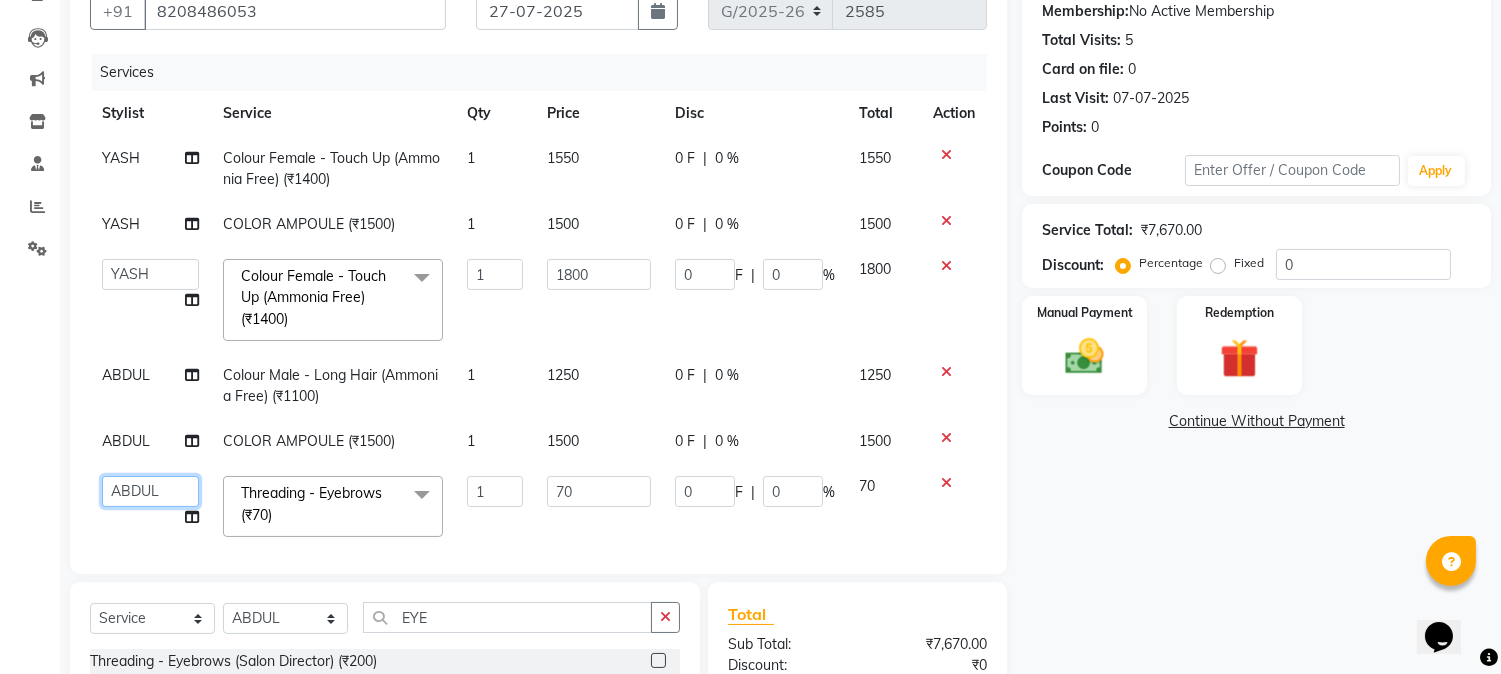 click on "Select Stylist [FIRST] [FIRST] [FIRST] [FIRST] [FIRST] [FIRST] Front Desk [FIRST] [FIRST] [FIRST] [FIRST] [FIRST] [FIRST] [FIRST] [FIRST] [FIRST] [FIRST] [FIRST] [FIRST] [FIRST] [FIRST] [FIRST] [FIRST]" 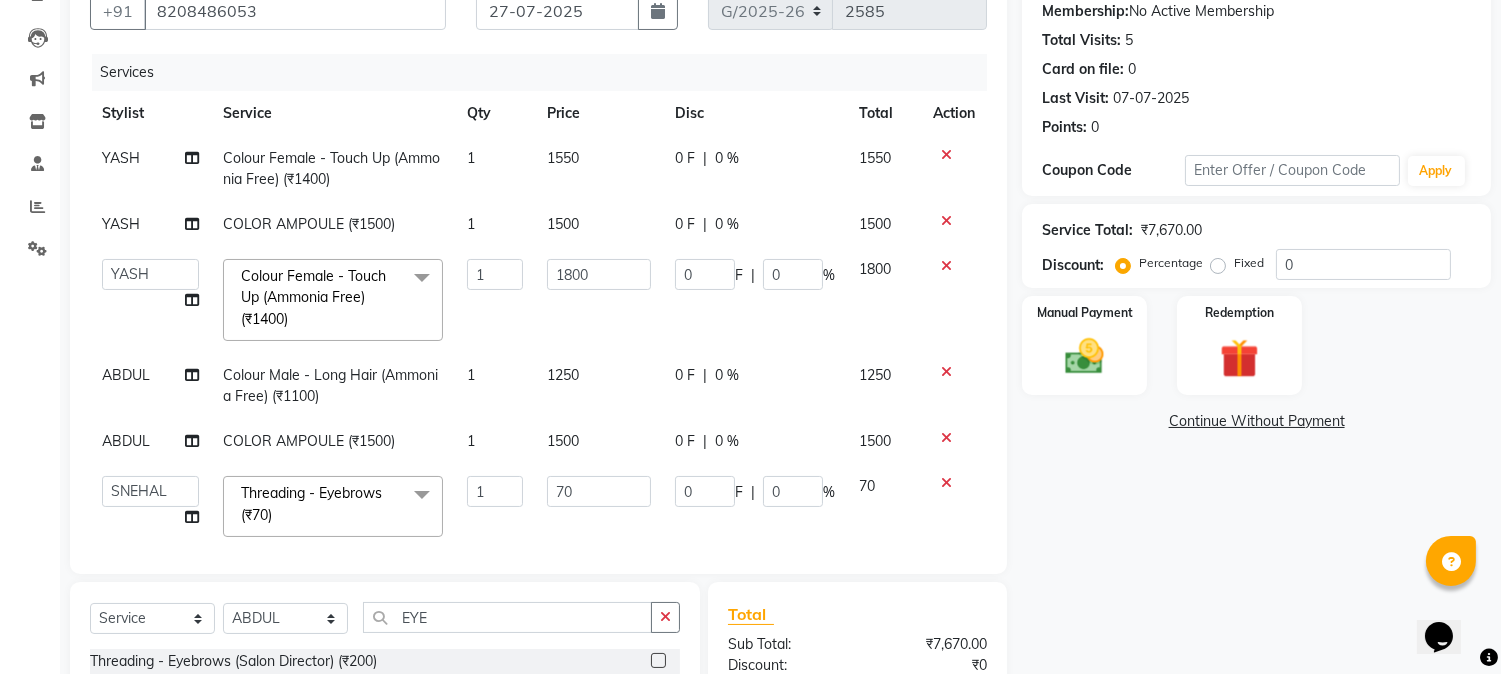 select on "21359" 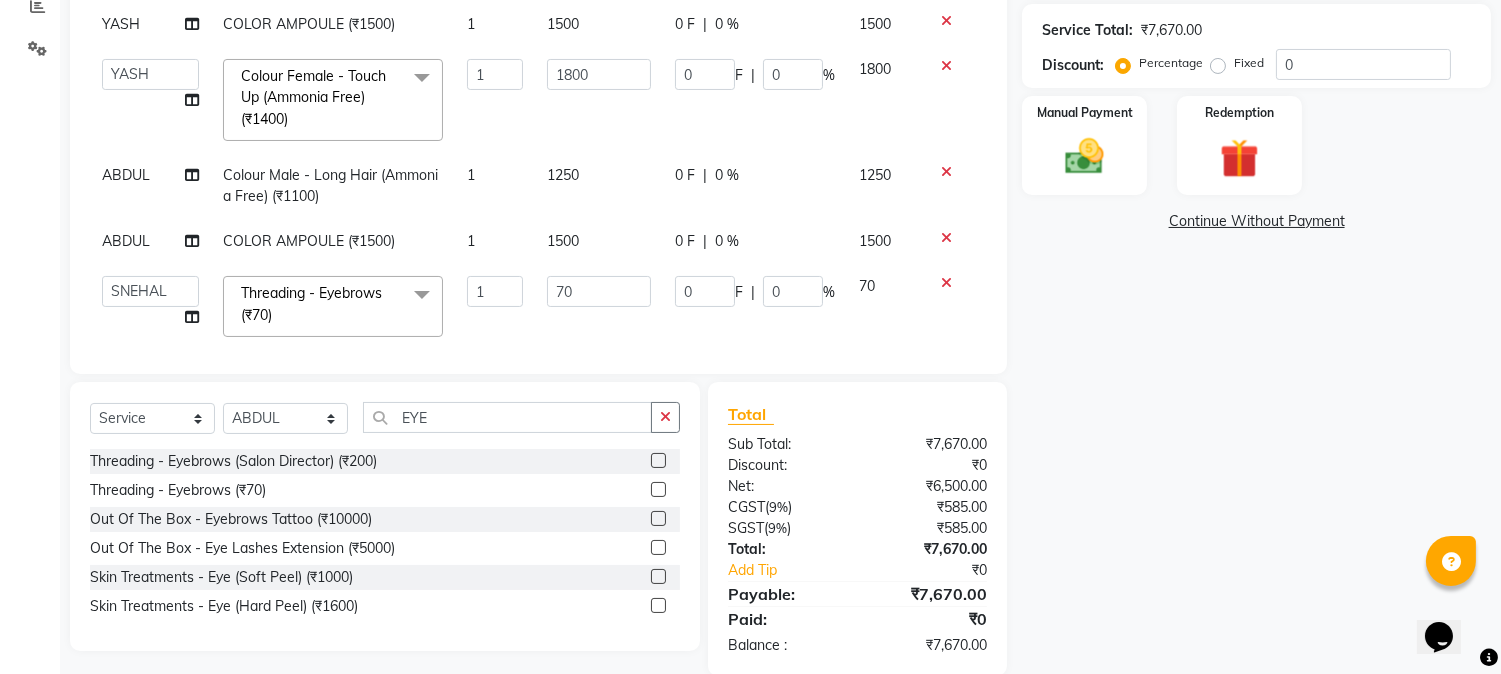 scroll, scrollTop: 425, scrollLeft: 0, axis: vertical 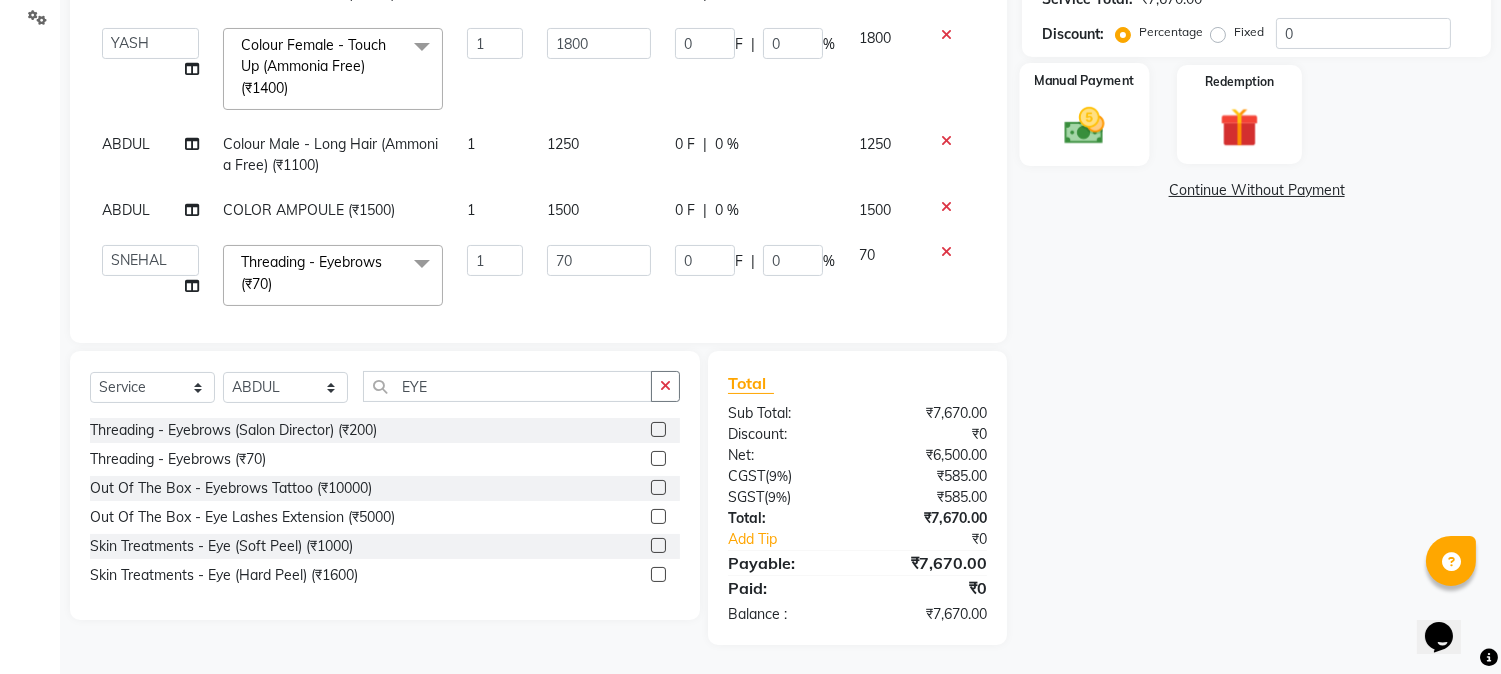 click 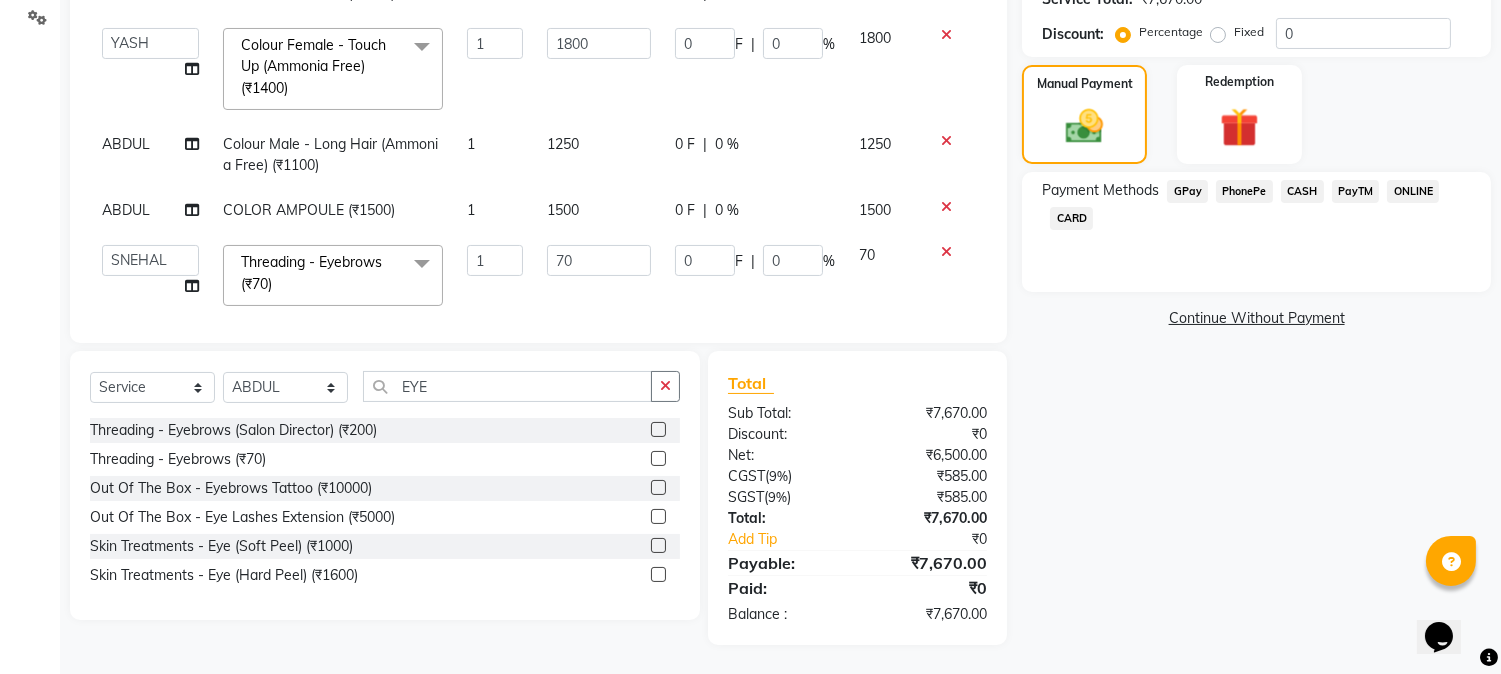 click on "CARD" 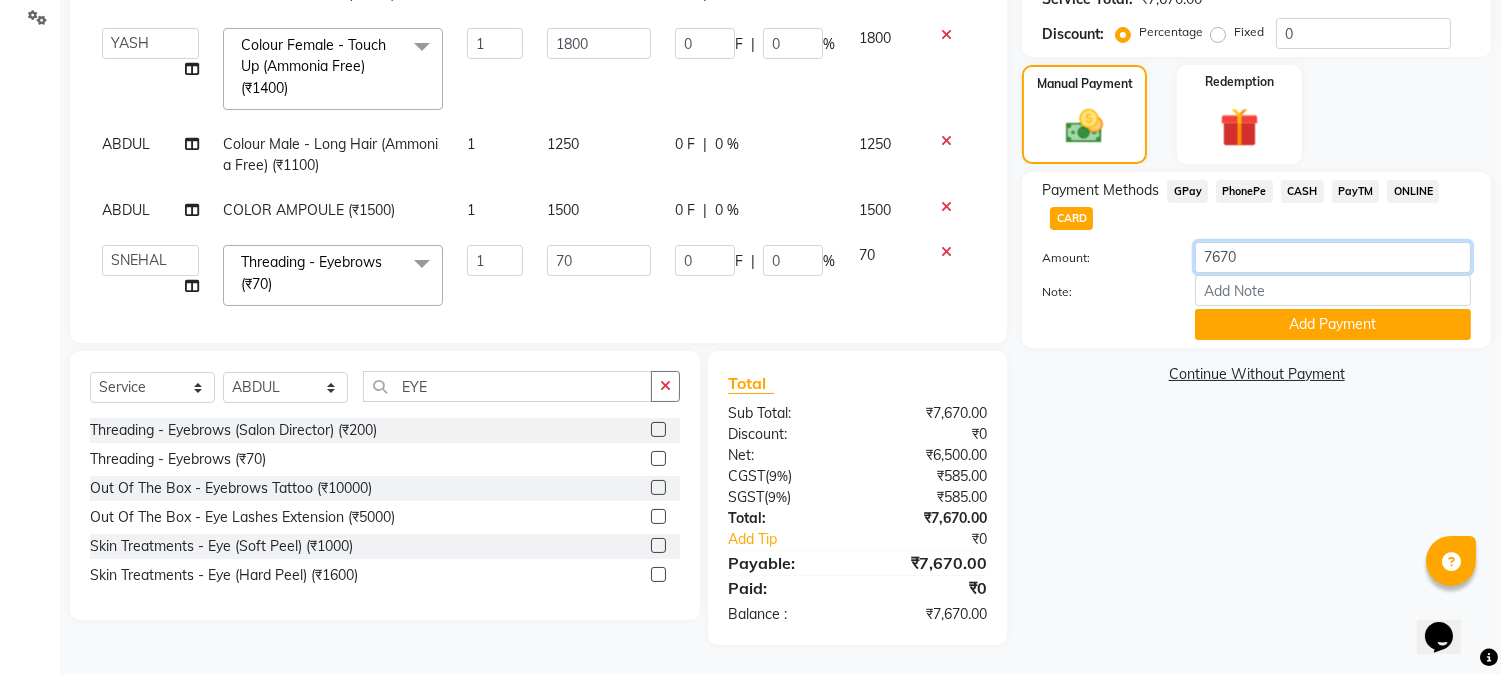 click on "7670" 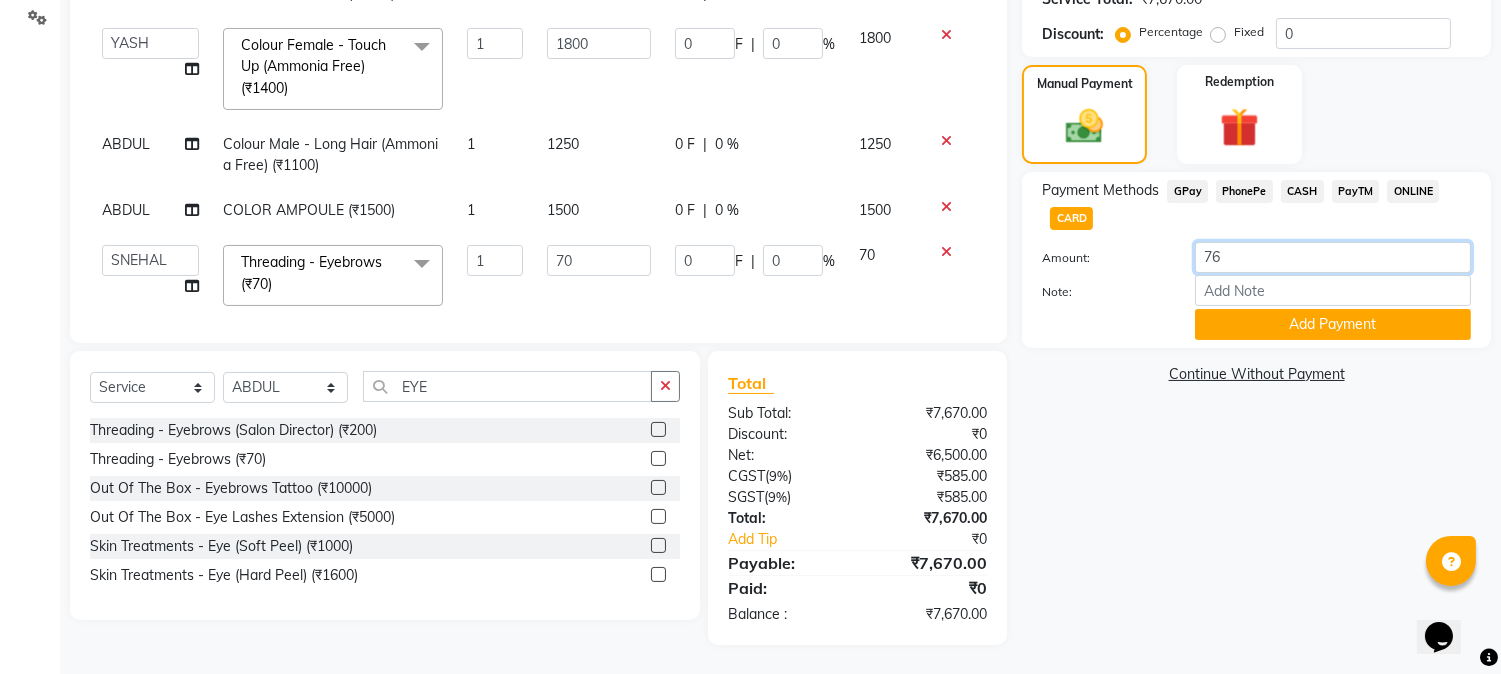 type on "7" 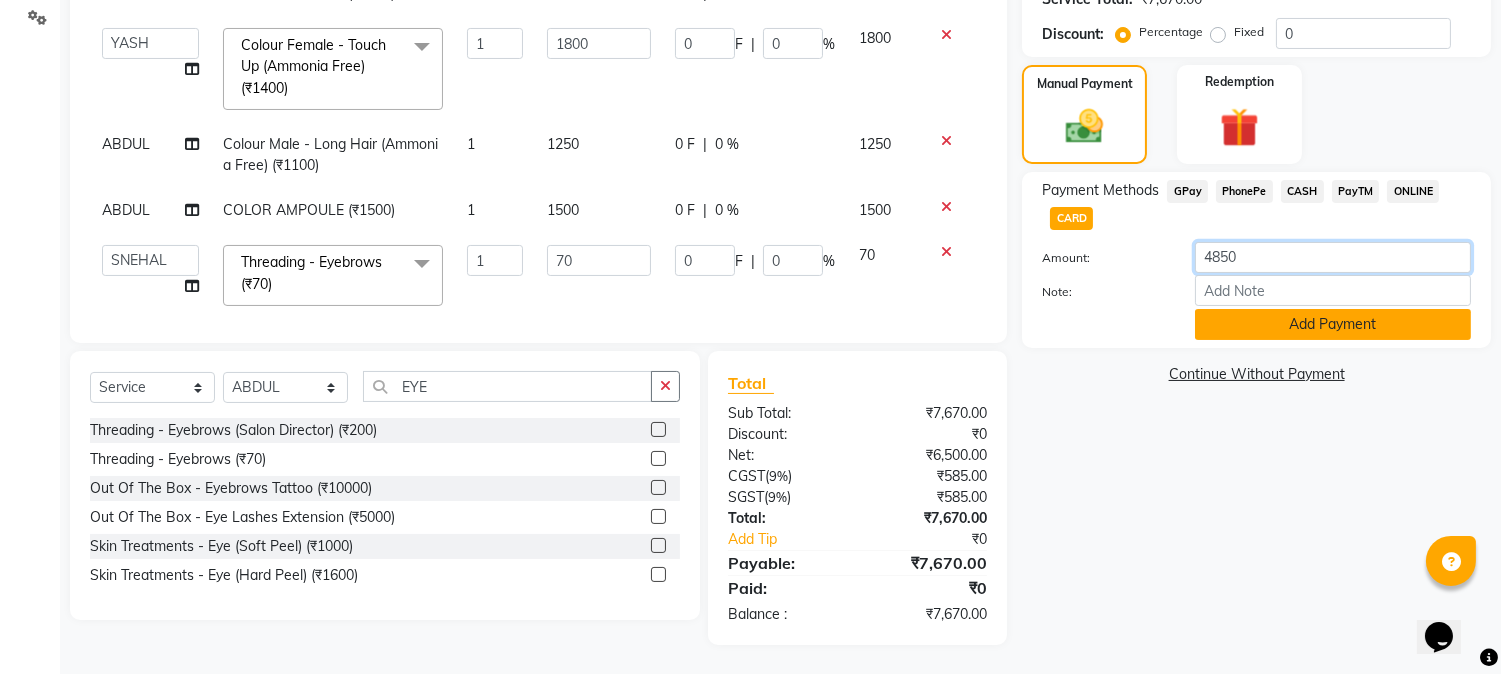 type on "4850" 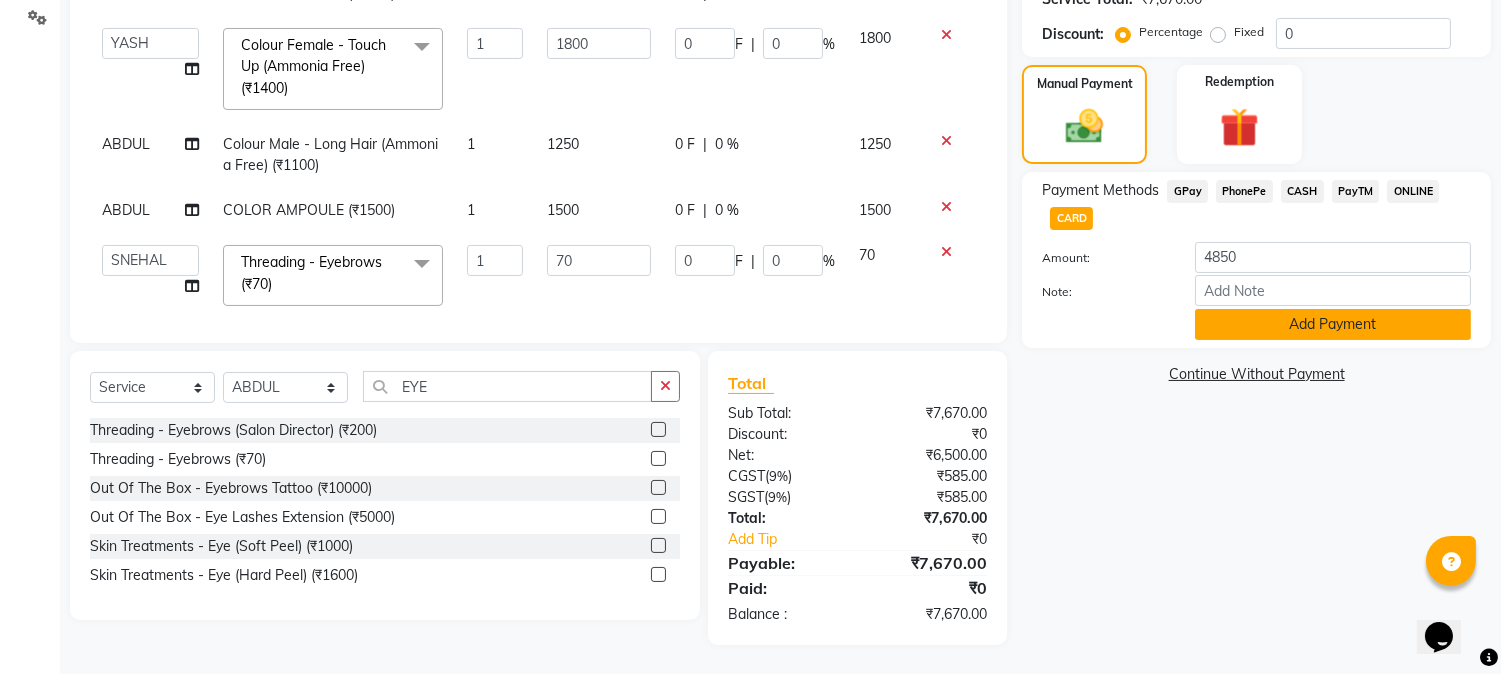 click on "Add Payment" 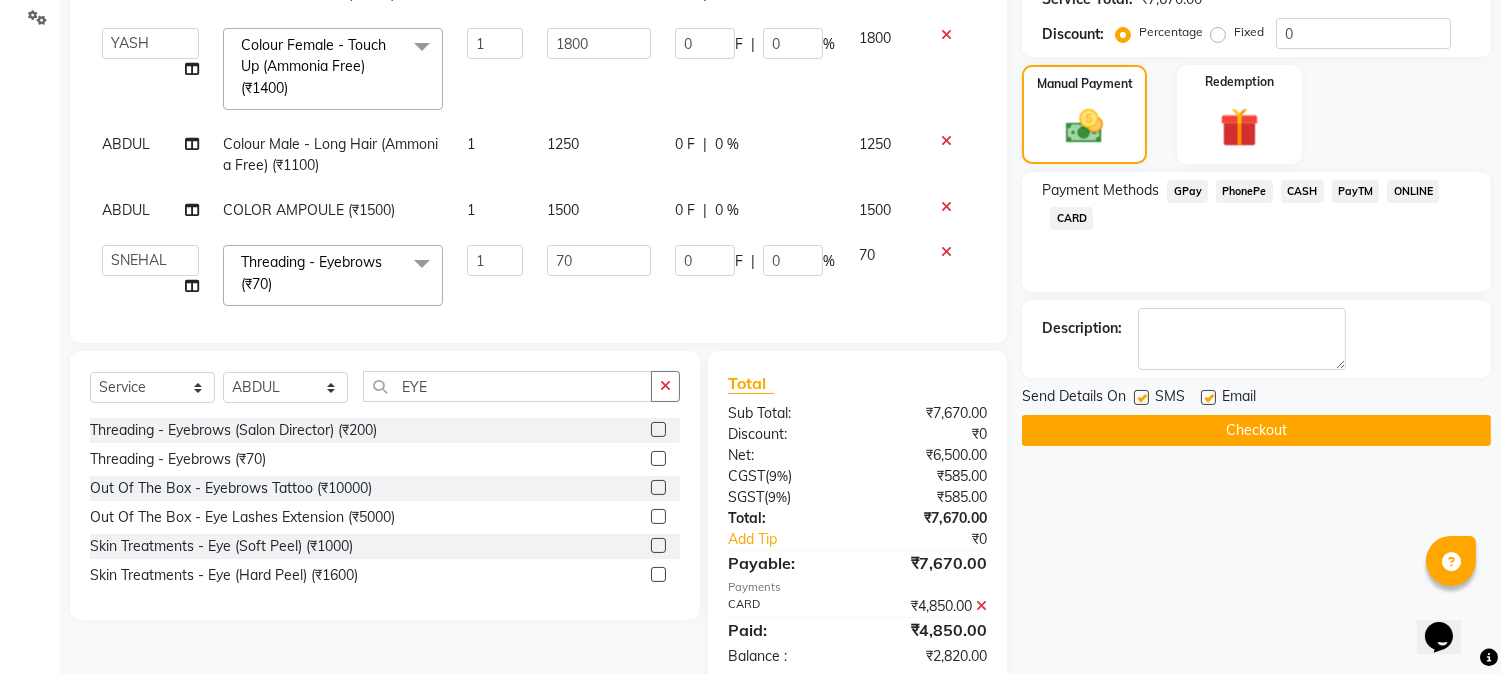 click on "PhonePe" 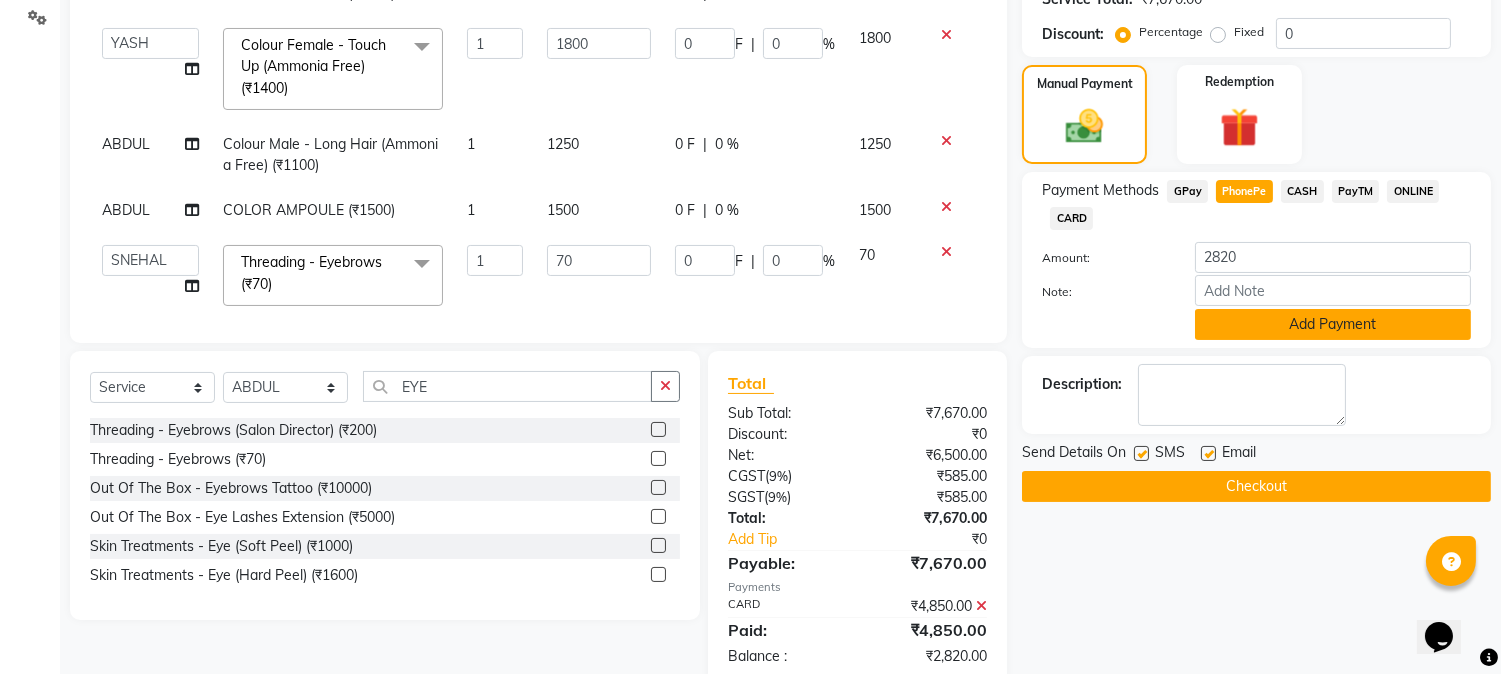 click on "Add Payment" 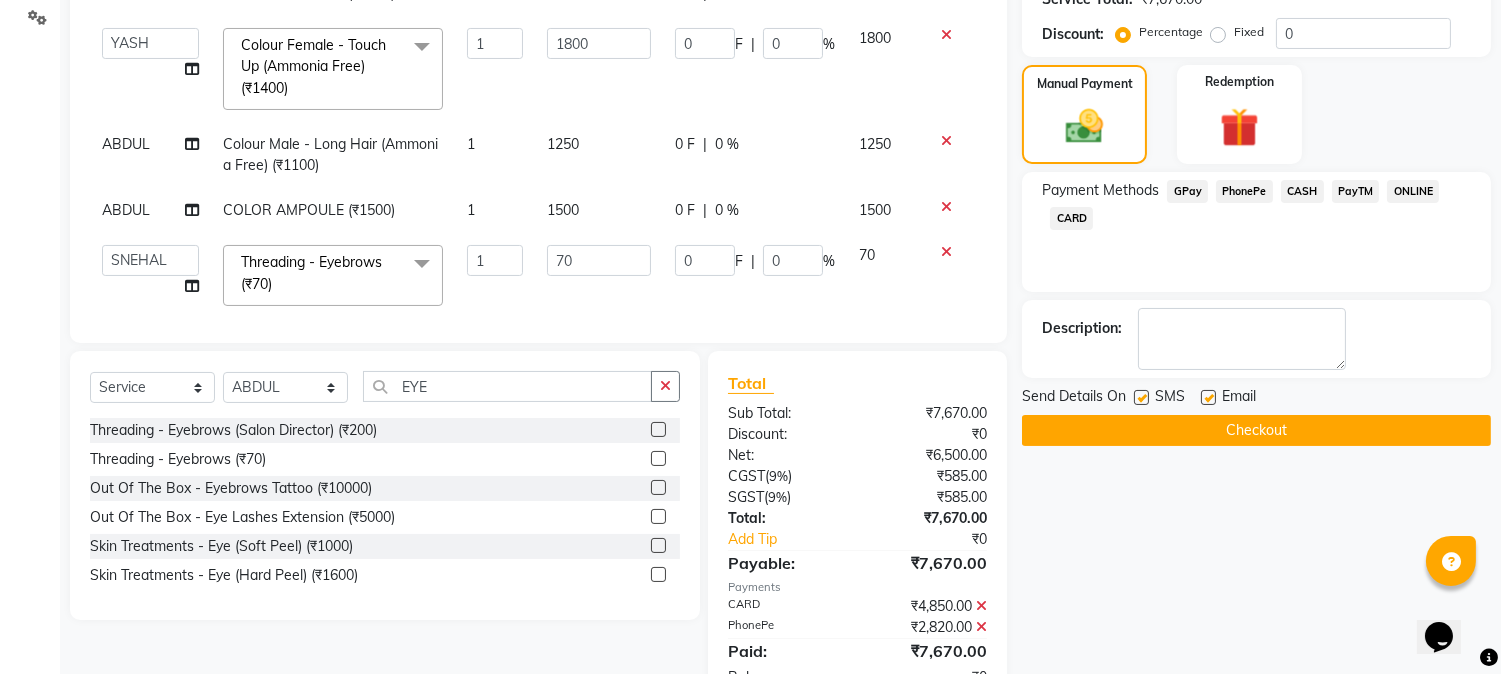 click 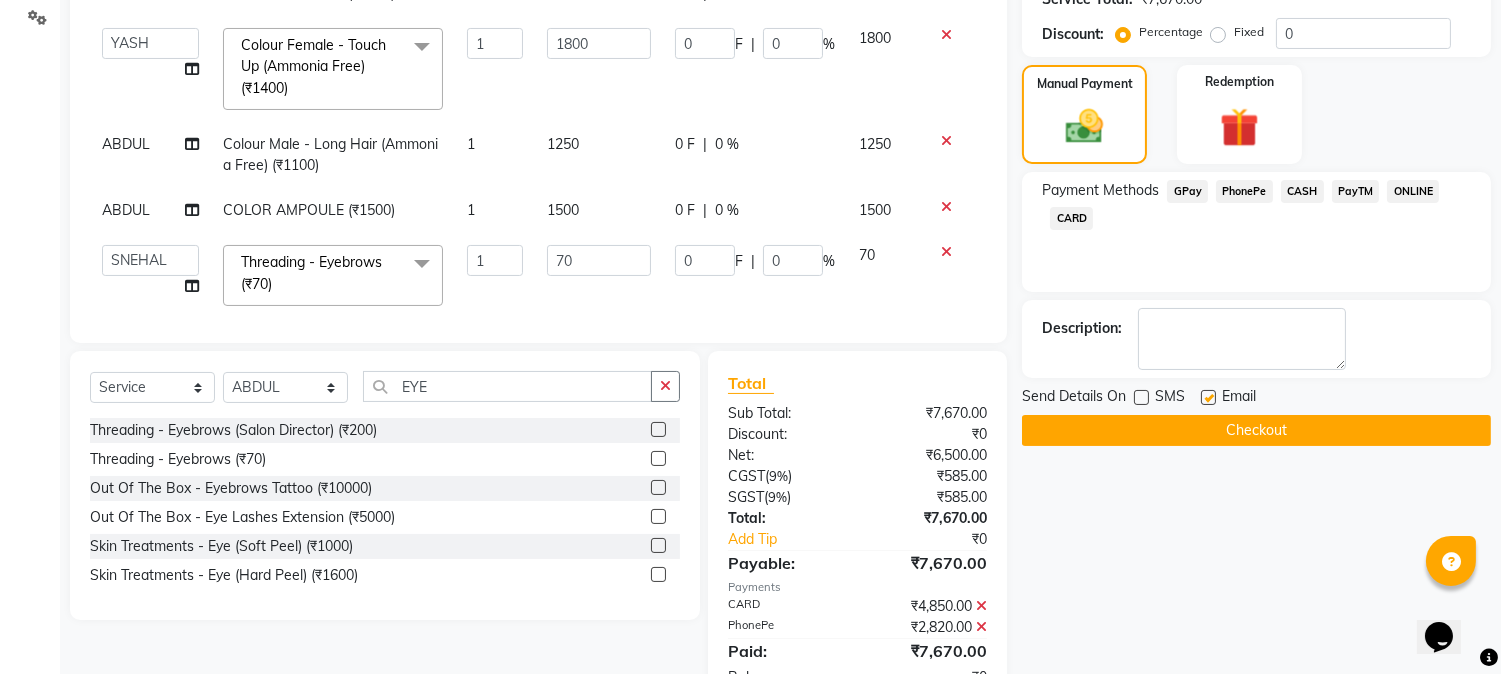 click 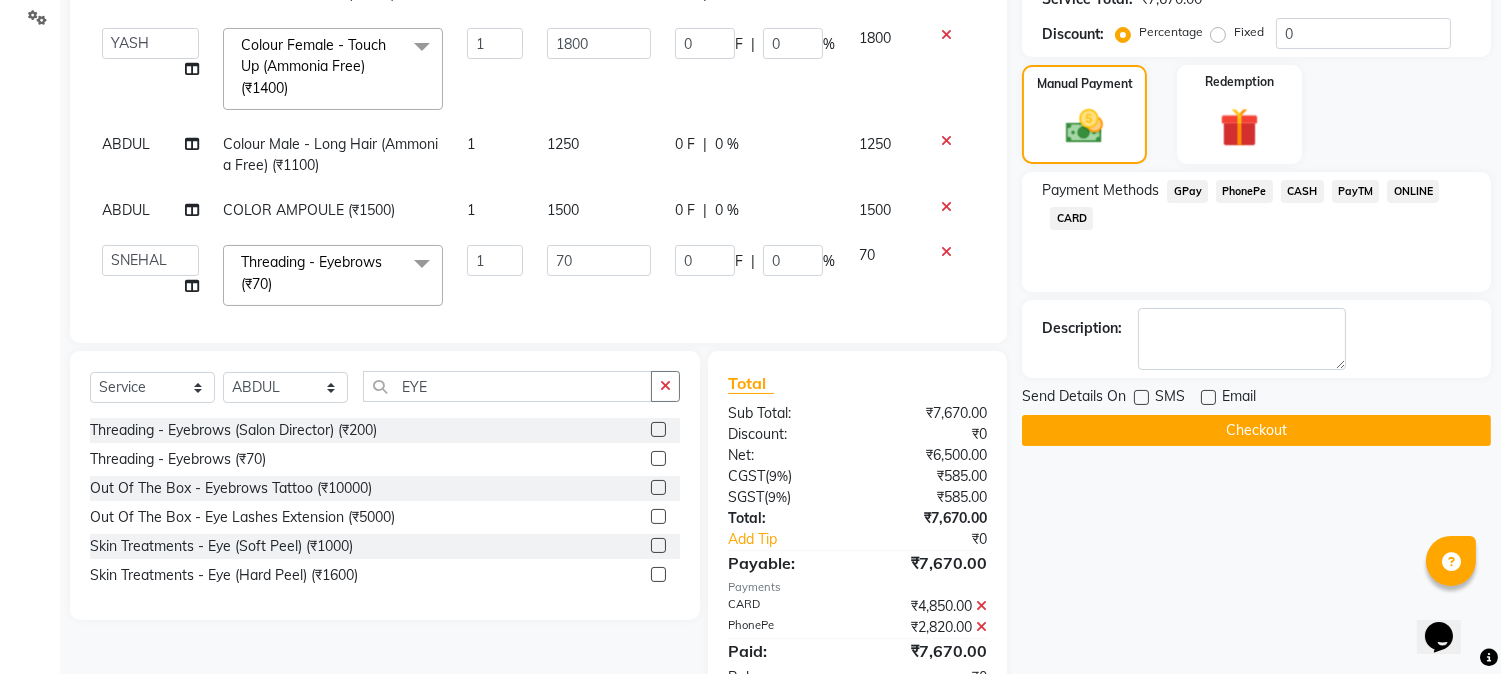 click on "Checkout" 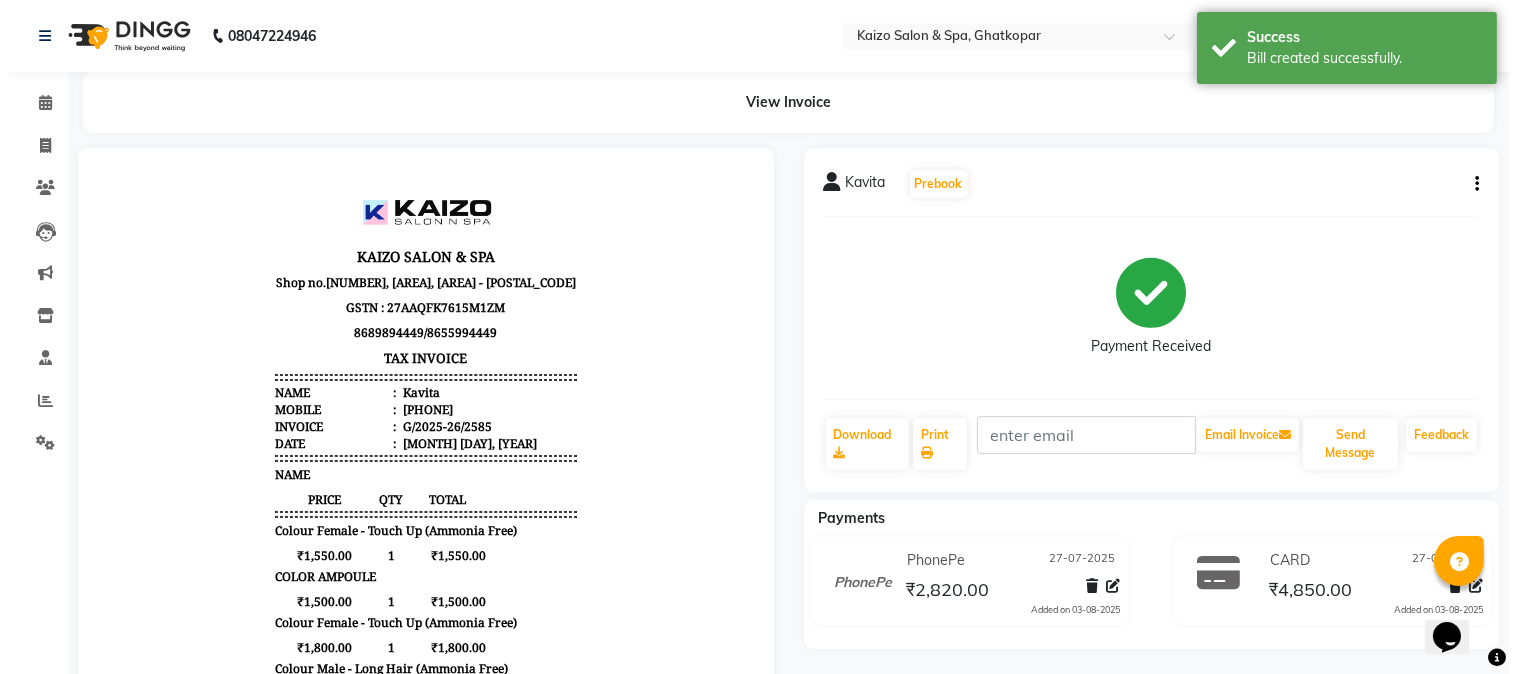 scroll, scrollTop: 0, scrollLeft: 0, axis: both 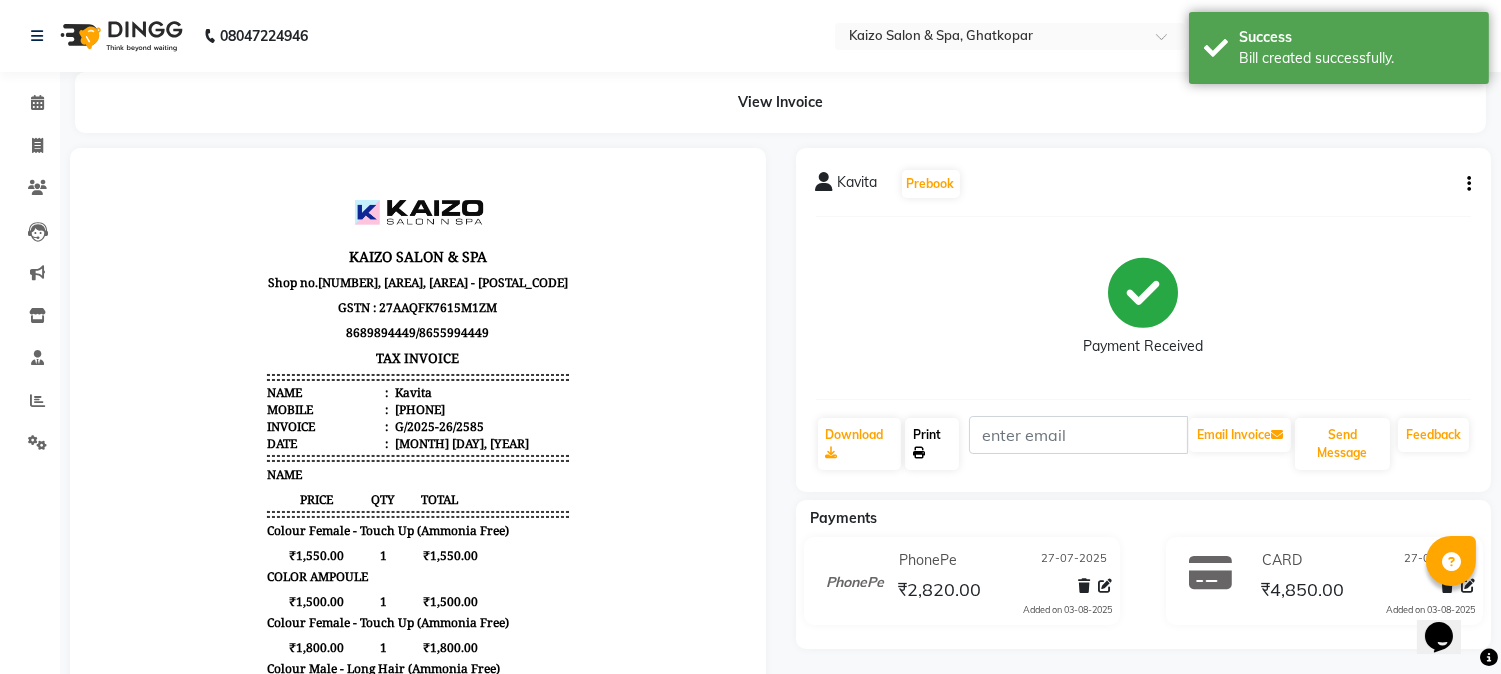 click on "Print" 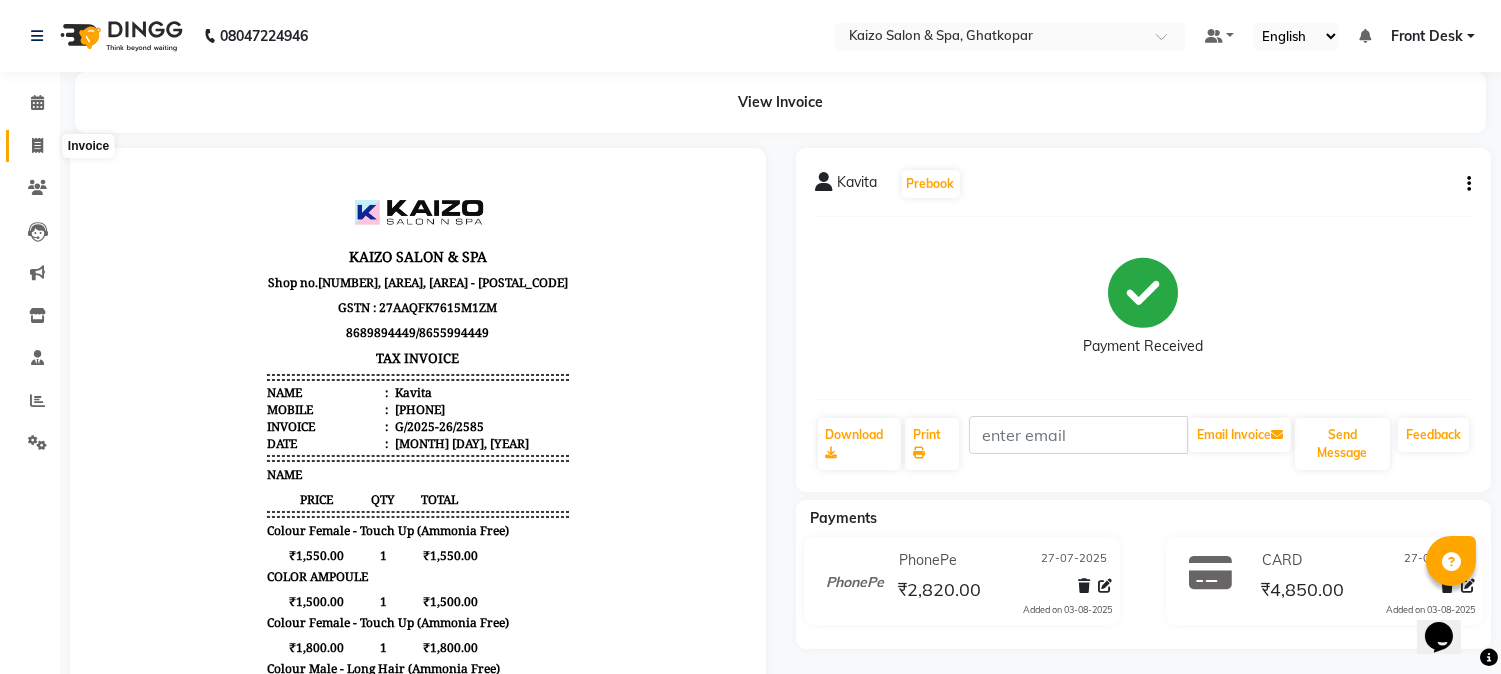 click 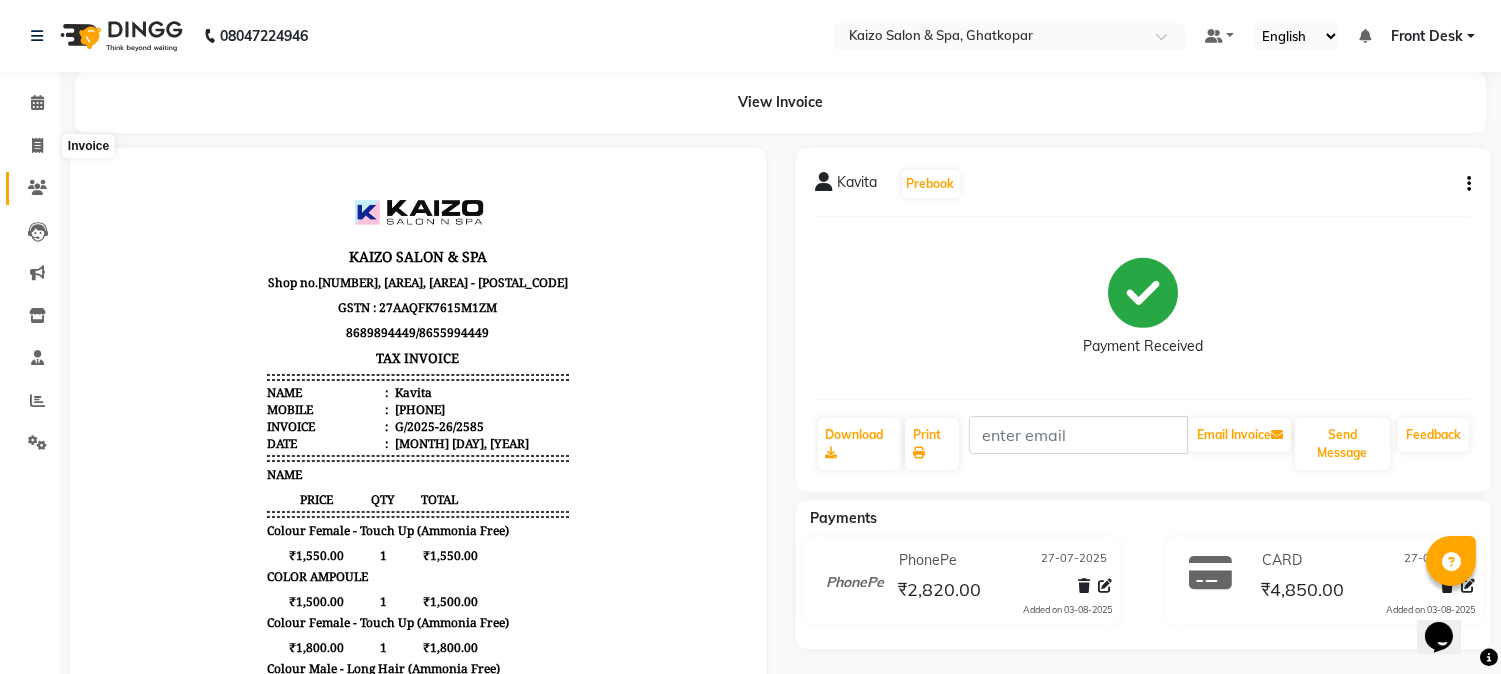 select on "service" 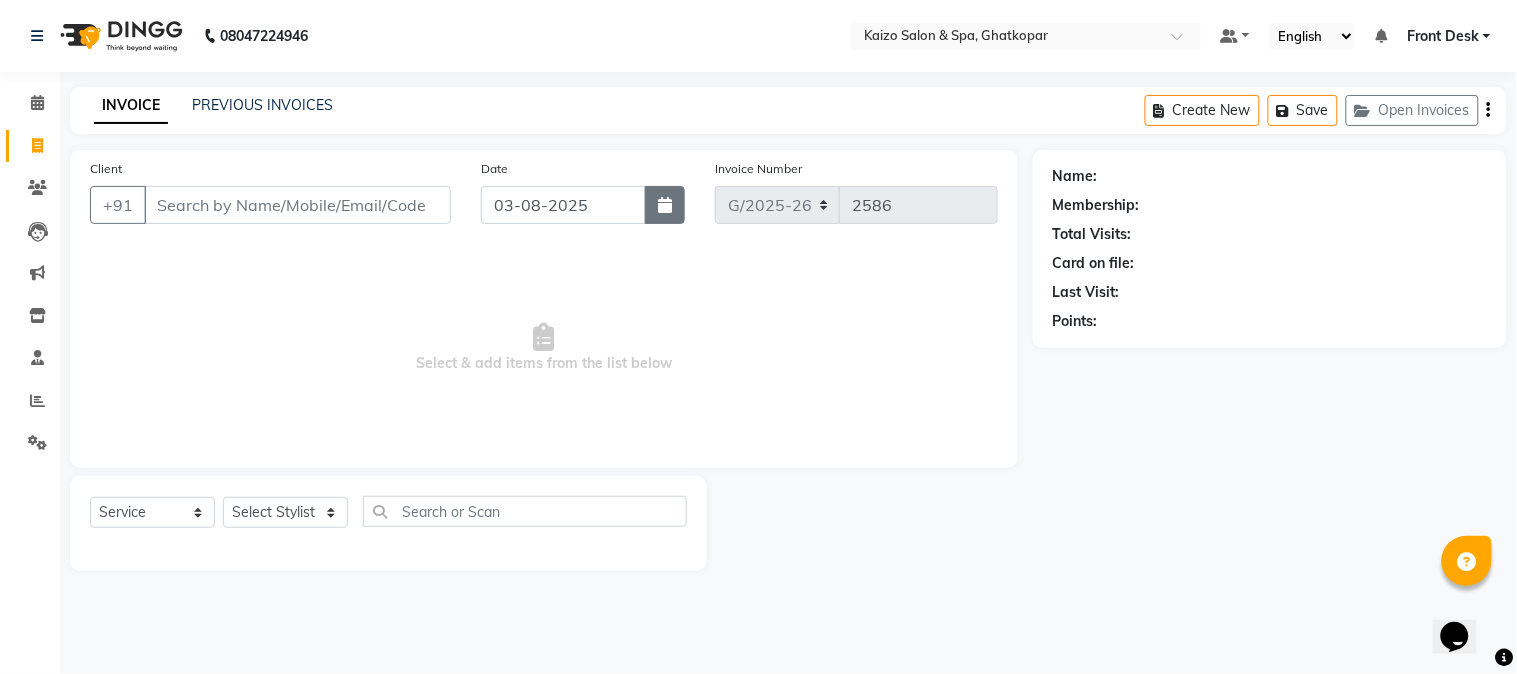 click 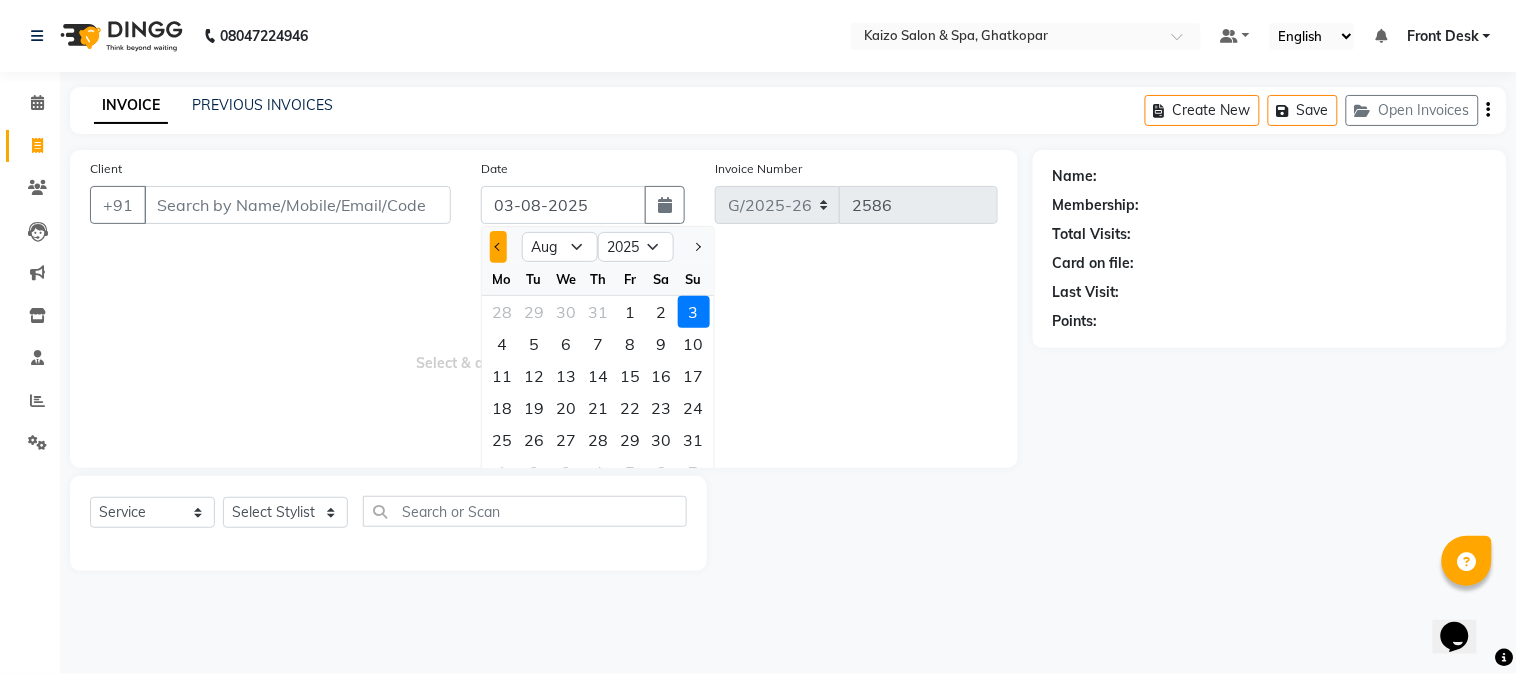 click 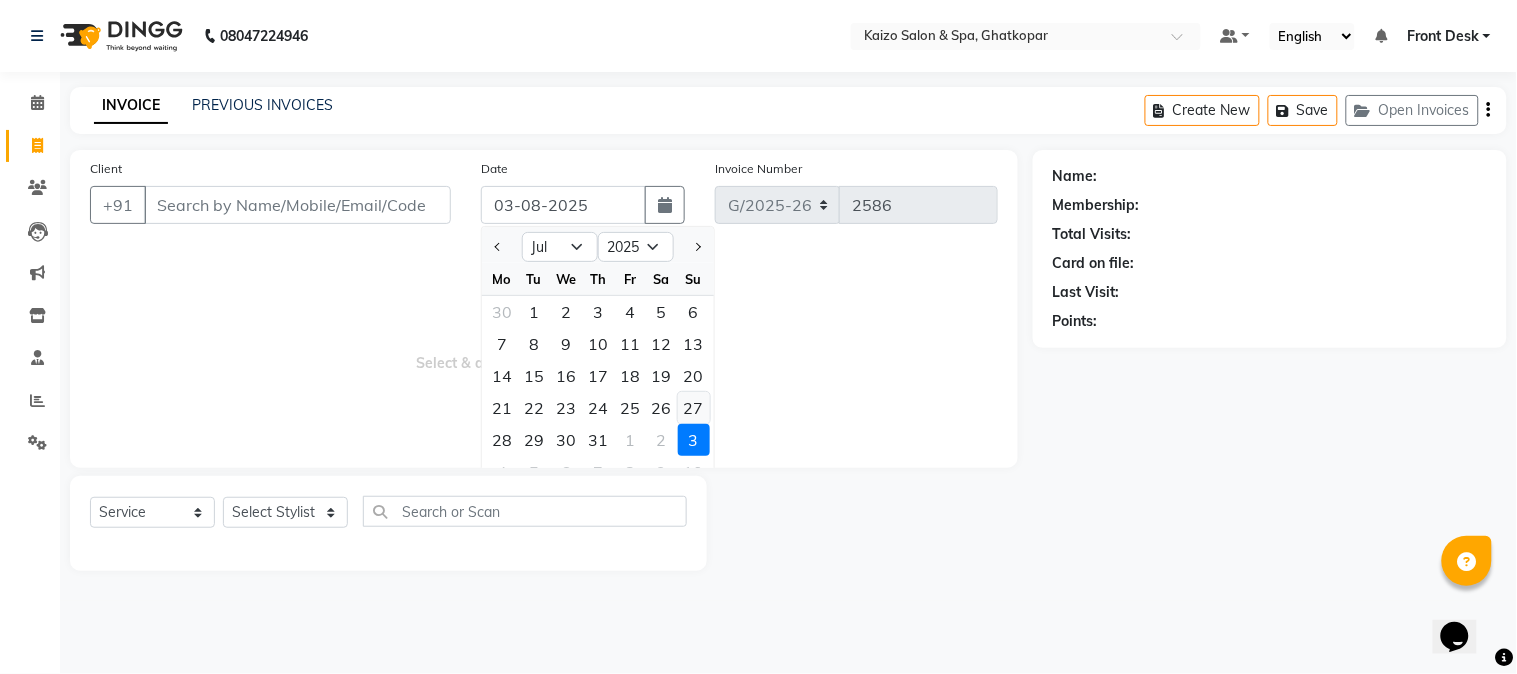 click on "27" 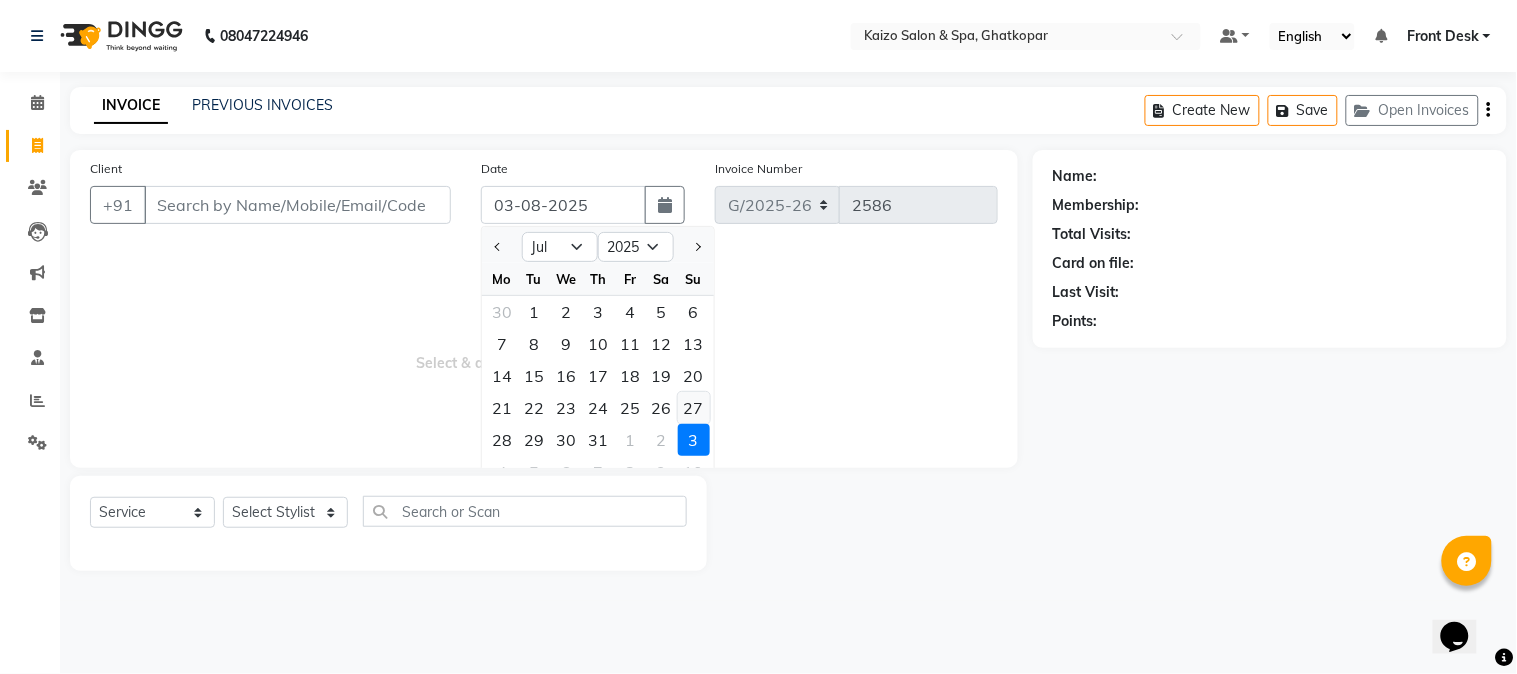 type on "27-07-2025" 